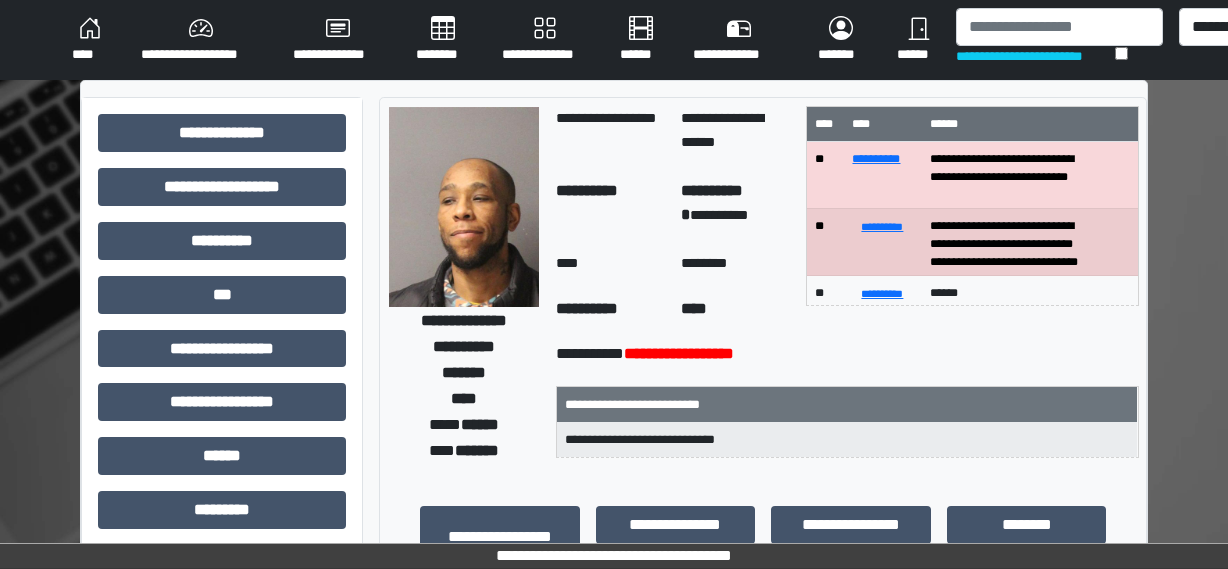 scroll, scrollTop: 0, scrollLeft: 0, axis: both 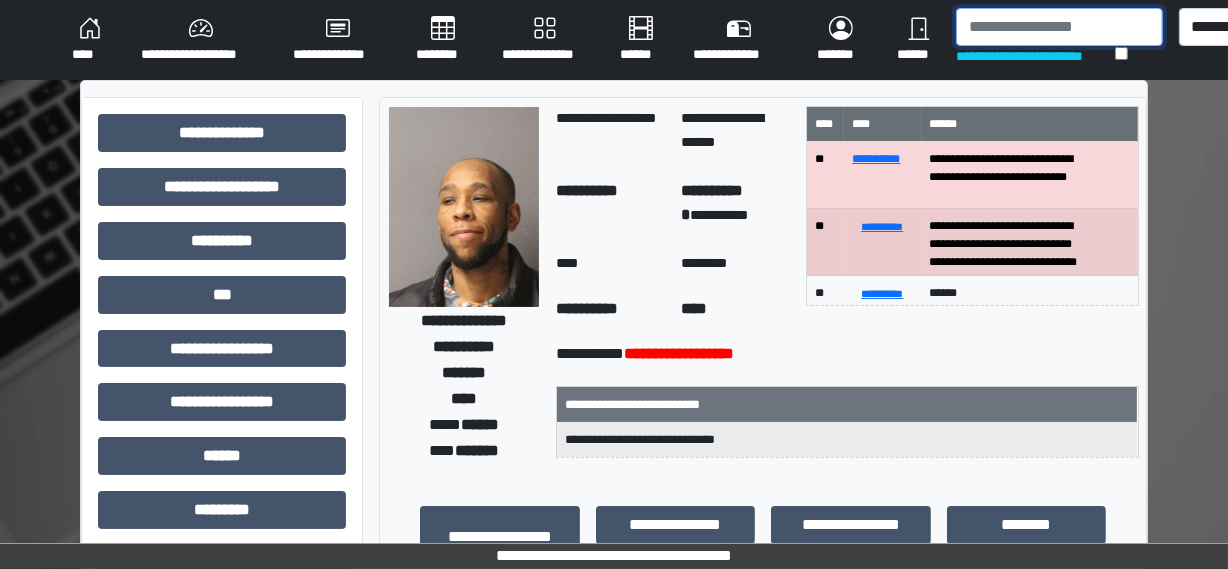 click at bounding box center (1059, 27) 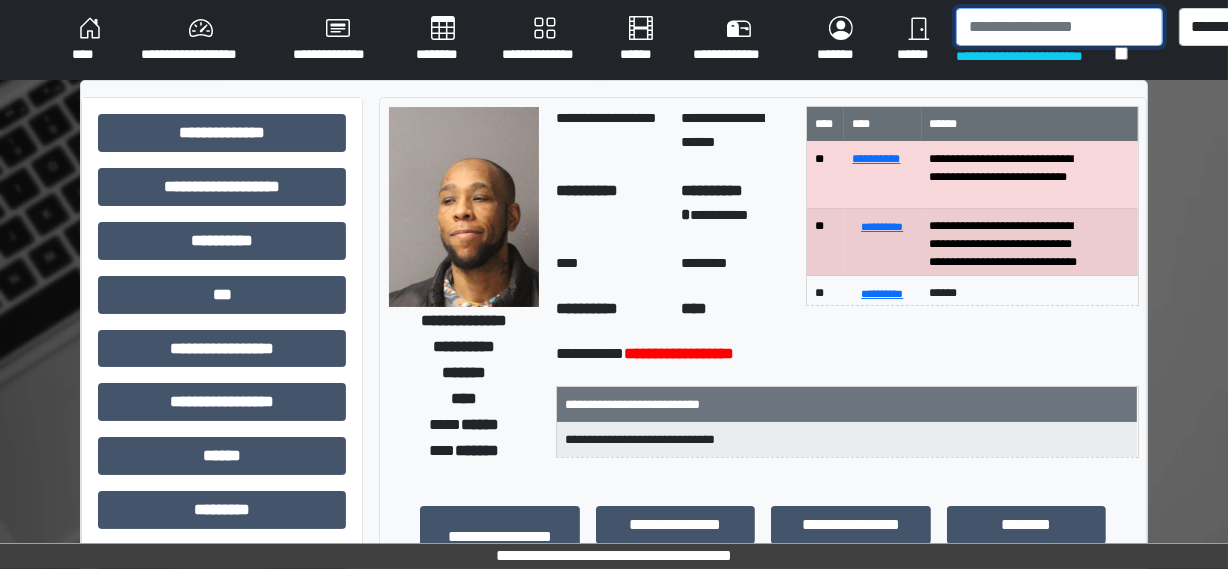 click at bounding box center (1059, 27) 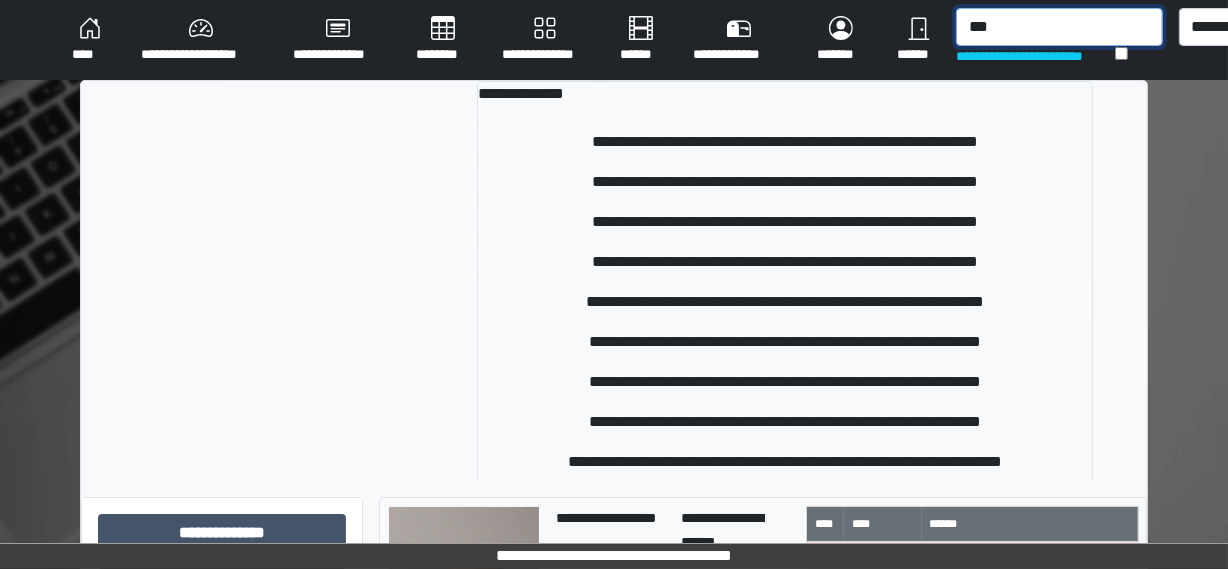 type on "***" 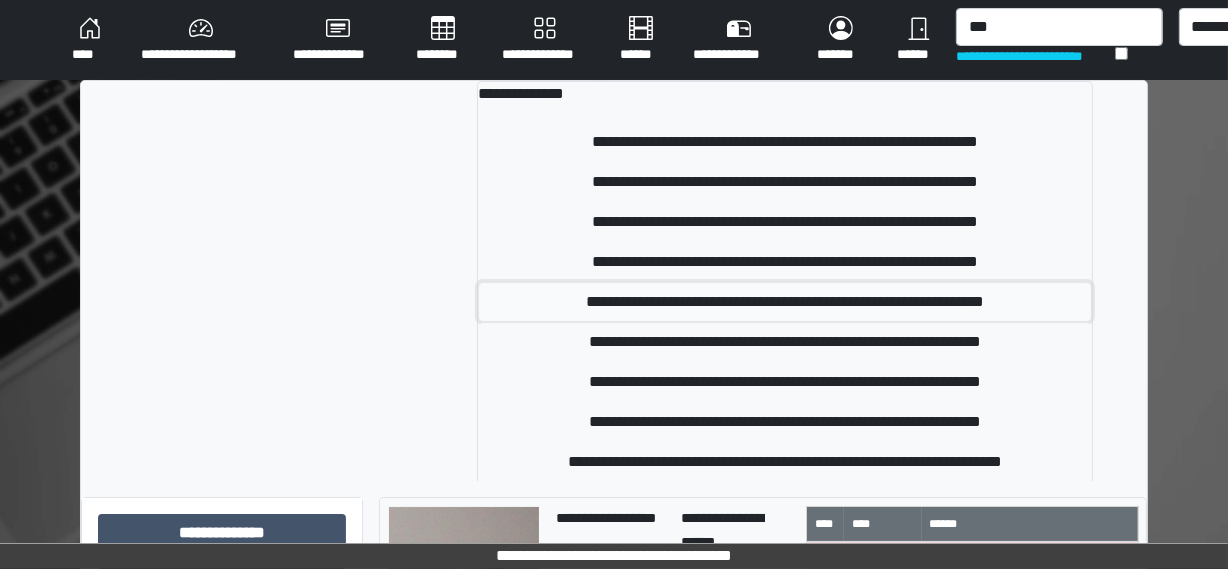 click on "**********" at bounding box center (784, 302) 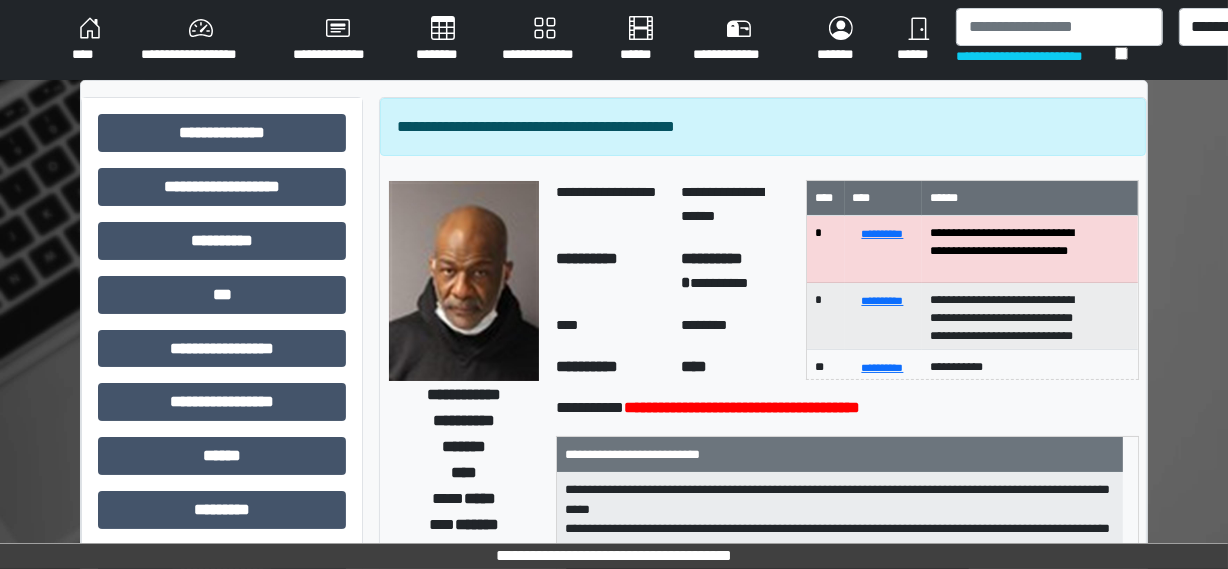 scroll, scrollTop: 1, scrollLeft: 0, axis: vertical 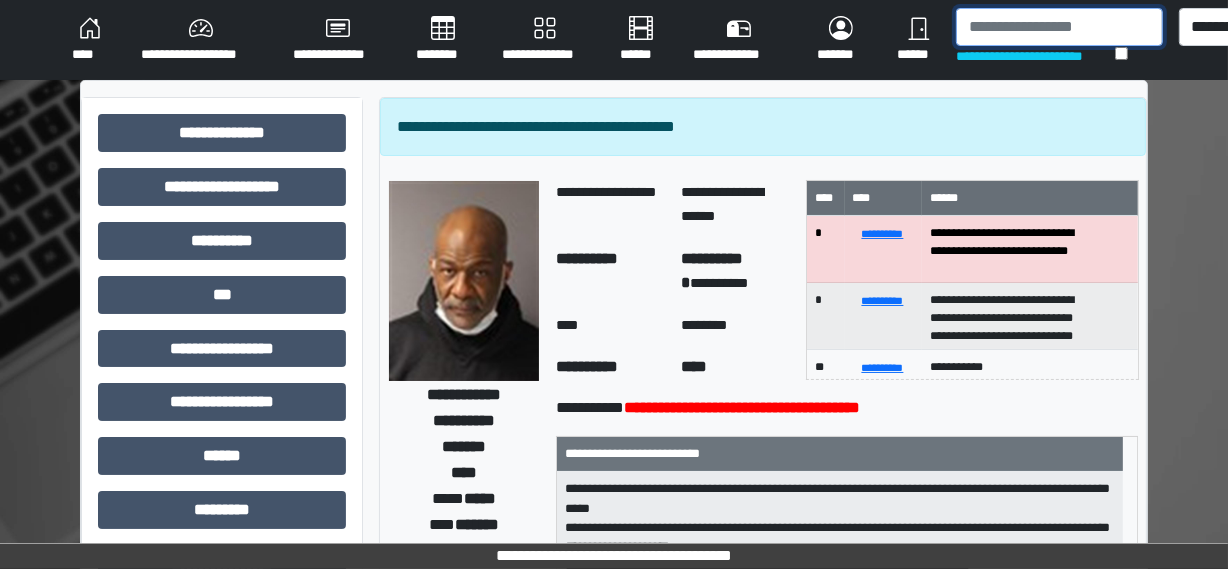 click at bounding box center [1059, 27] 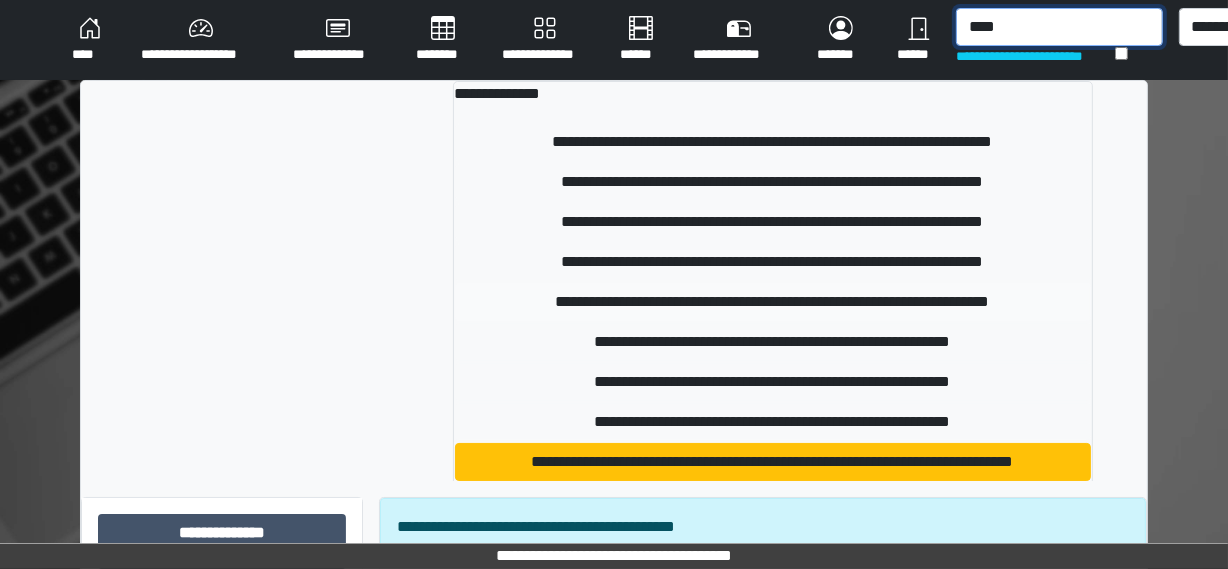 type on "****" 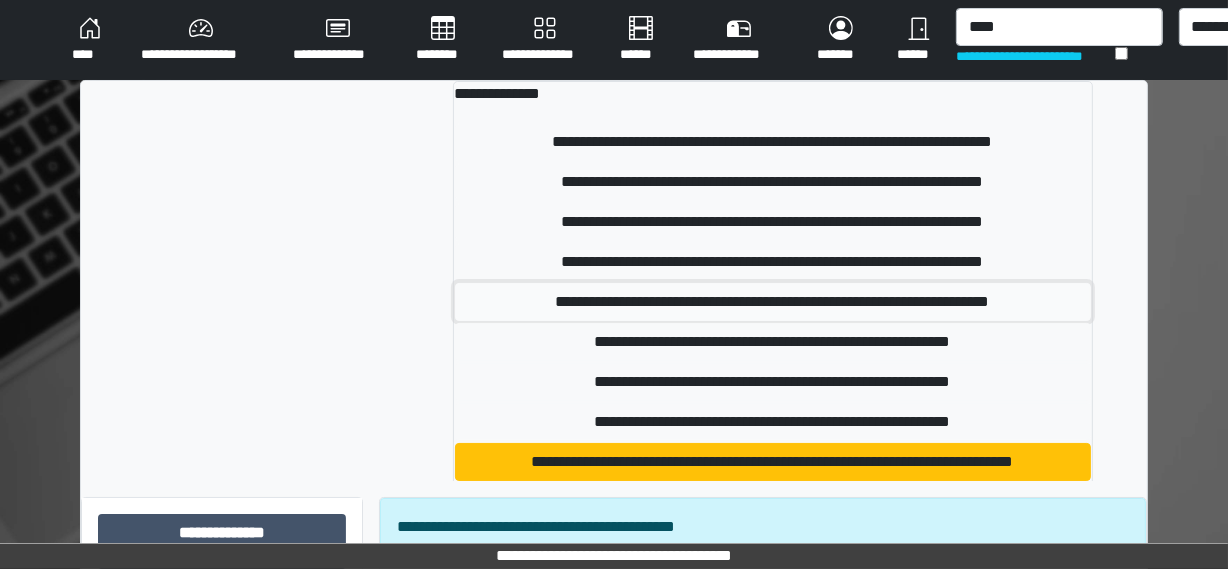 click on "**********" at bounding box center (773, 302) 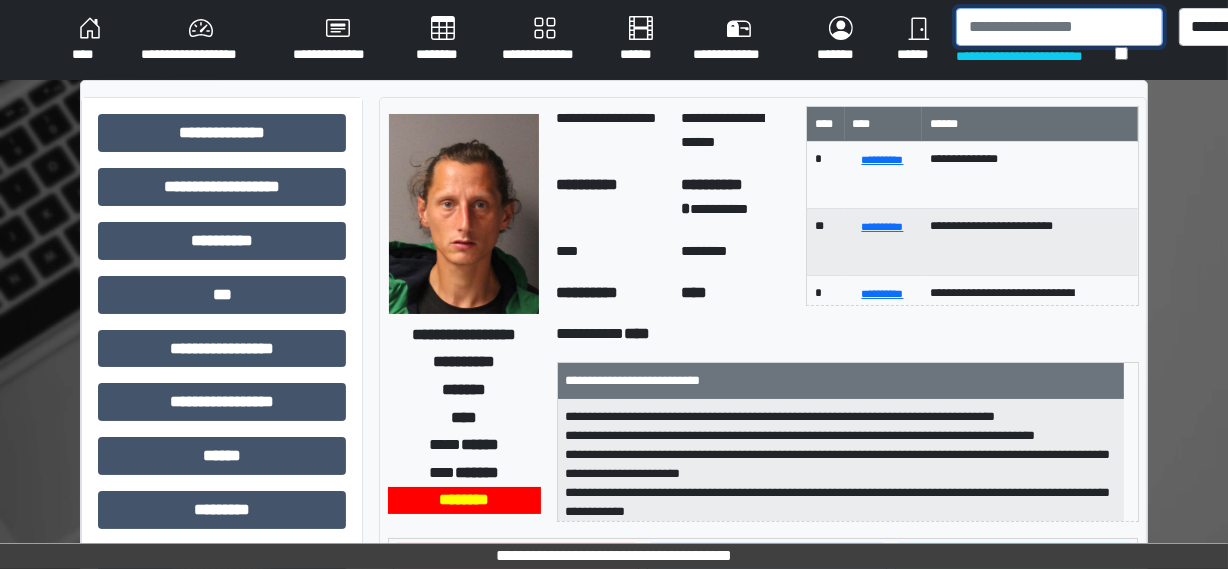 click at bounding box center [1059, 27] 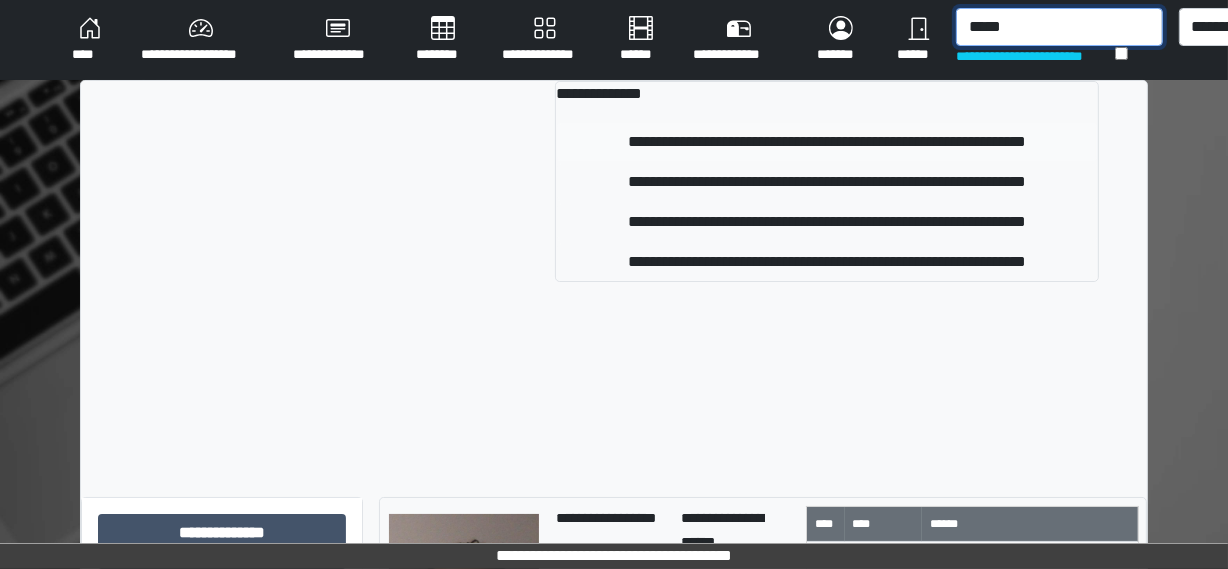 type on "*****" 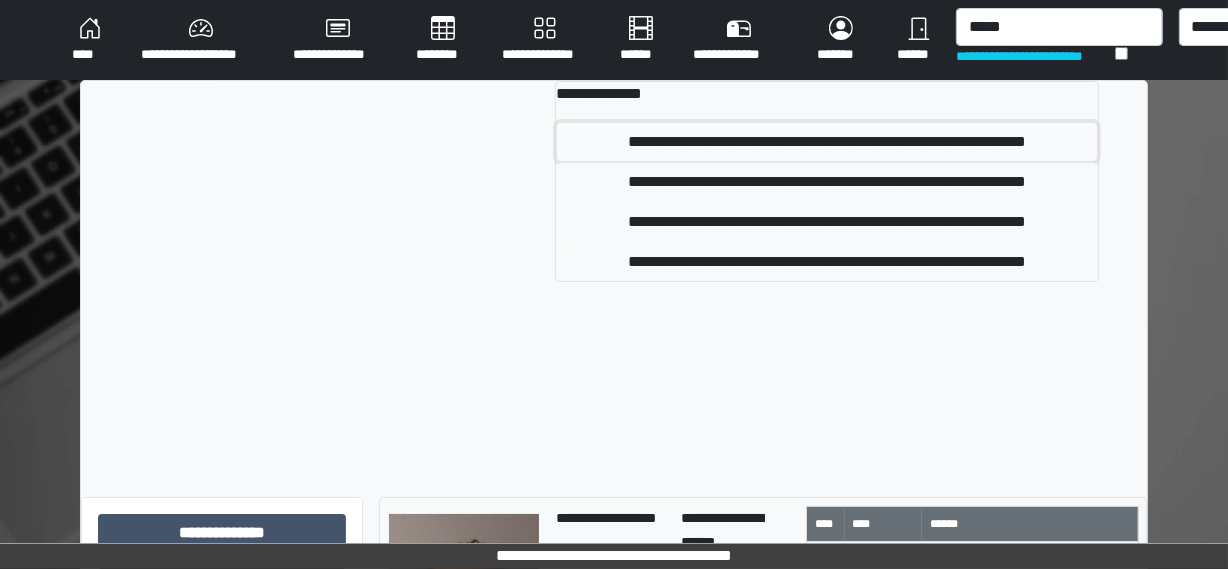 click on "**********" at bounding box center [827, 142] 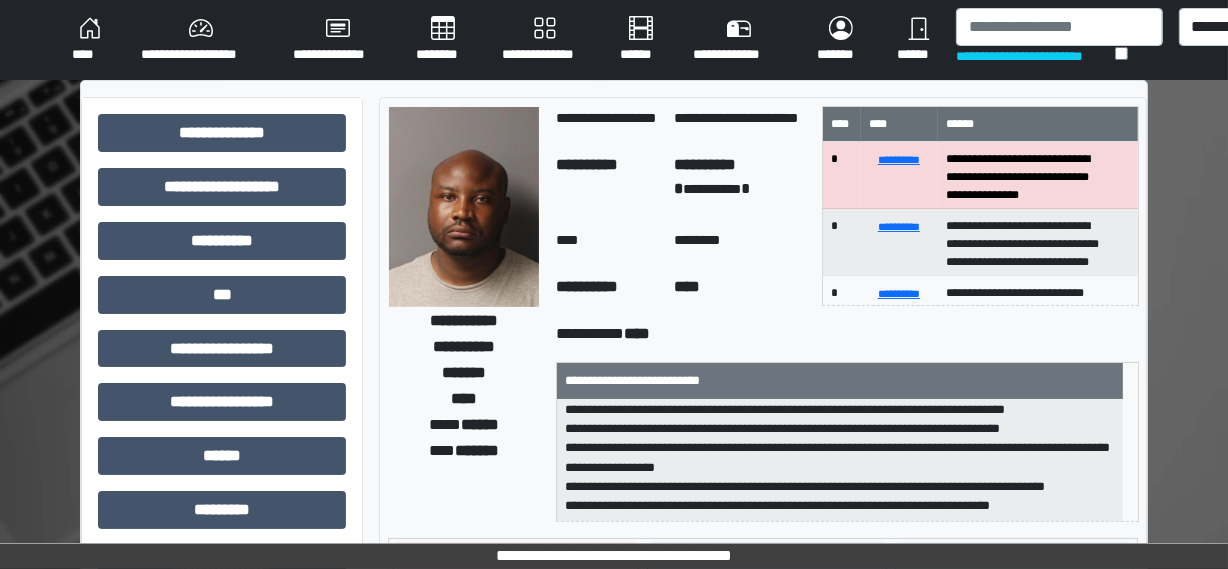 scroll, scrollTop: 101, scrollLeft: 0, axis: vertical 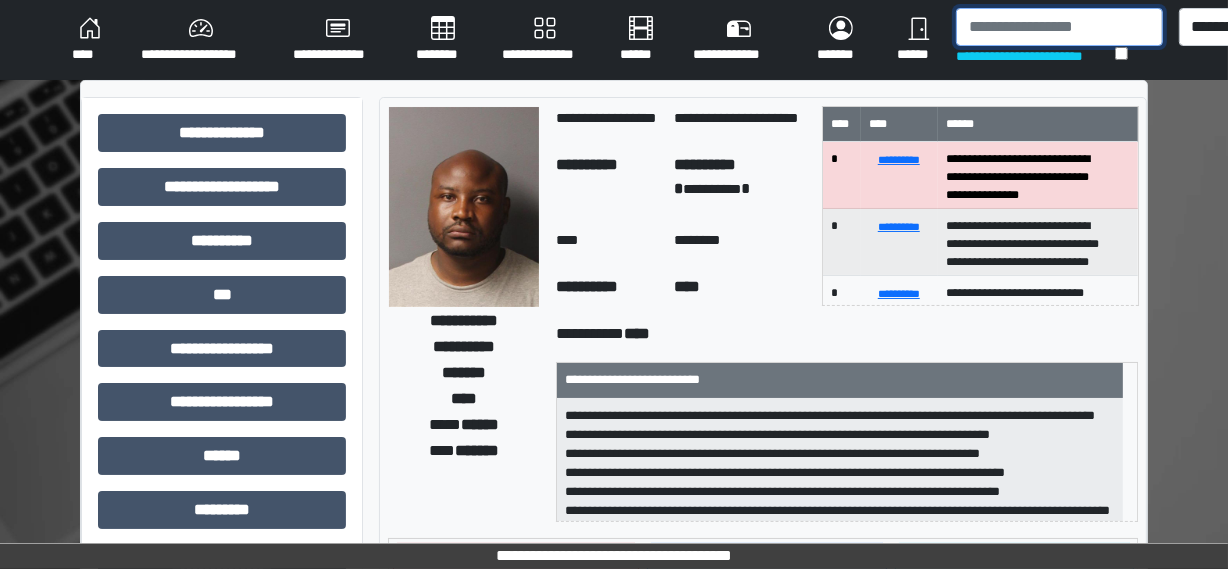 click at bounding box center (1059, 27) 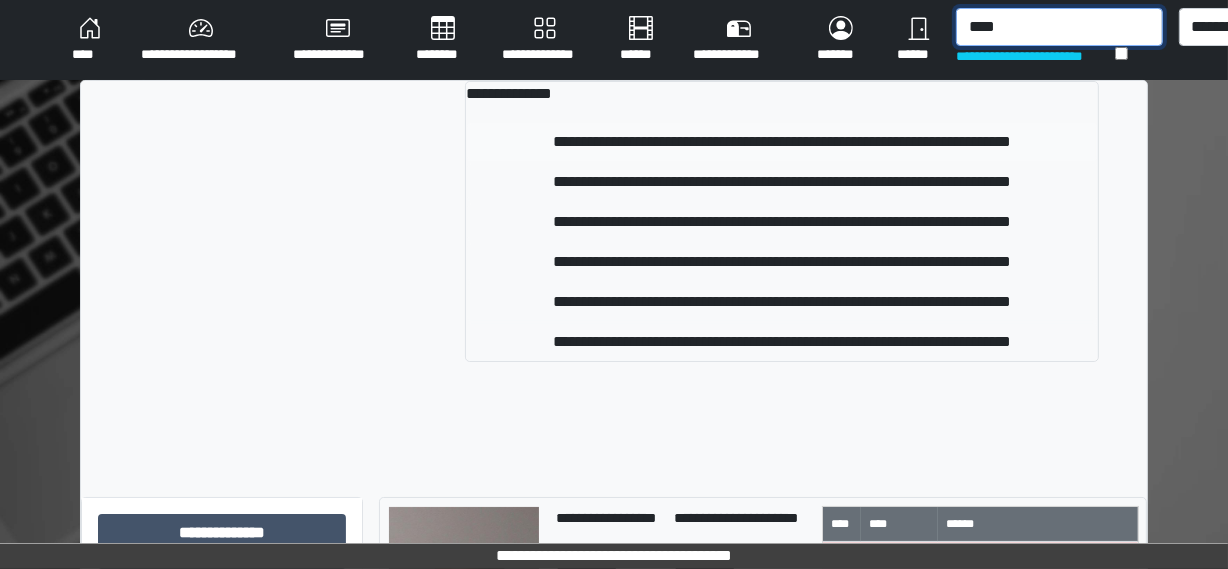 type on "****" 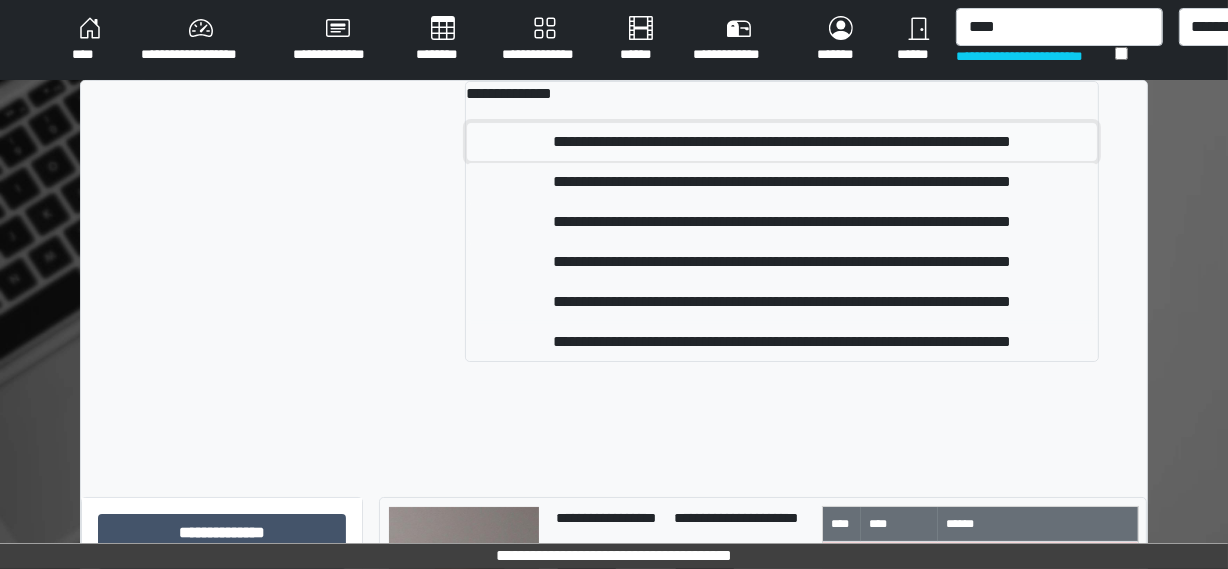 click on "**********" at bounding box center [782, 142] 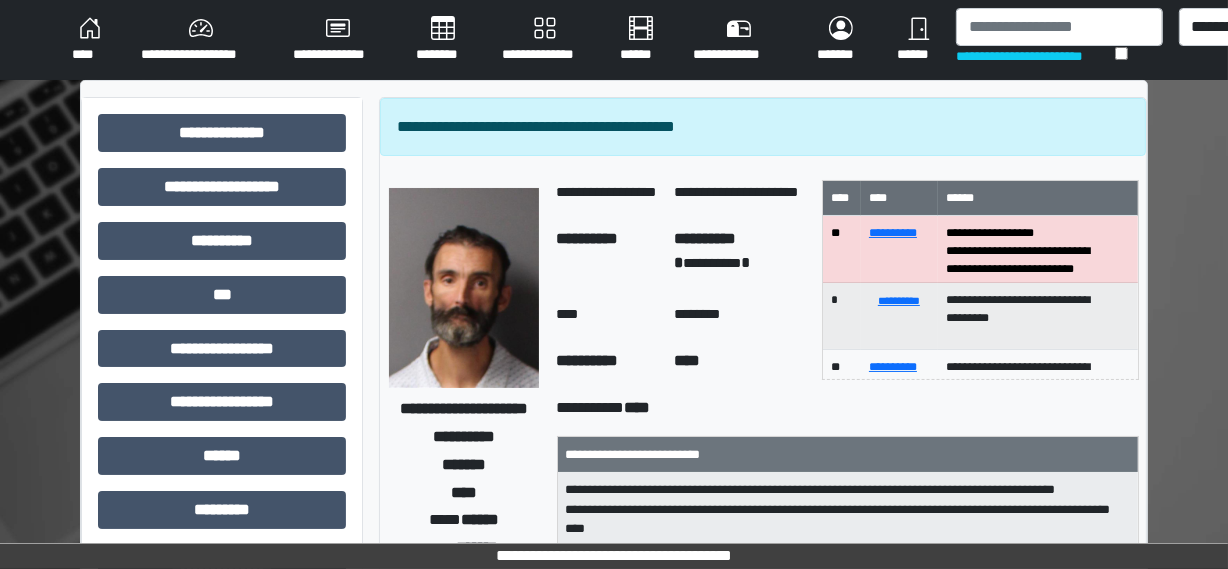 scroll, scrollTop: 0, scrollLeft: 0, axis: both 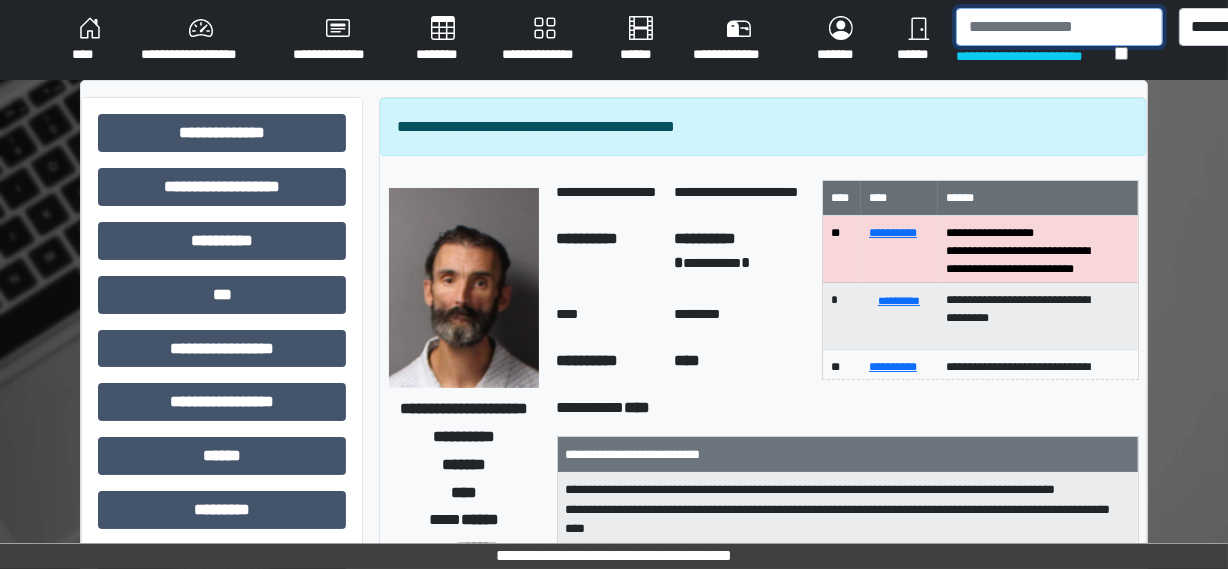 click at bounding box center (1059, 27) 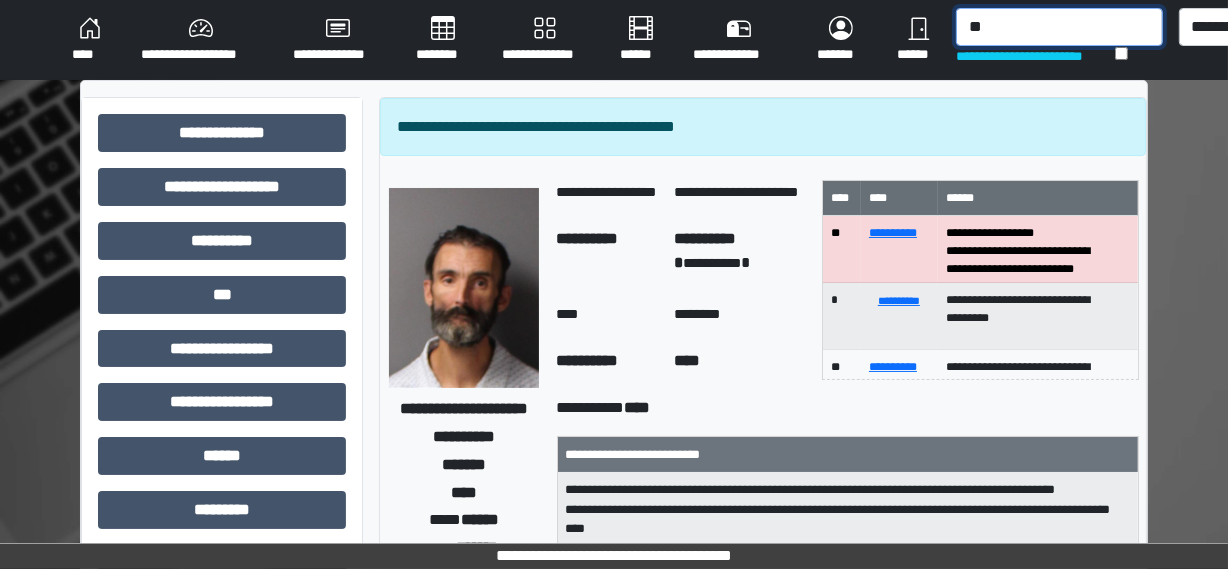 type on "*" 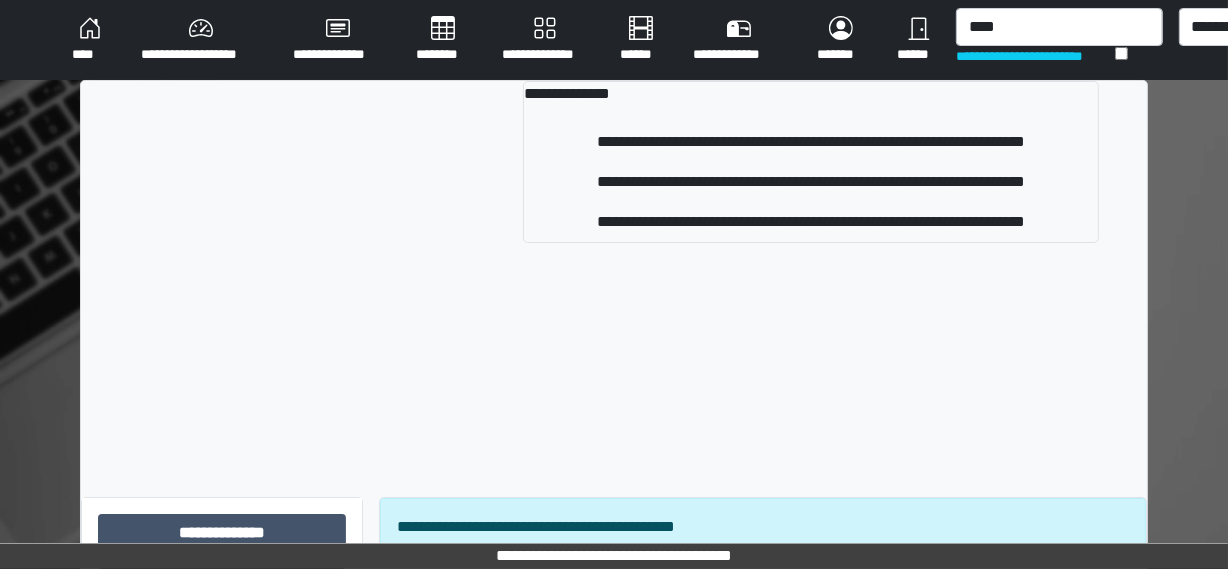 click on "**********" at bounding box center (1059, 40) 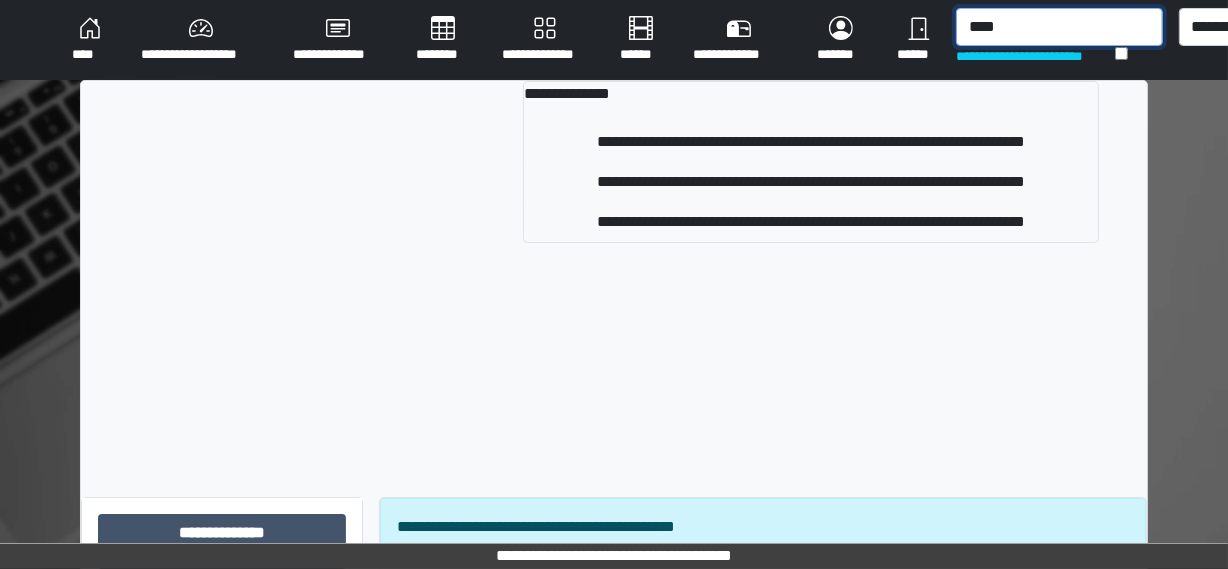 click on "****" at bounding box center [1059, 27] 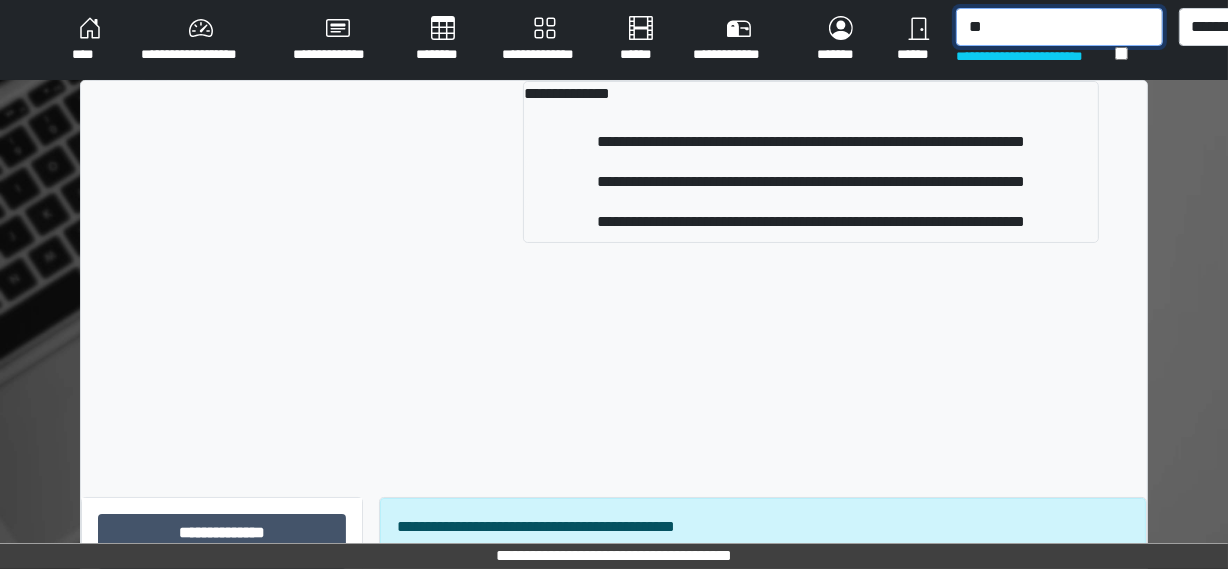 type on "*" 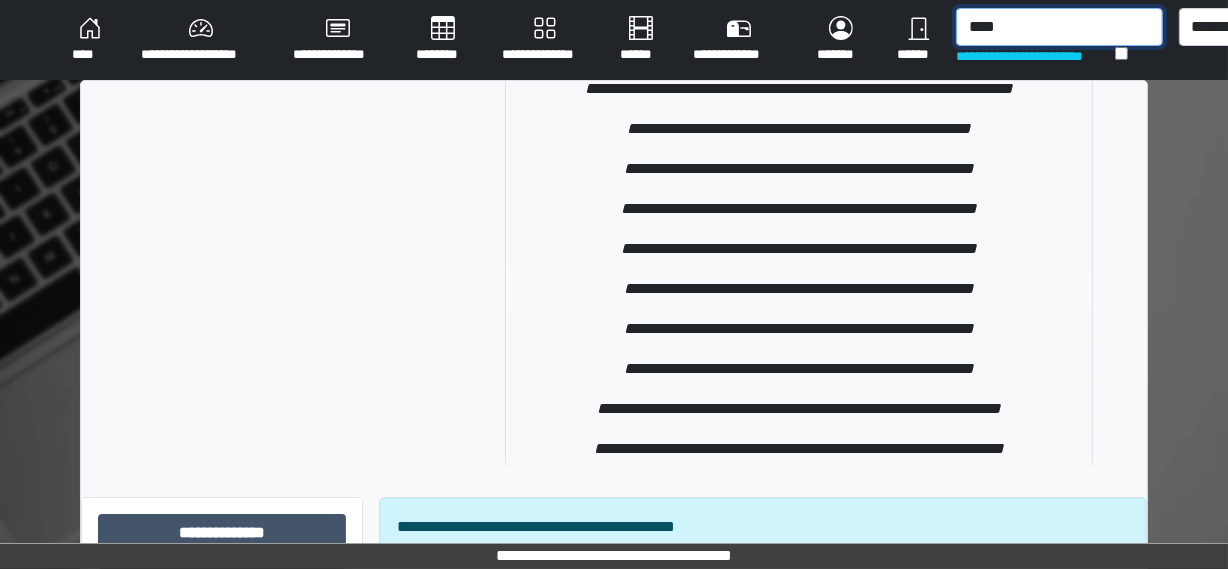 scroll, scrollTop: 254, scrollLeft: 0, axis: vertical 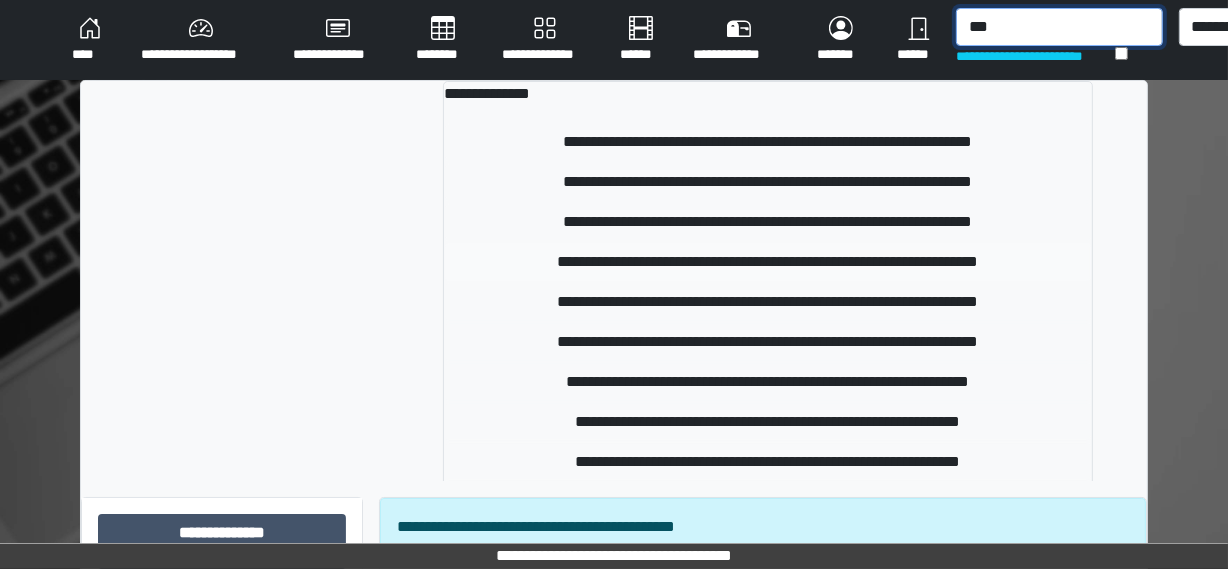 type on "***" 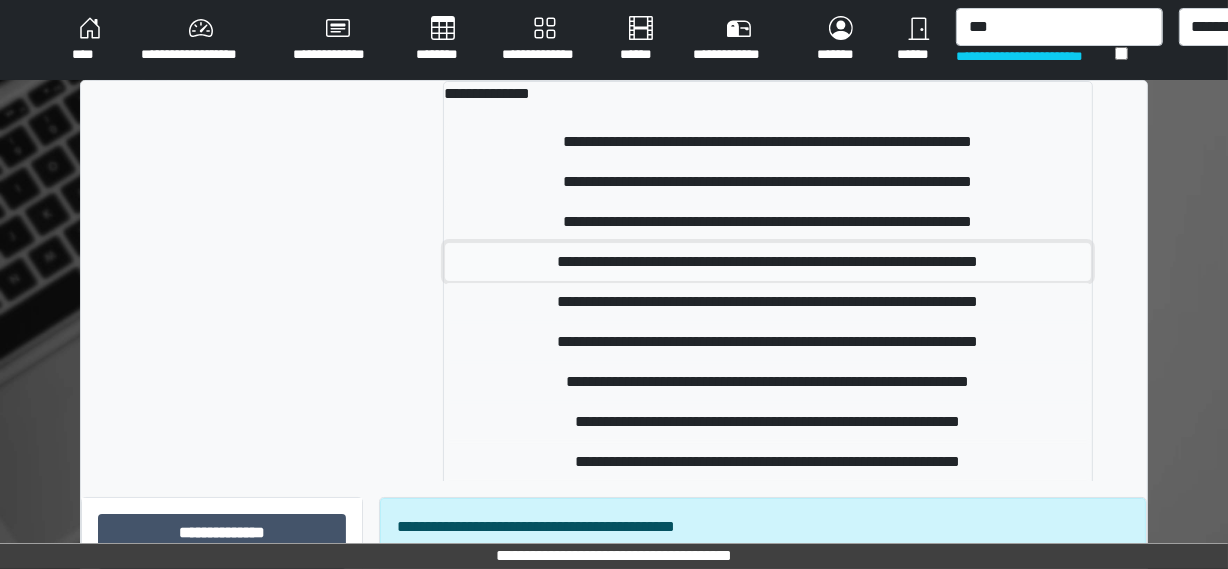 click on "**********" at bounding box center (768, 262) 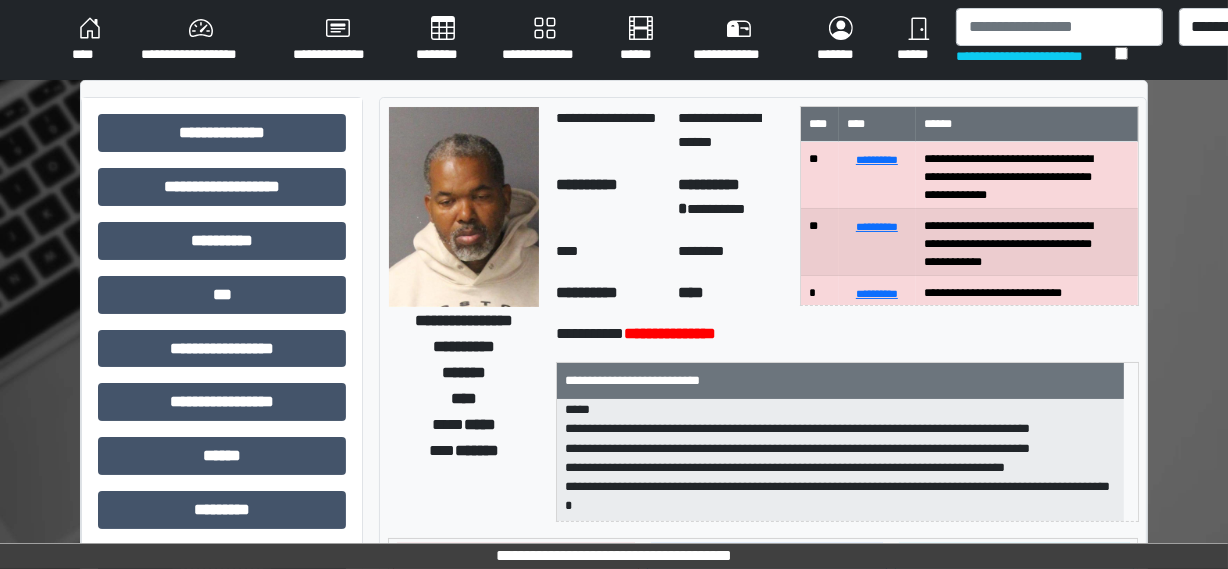 scroll, scrollTop: 140, scrollLeft: 0, axis: vertical 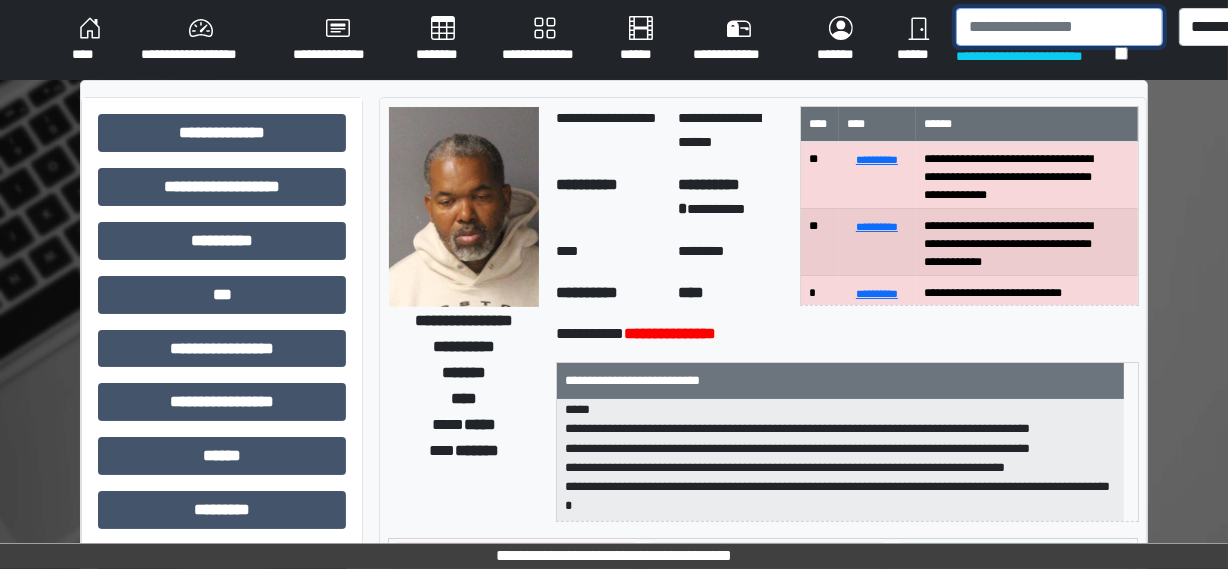 click at bounding box center (1059, 27) 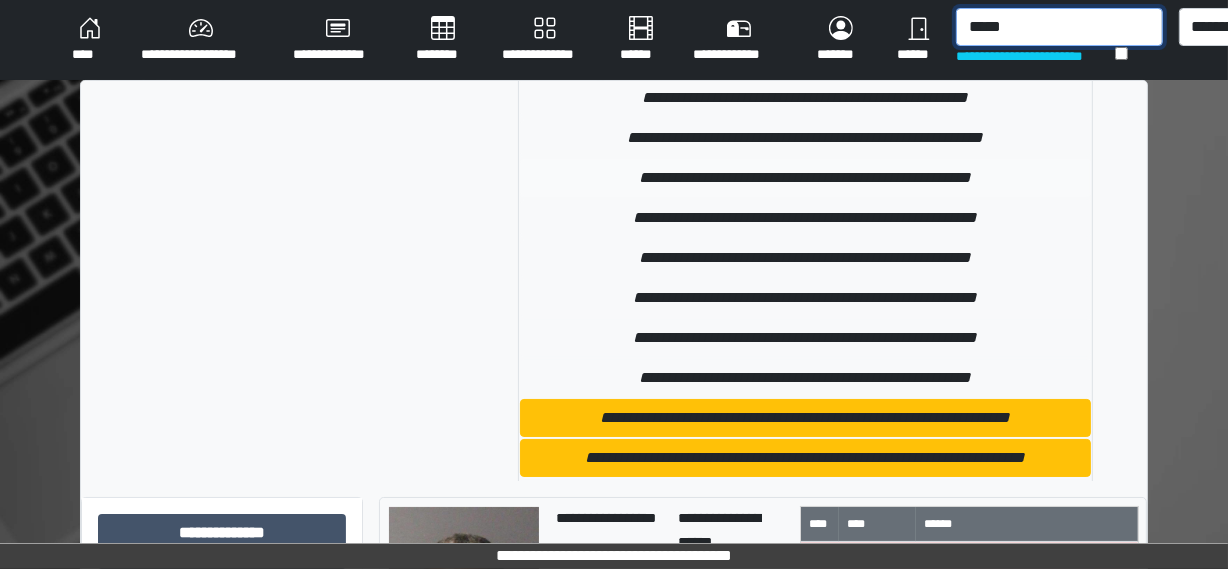 scroll, scrollTop: 1636, scrollLeft: 0, axis: vertical 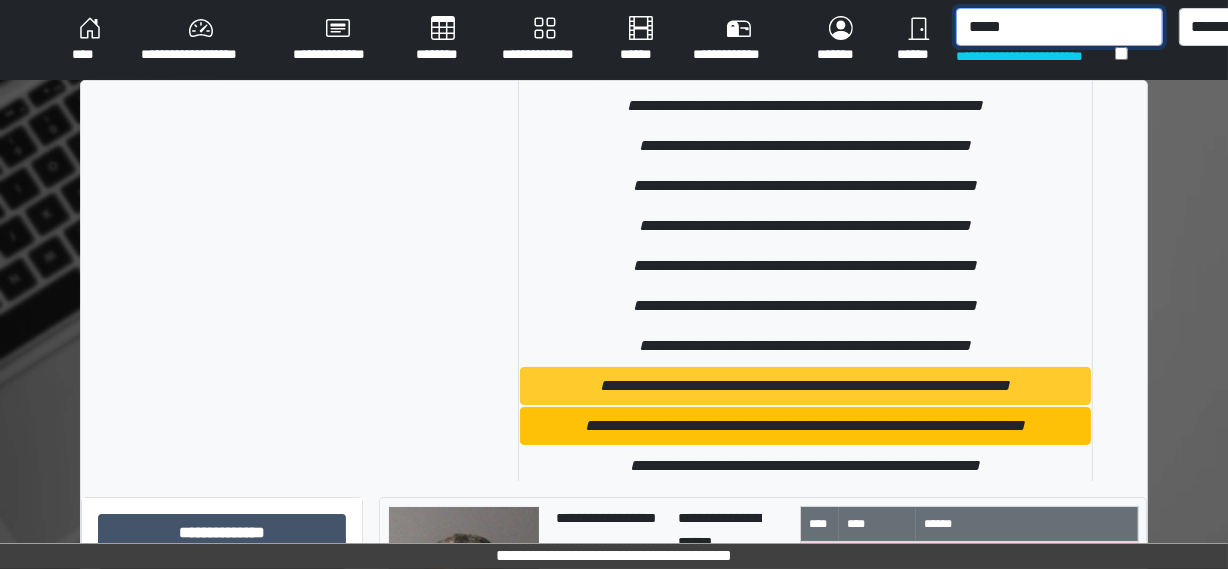 type on "*****" 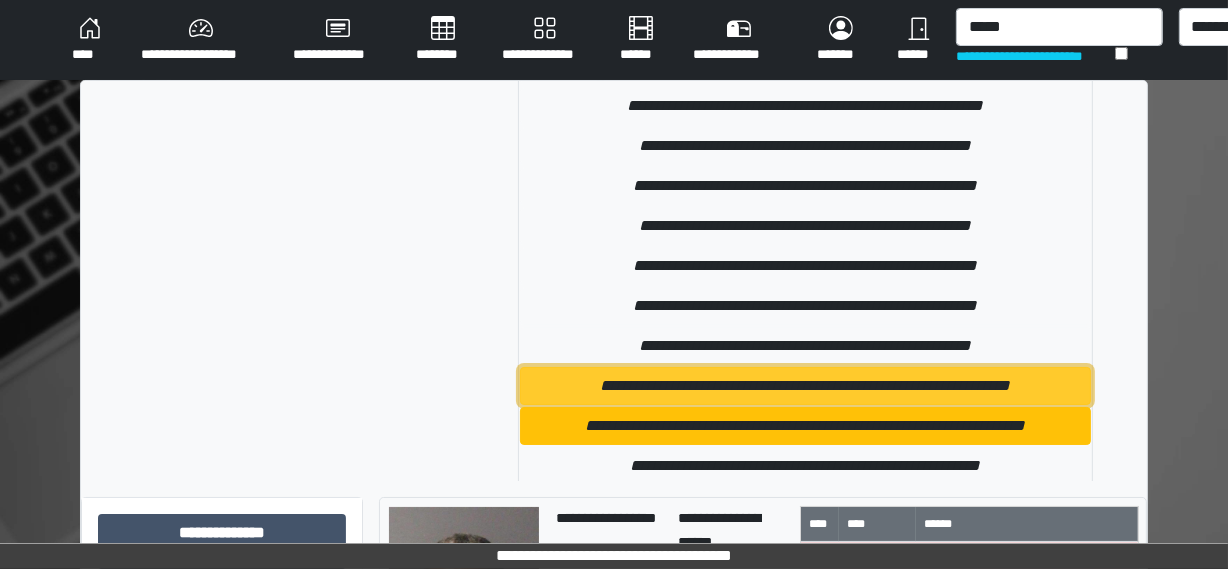 click on "**********" at bounding box center [805, 386] 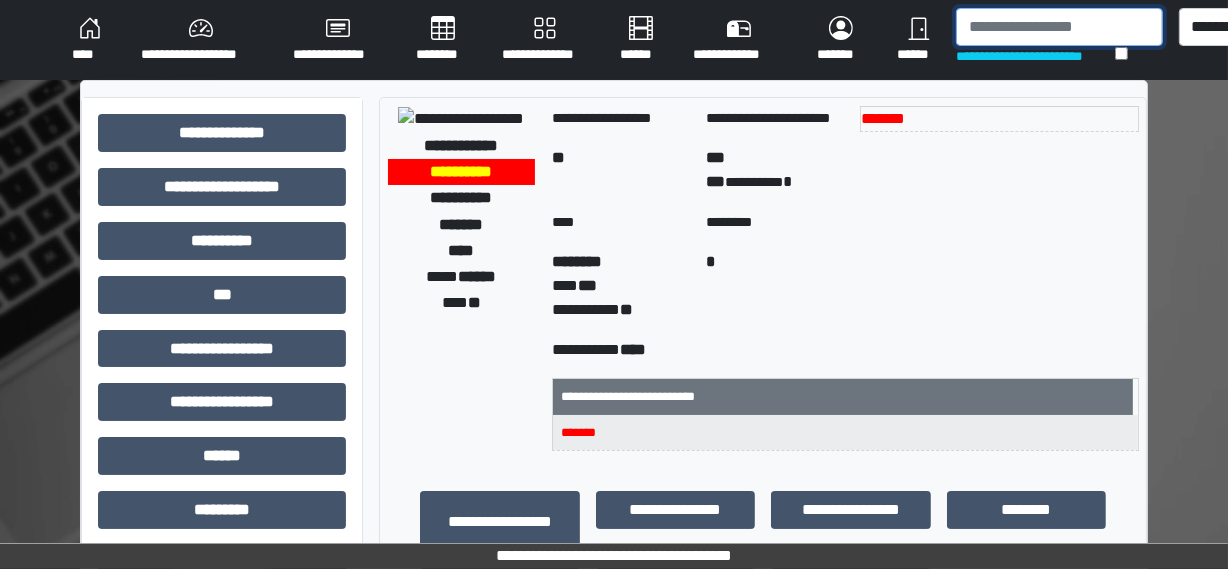 click at bounding box center (1059, 27) 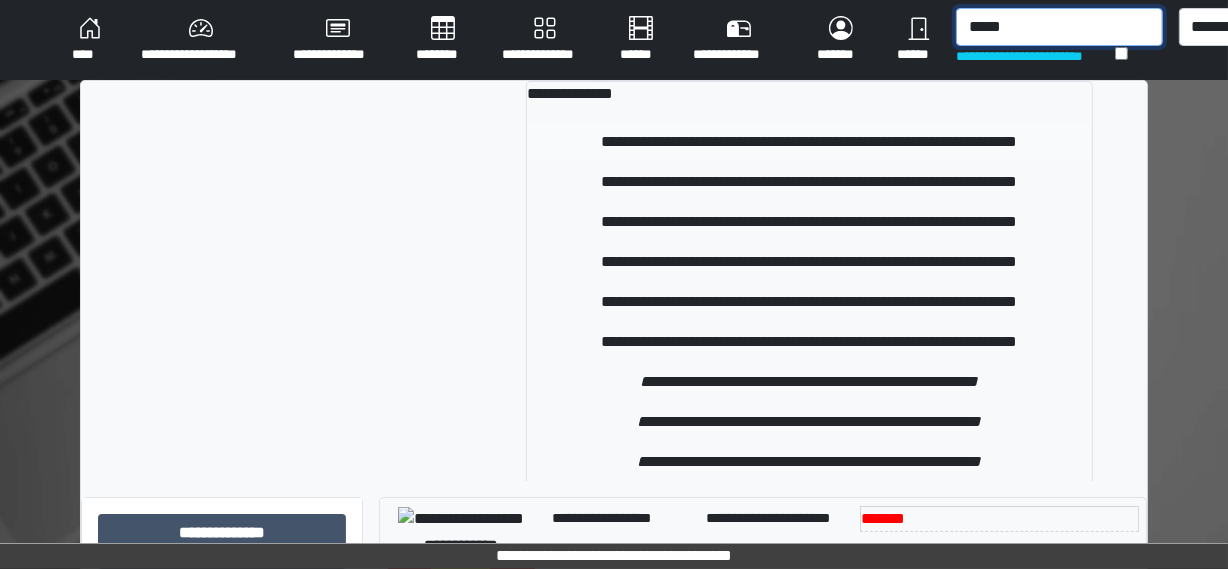 type on "*****" 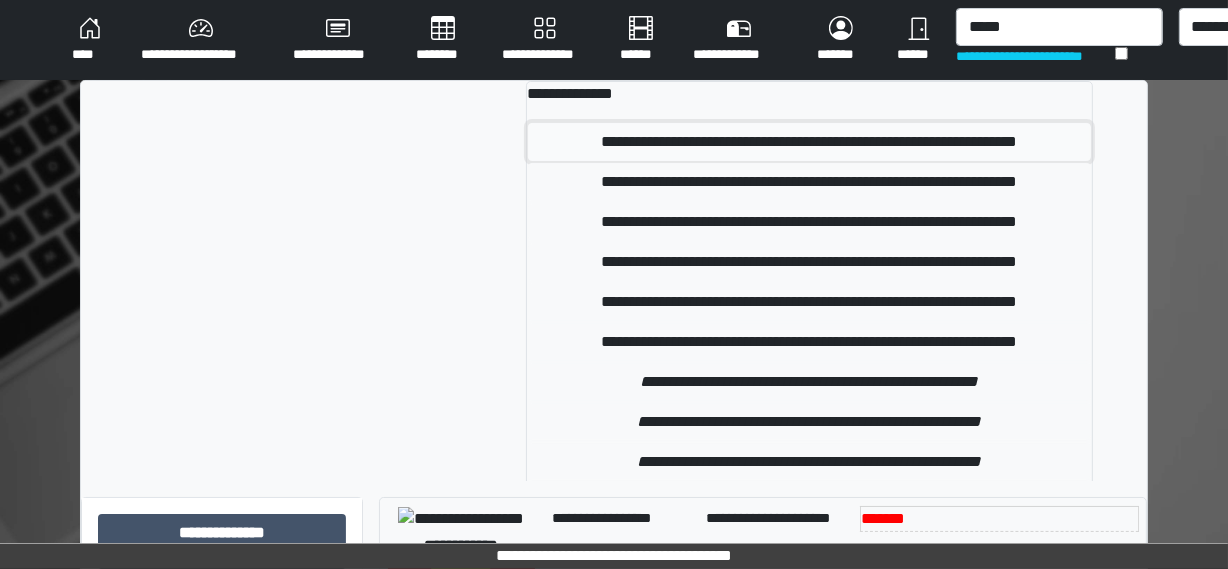 click on "**********" at bounding box center [809, 142] 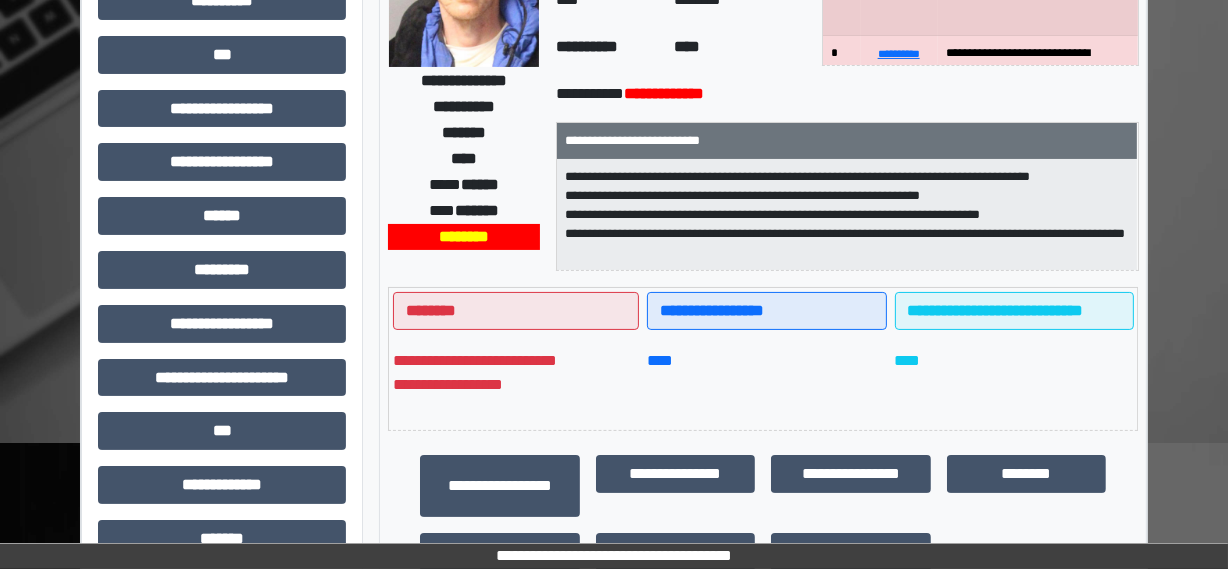 scroll, scrollTop: 272, scrollLeft: 0, axis: vertical 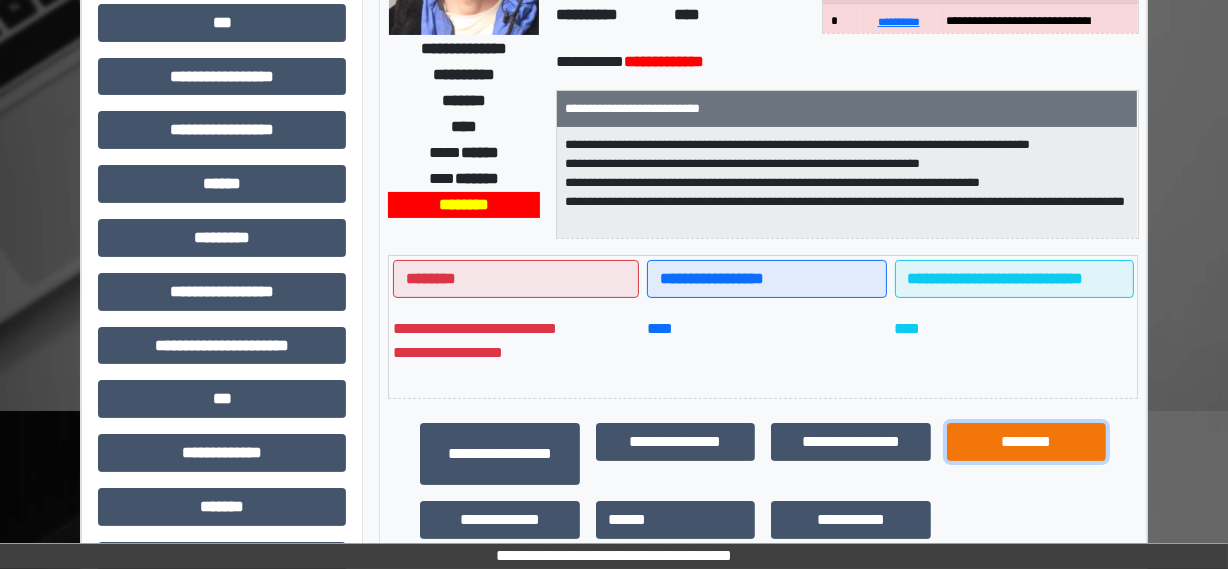 click on "********" at bounding box center (1027, 442) 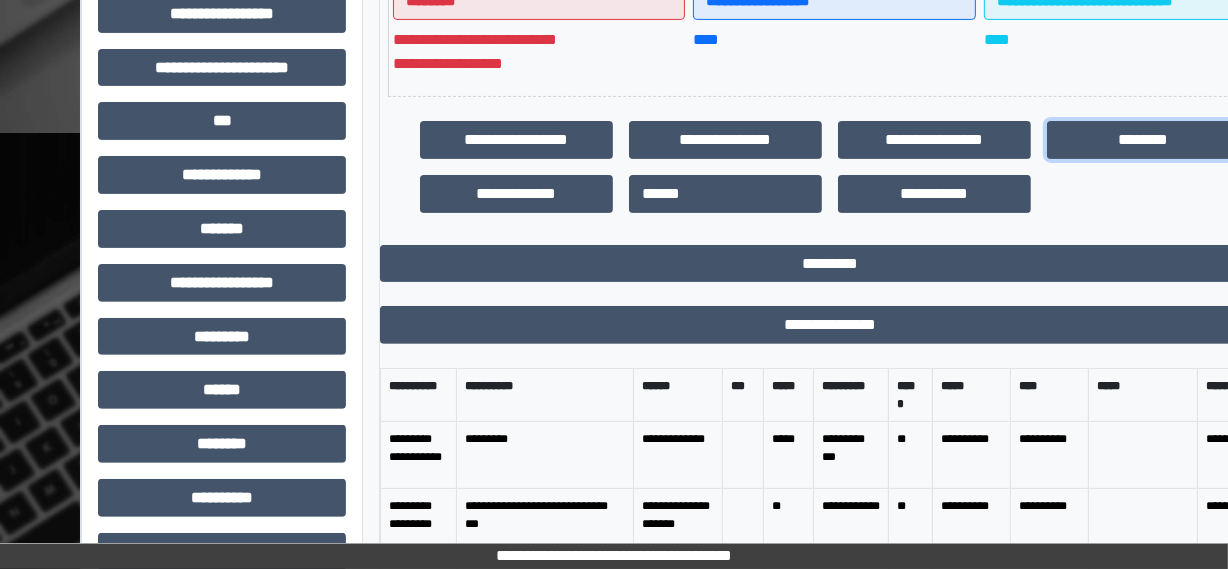 scroll, scrollTop: 636, scrollLeft: 0, axis: vertical 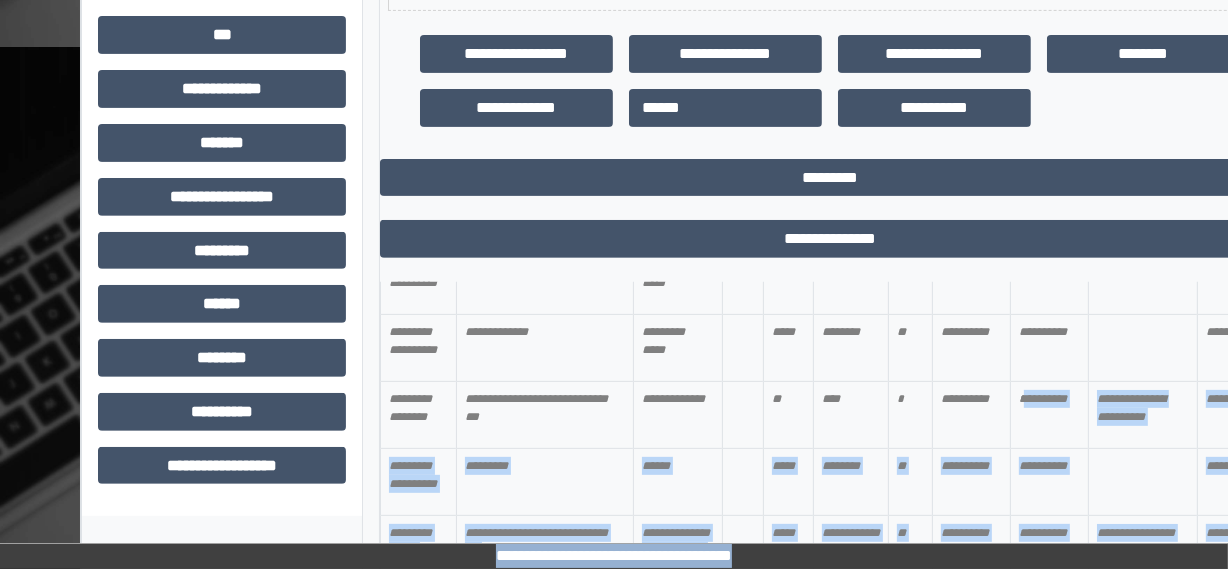 drag, startPoint x: 983, startPoint y: 551, endPoint x: 1024, endPoint y: 540, distance: 42.44997 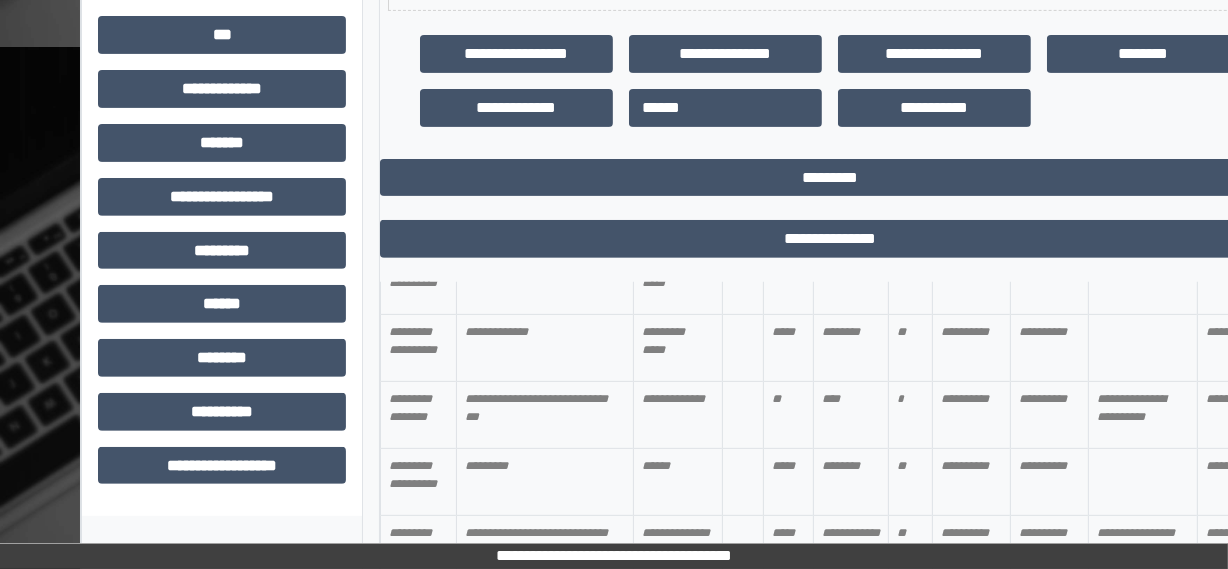 click on "**********" at bounding box center [971, 415] 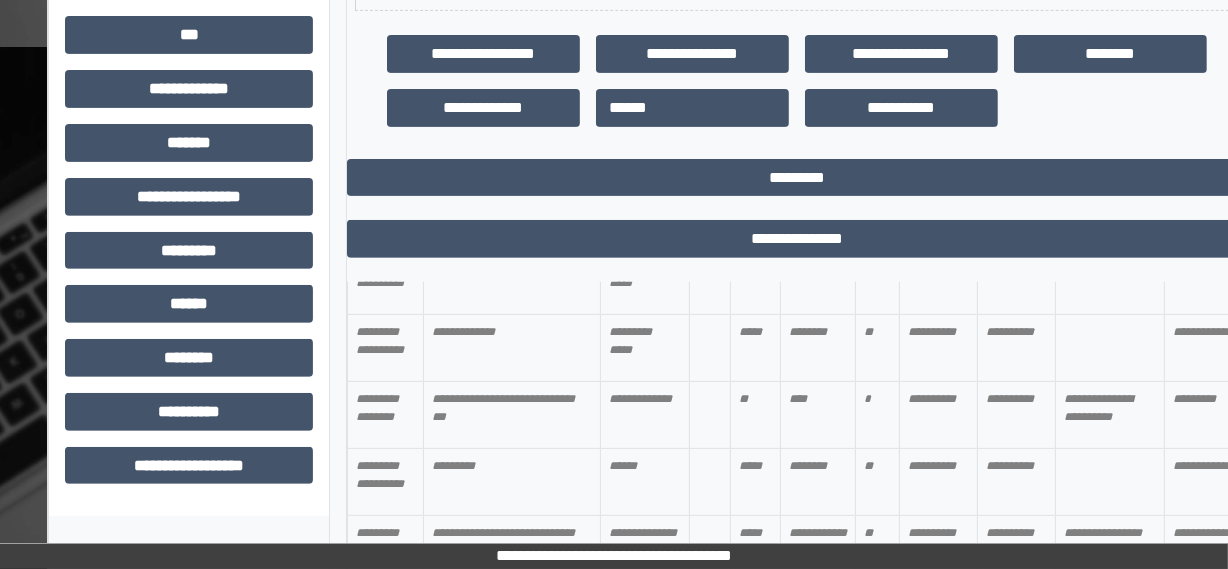 scroll, scrollTop: 636, scrollLeft: 60, axis: both 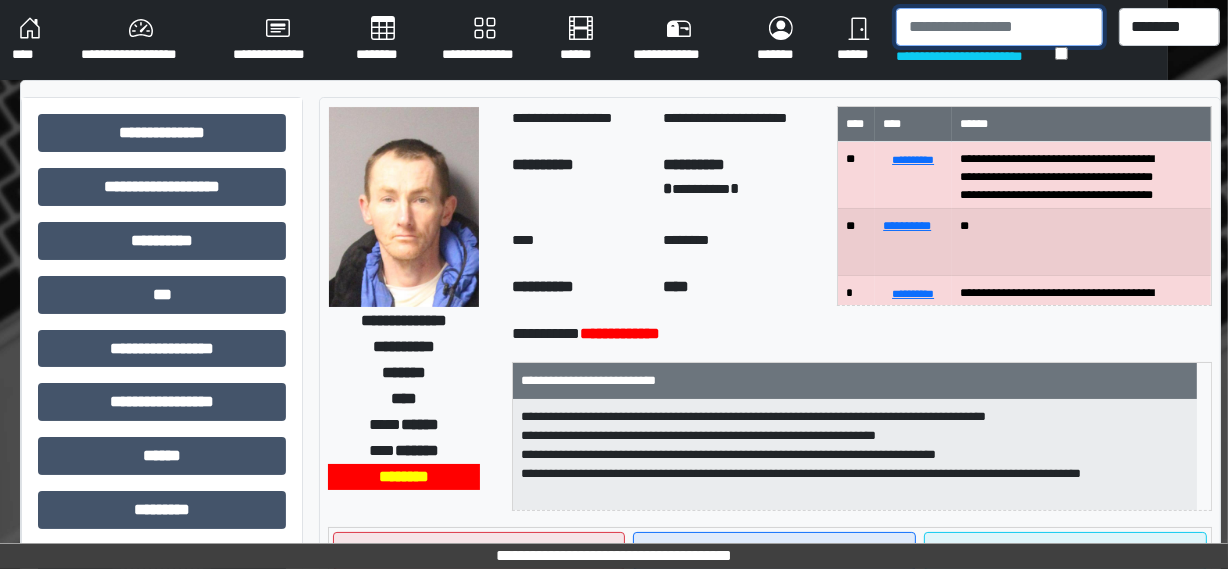 click at bounding box center [999, 27] 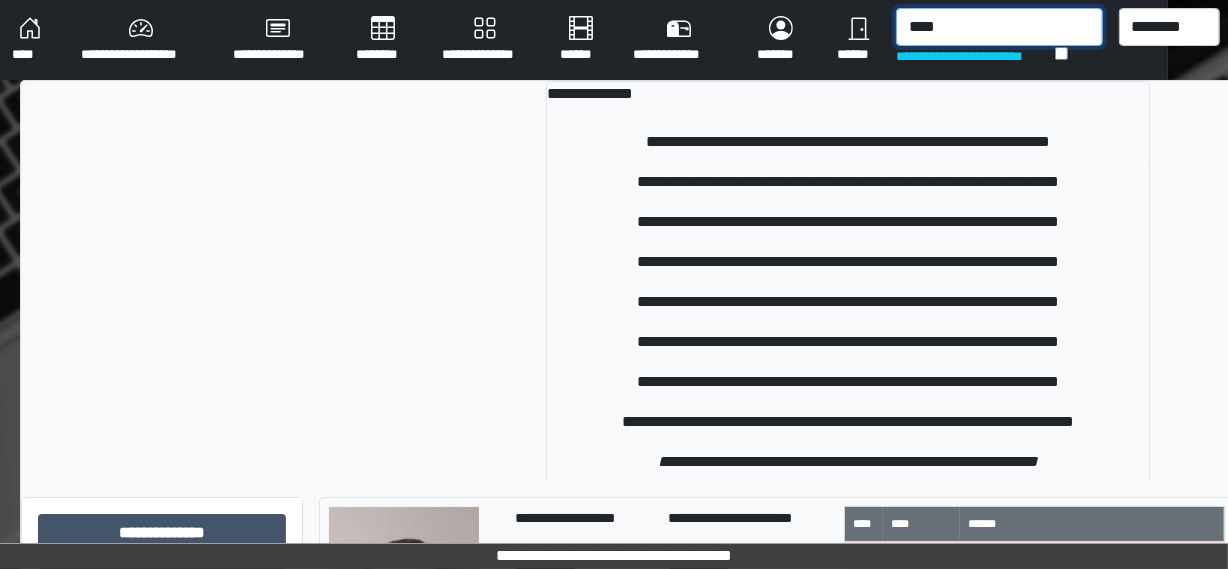 type on "****" 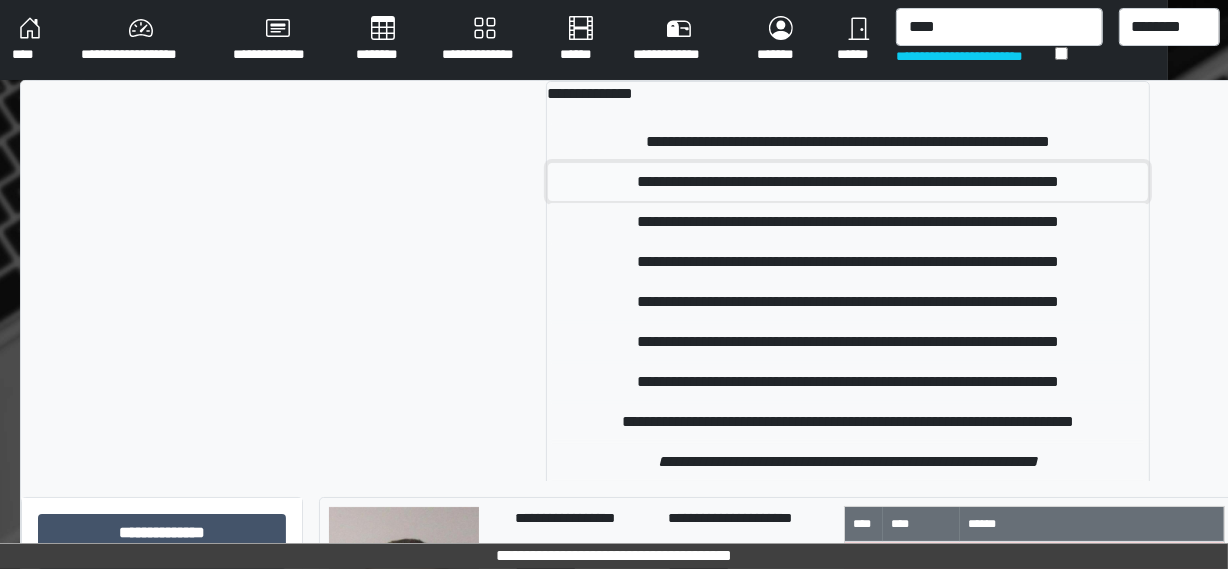 click on "**********" at bounding box center (847, 182) 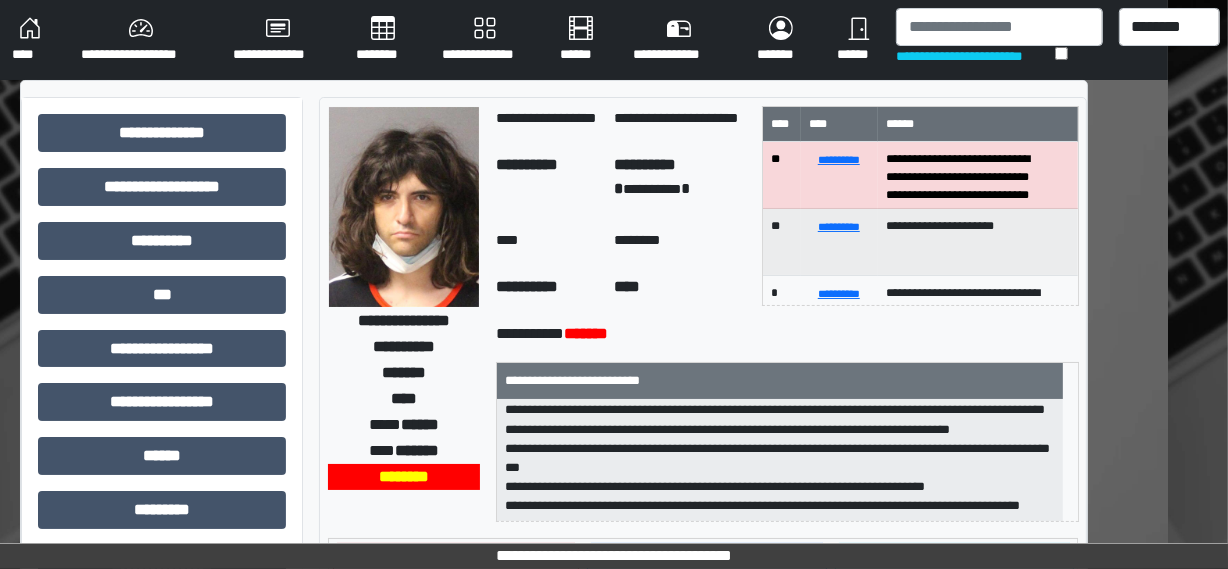 scroll, scrollTop: 140, scrollLeft: 0, axis: vertical 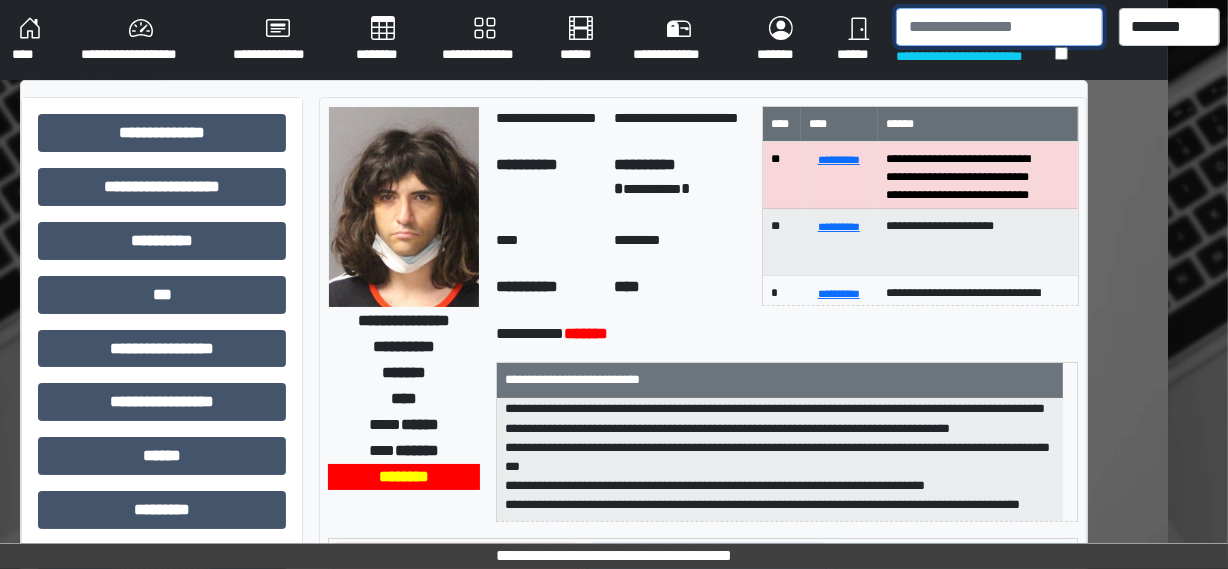 click at bounding box center (999, 27) 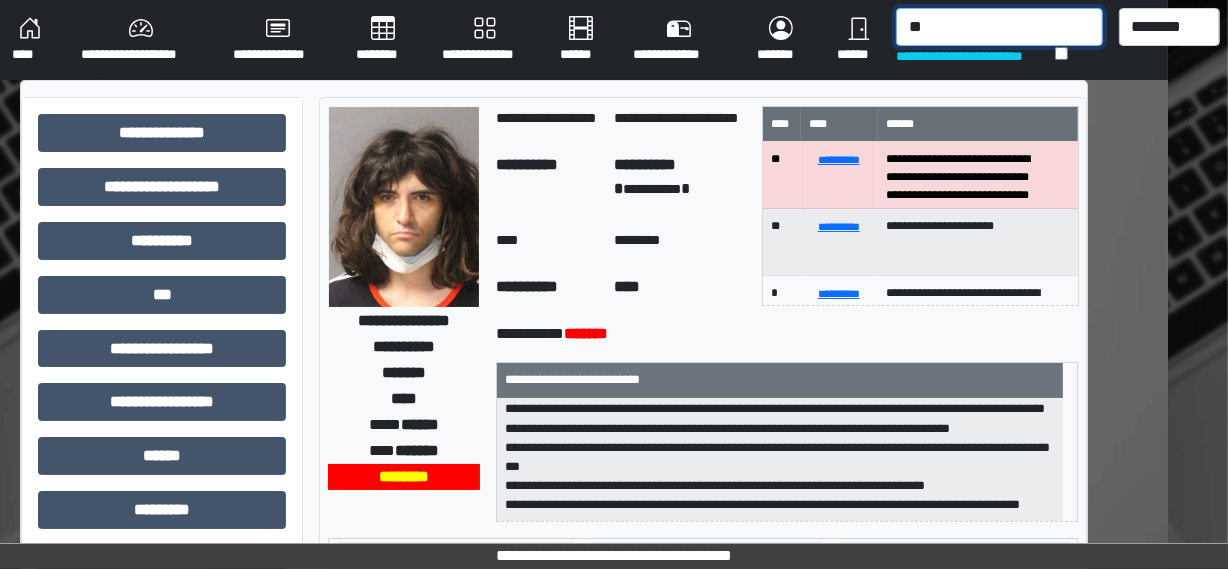 type on "*" 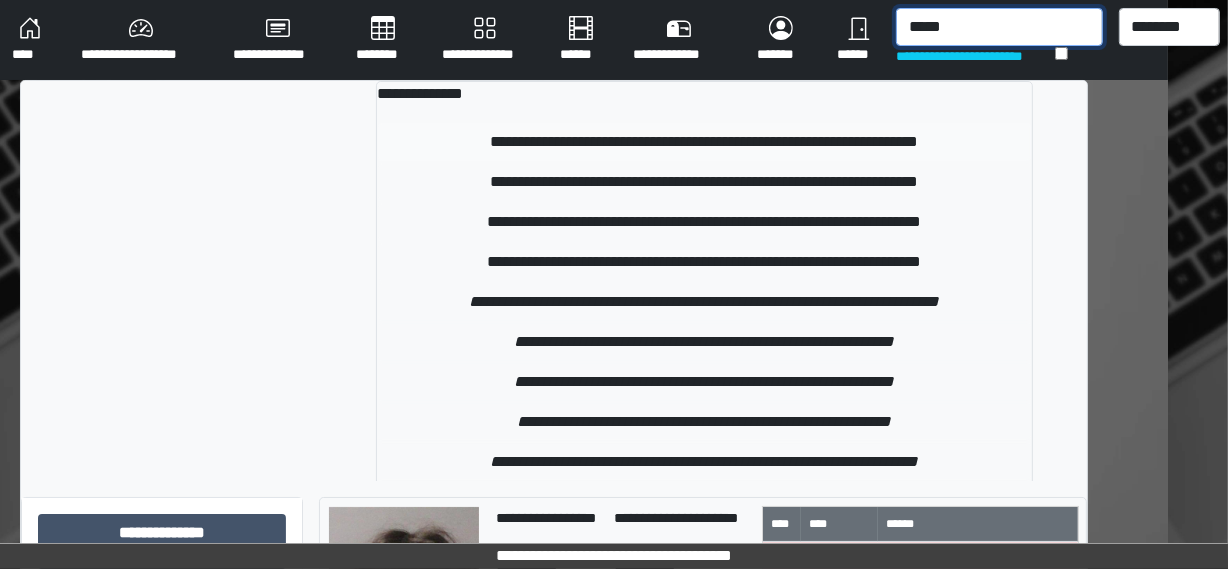 type on "*****" 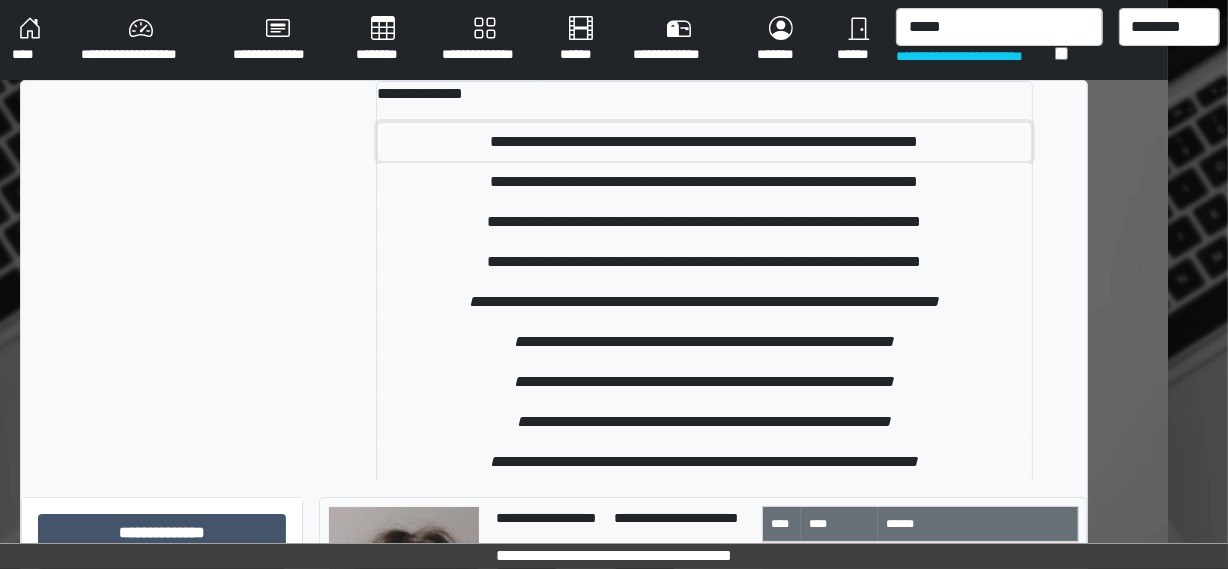 click on "**********" at bounding box center [704, 142] 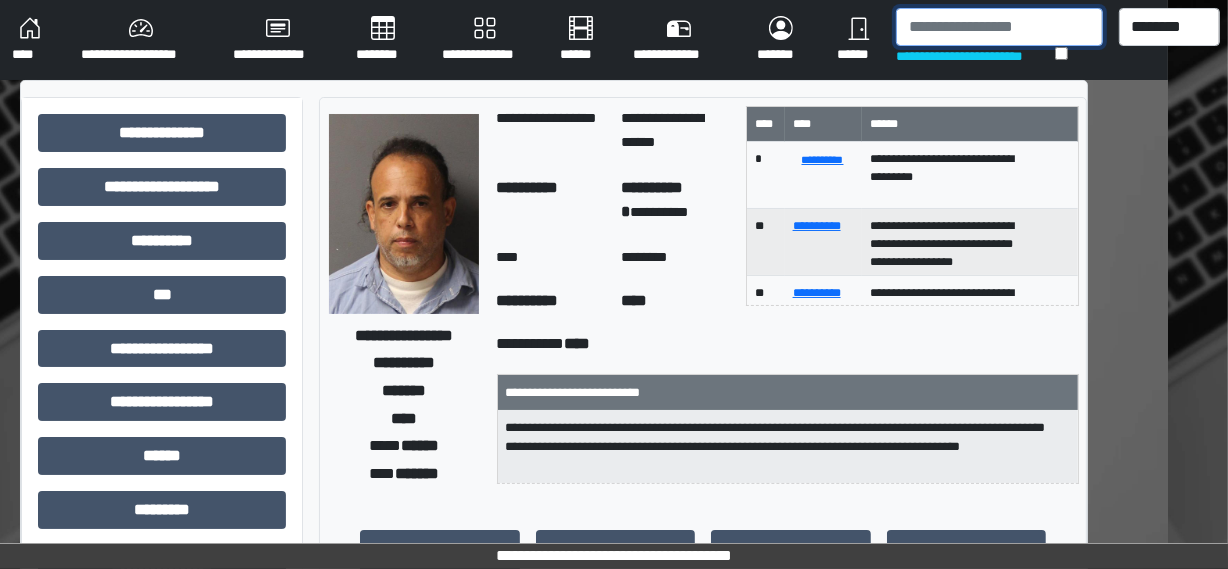 click at bounding box center [999, 27] 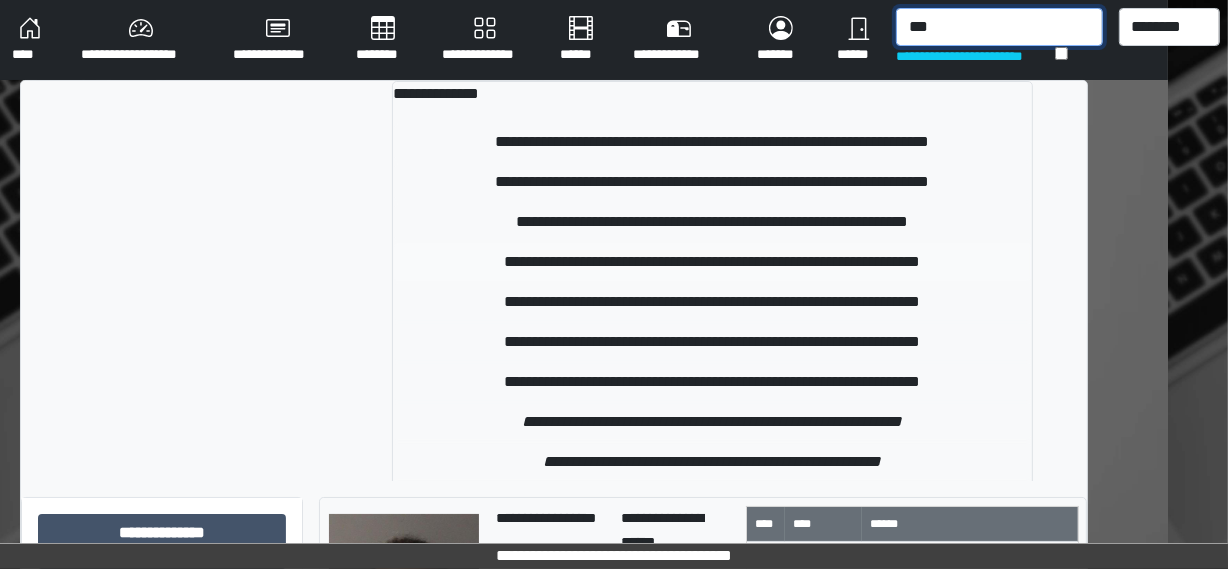 type on "***" 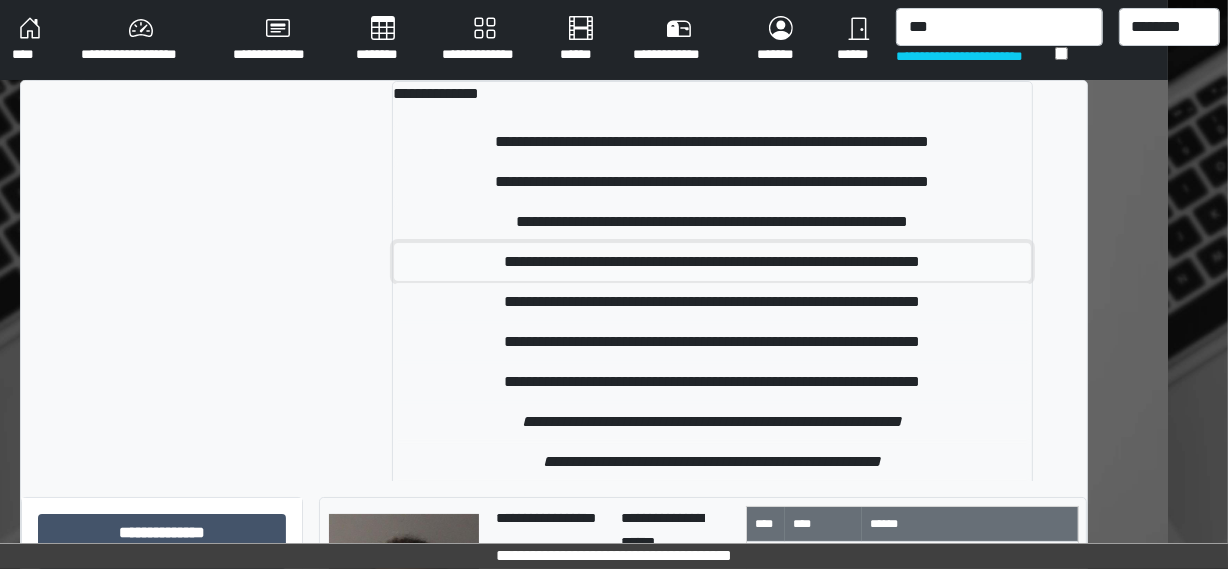 click on "**********" at bounding box center (712, 262) 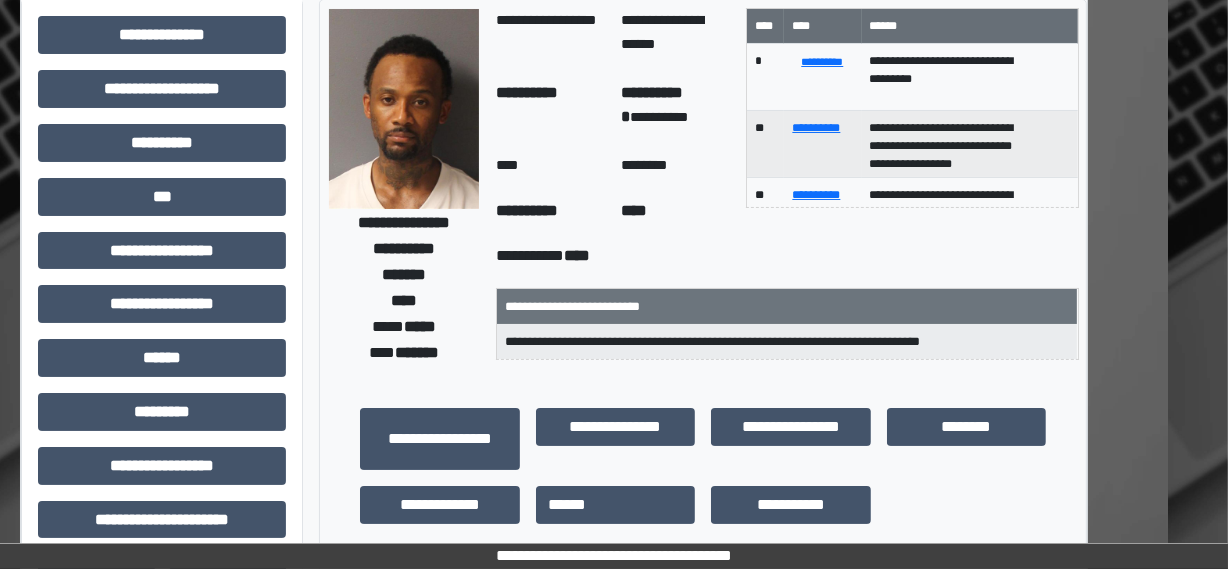 scroll, scrollTop: 0, scrollLeft: 60, axis: horizontal 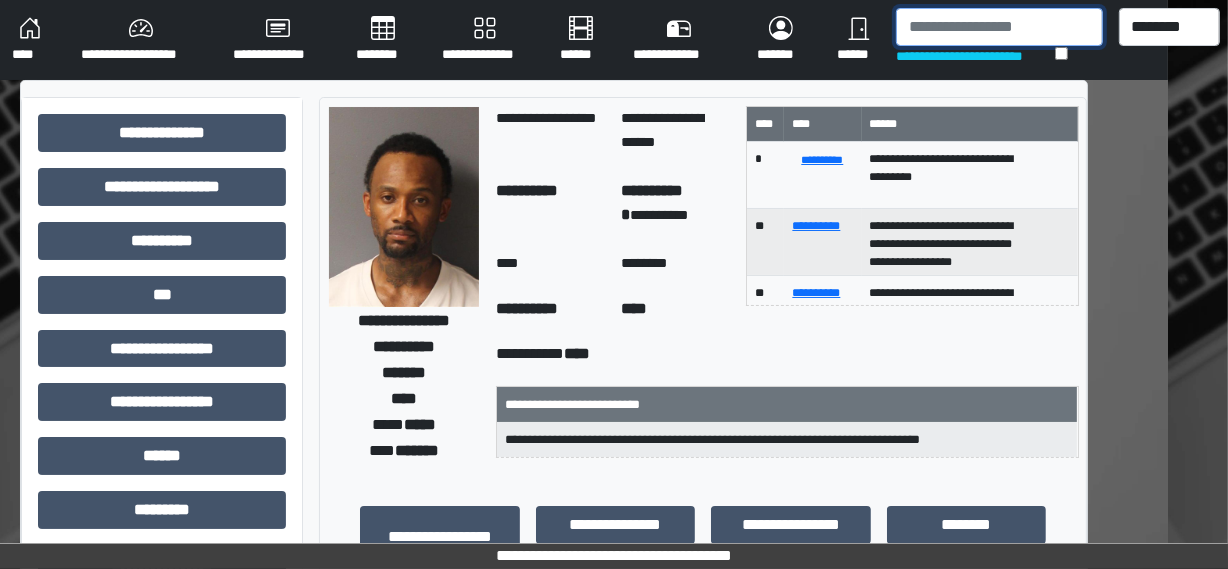 click at bounding box center [999, 27] 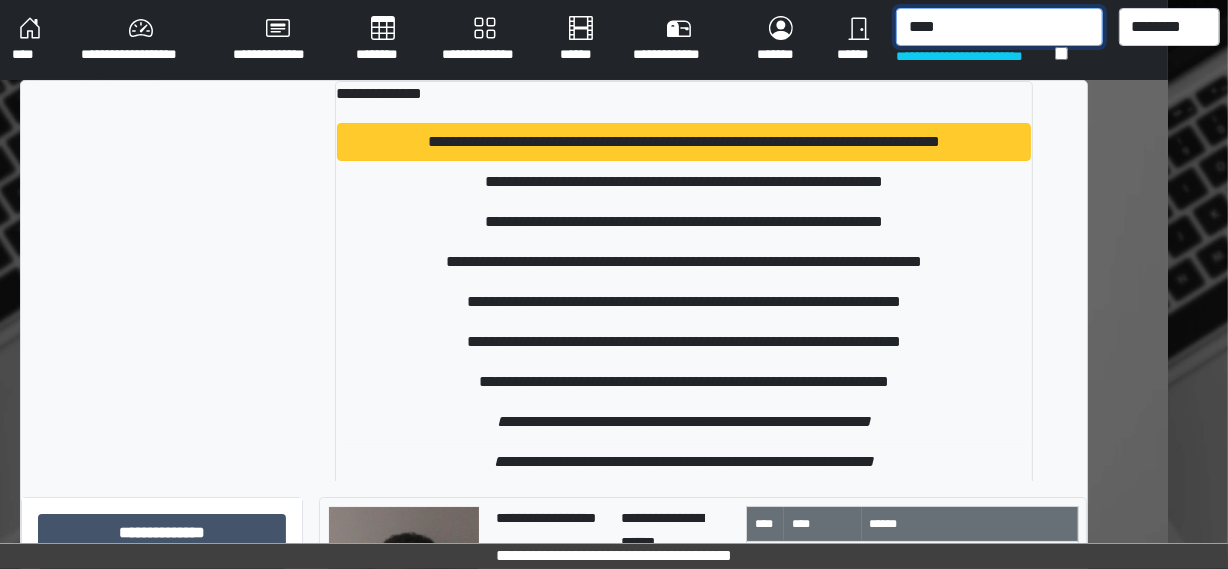 type on "****" 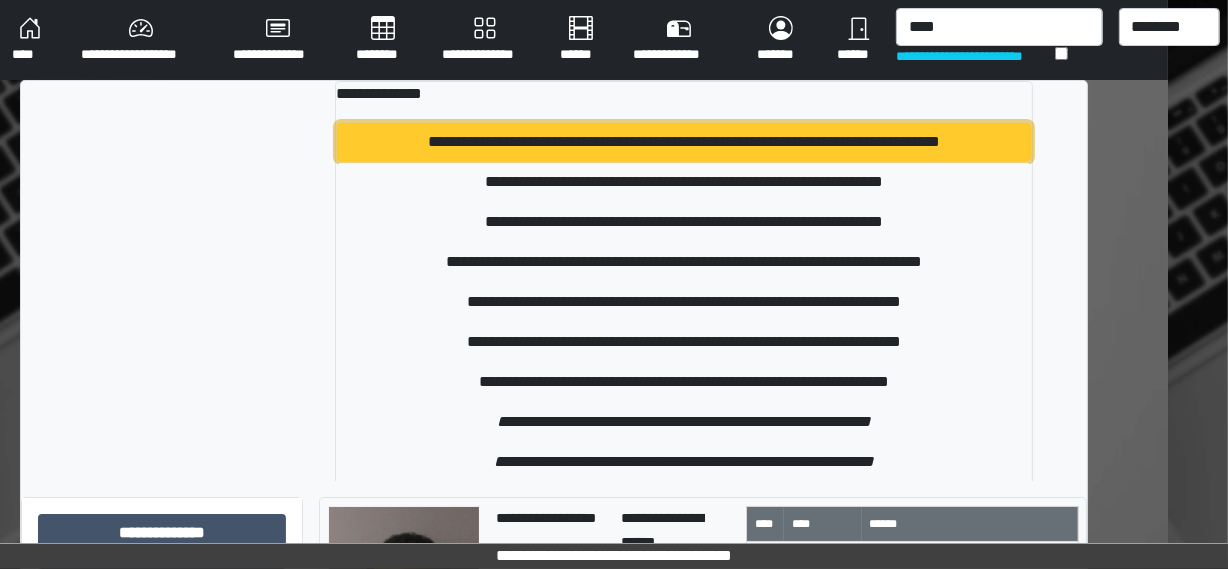 click on "**********" at bounding box center (683, 142) 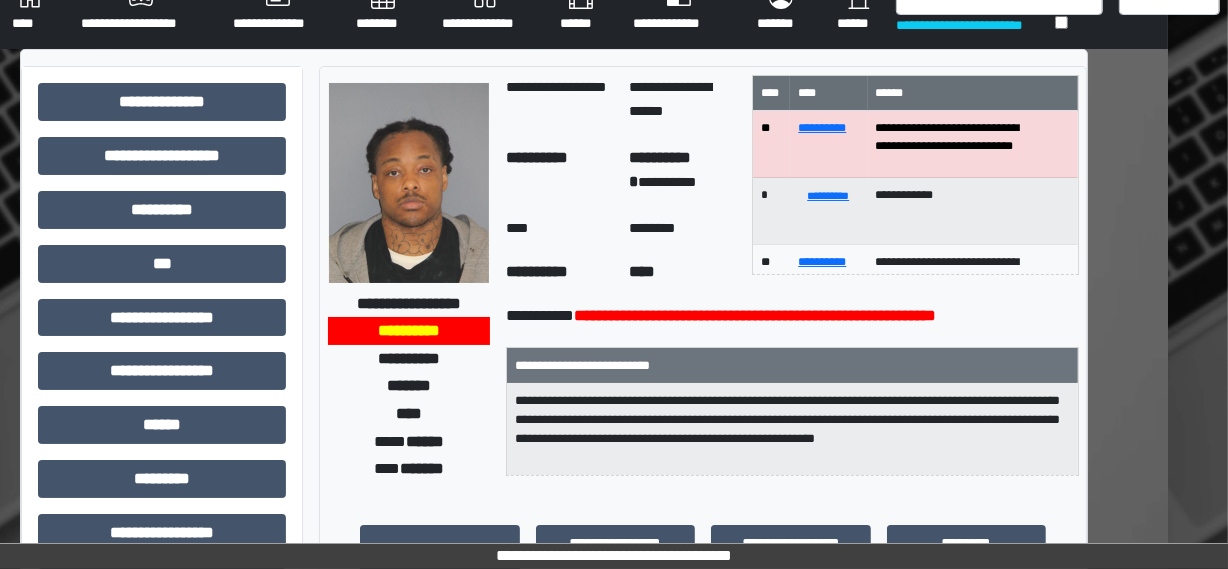 scroll, scrollTop: 0, scrollLeft: 60, axis: horizontal 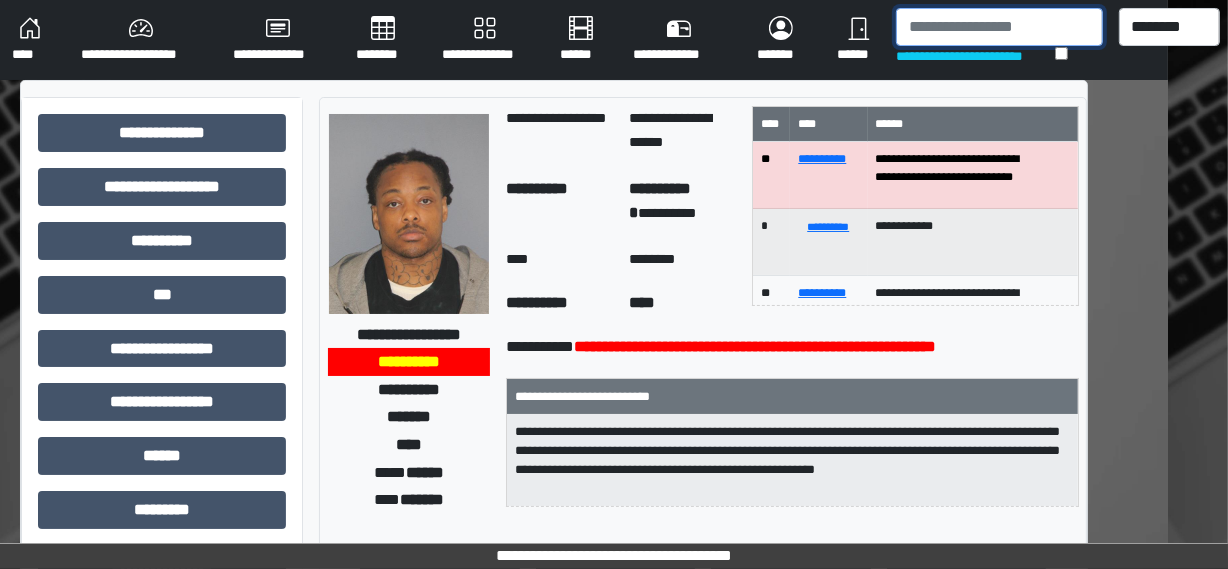 click at bounding box center [999, 27] 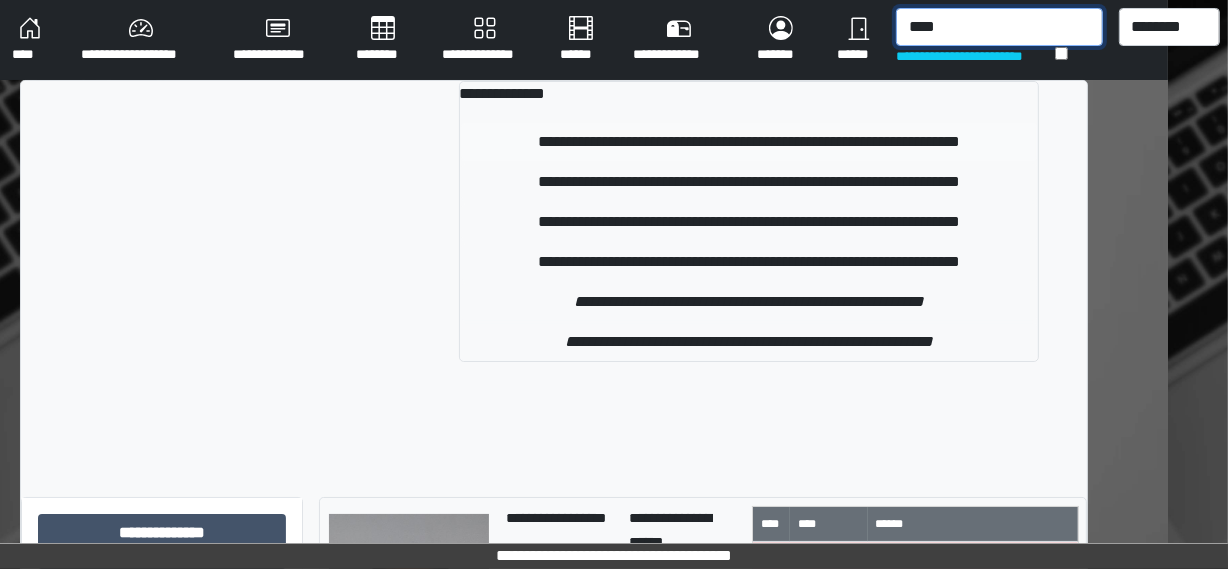 type on "****" 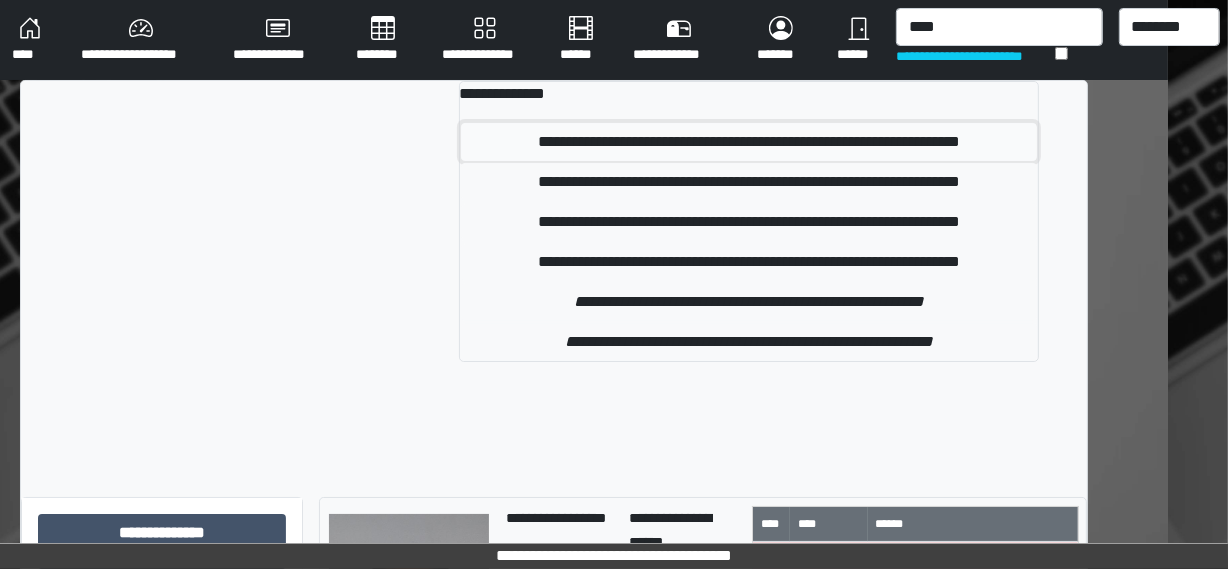 click on "**********" at bounding box center [749, 142] 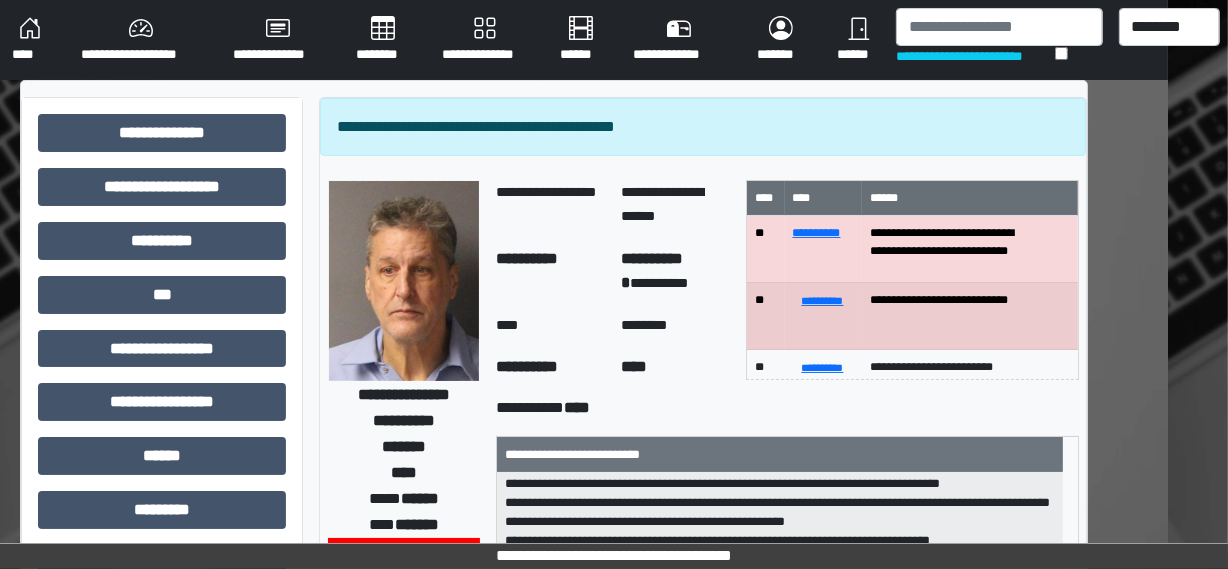 scroll, scrollTop: 101, scrollLeft: 0, axis: vertical 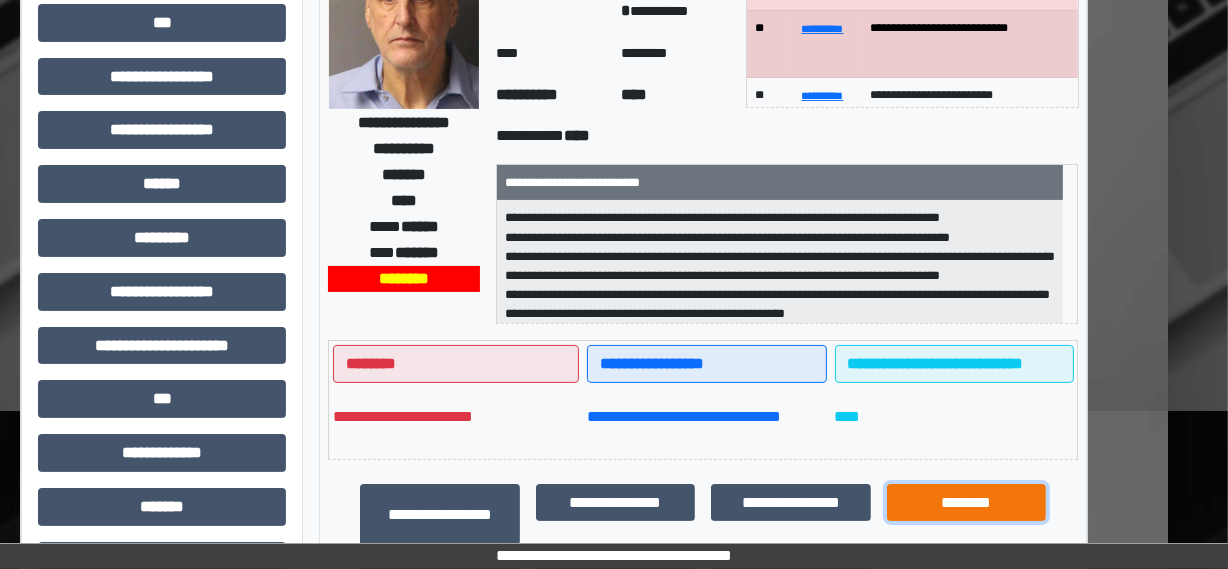 click on "********" at bounding box center (967, 503) 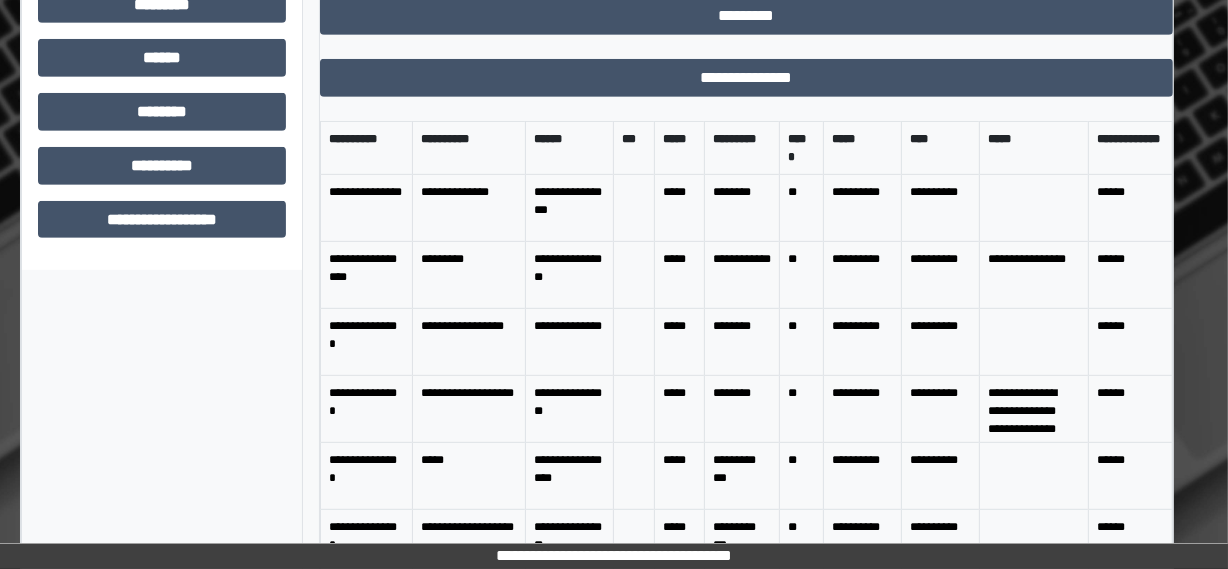 scroll, scrollTop: 909, scrollLeft: 60, axis: both 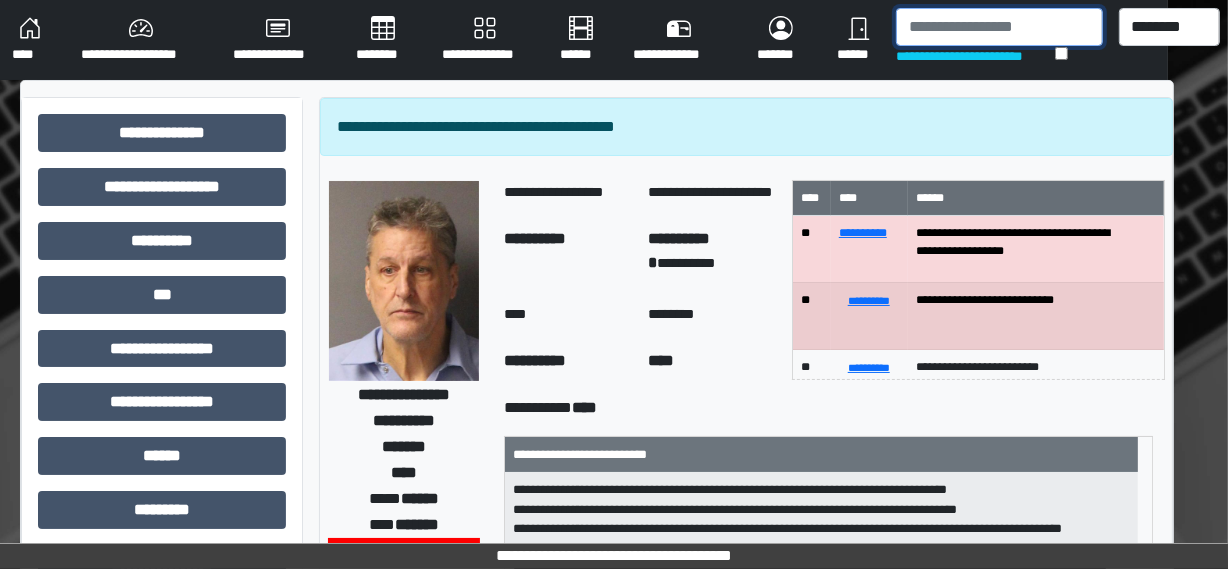 click at bounding box center [999, 27] 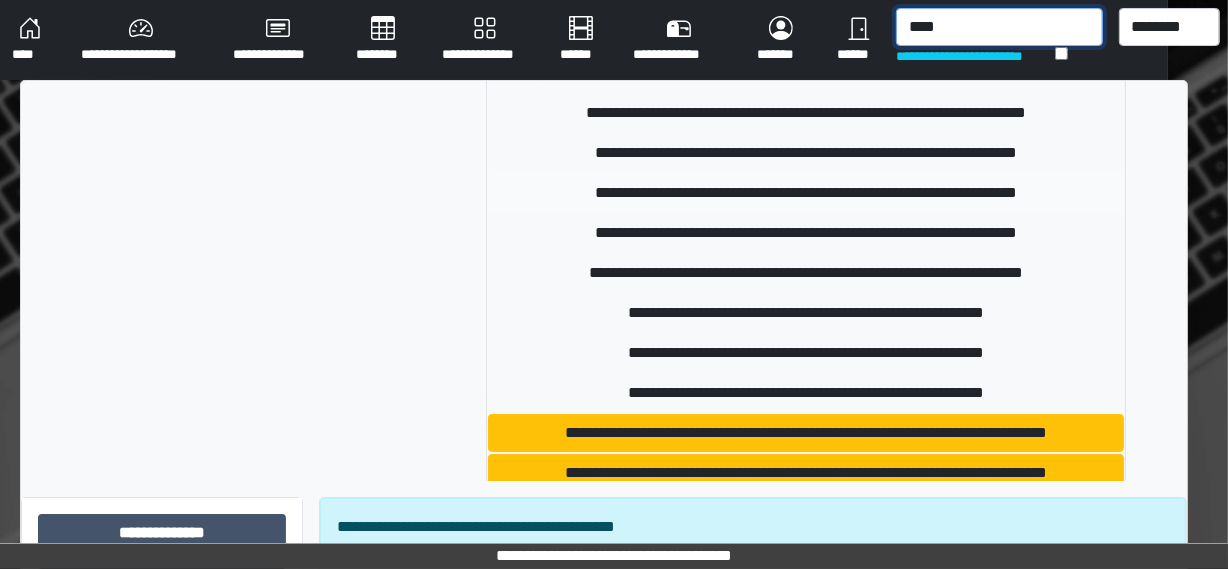 scroll, scrollTop: 0, scrollLeft: 0, axis: both 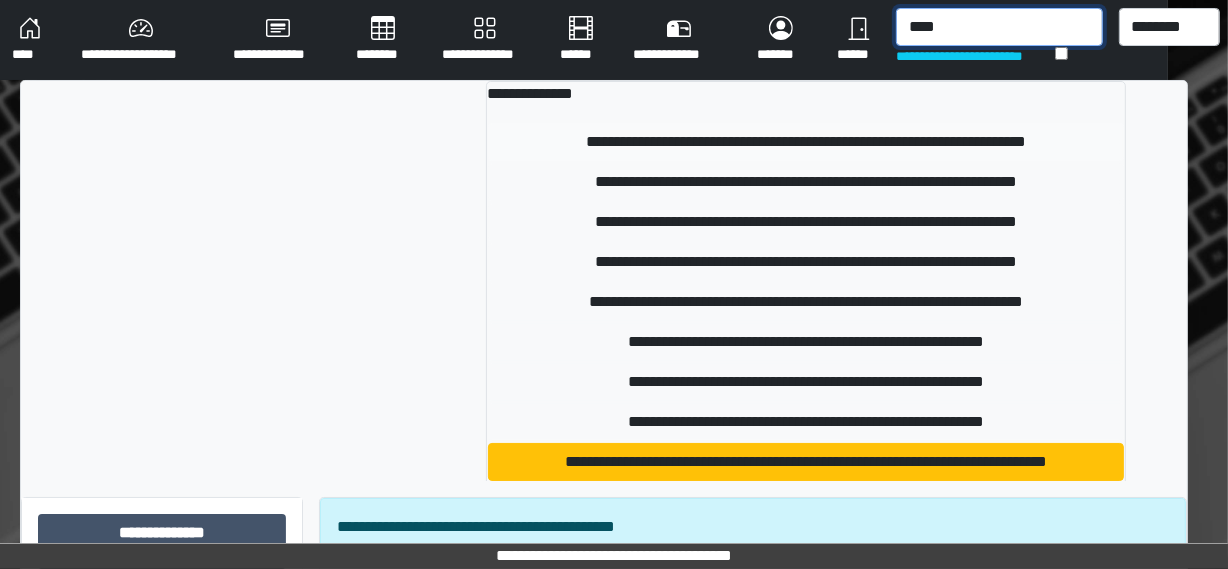 type on "****" 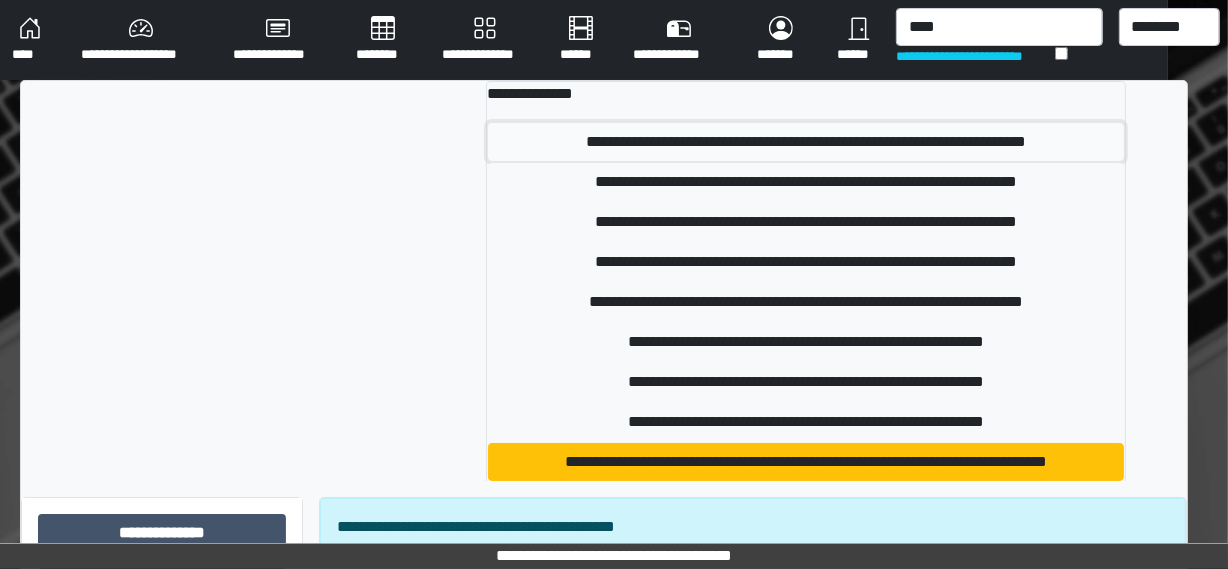 click on "**********" at bounding box center [806, 142] 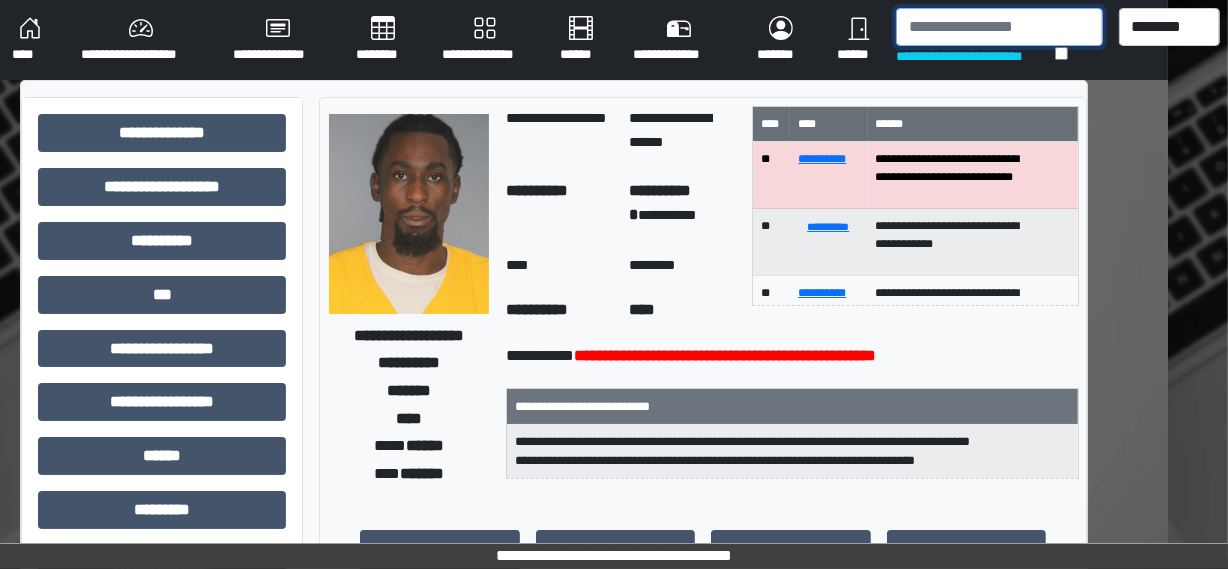 click at bounding box center [999, 27] 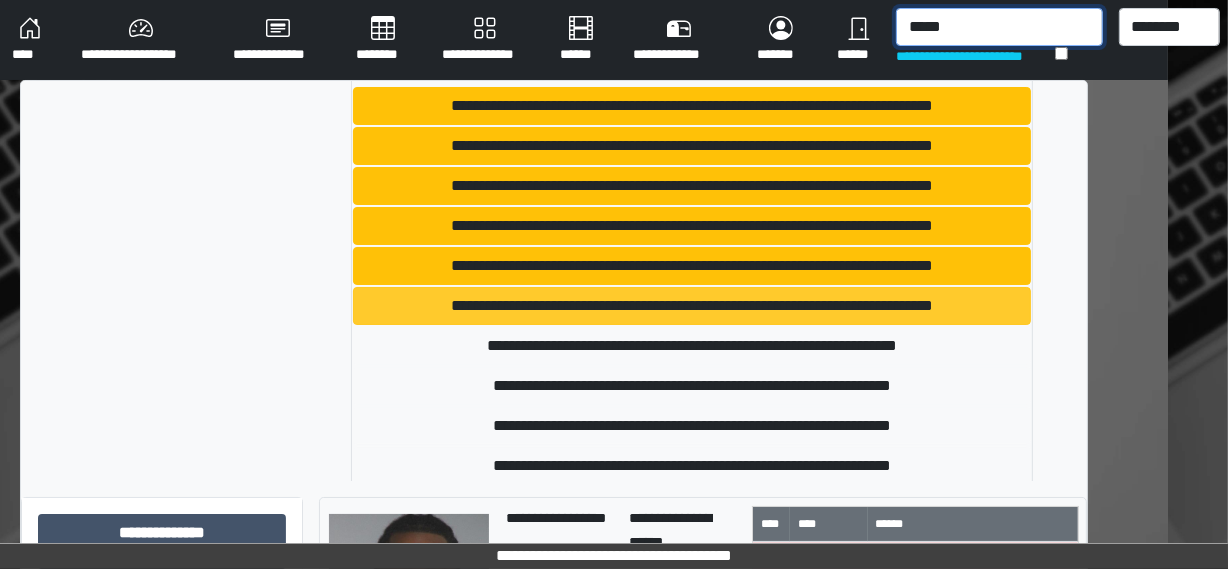 scroll, scrollTop: 1818, scrollLeft: 0, axis: vertical 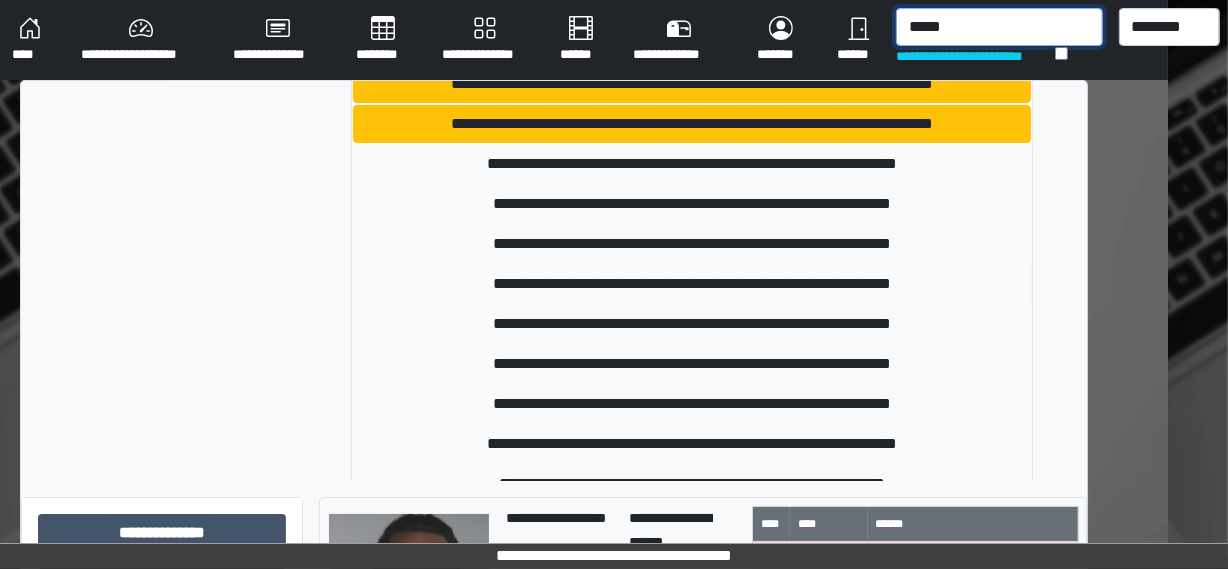 type on "*****" 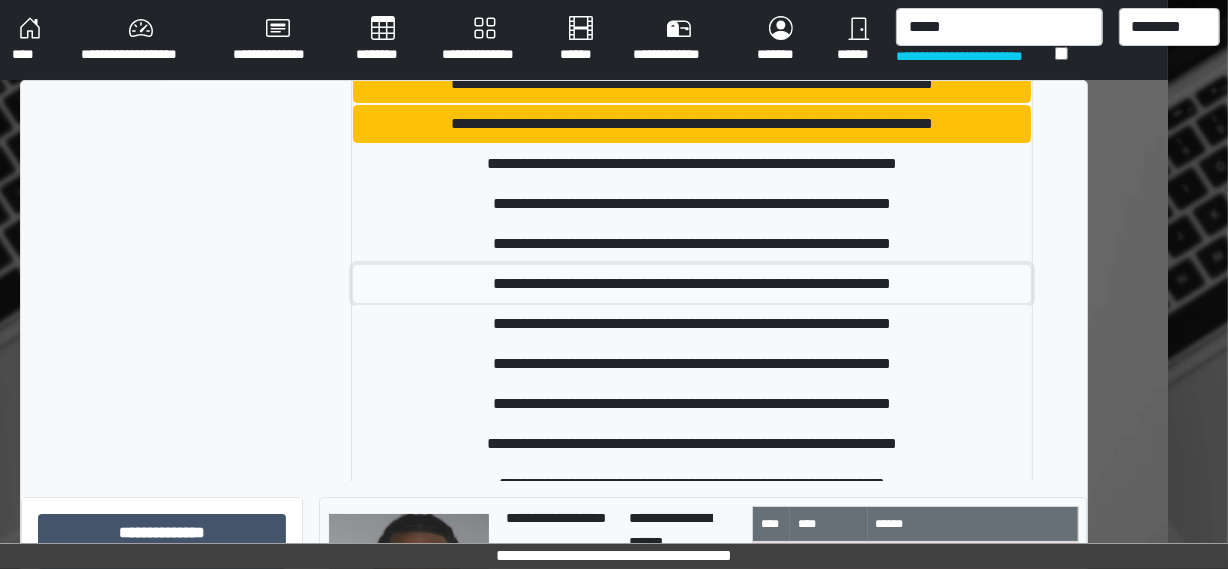 click on "**********" at bounding box center (691, 284) 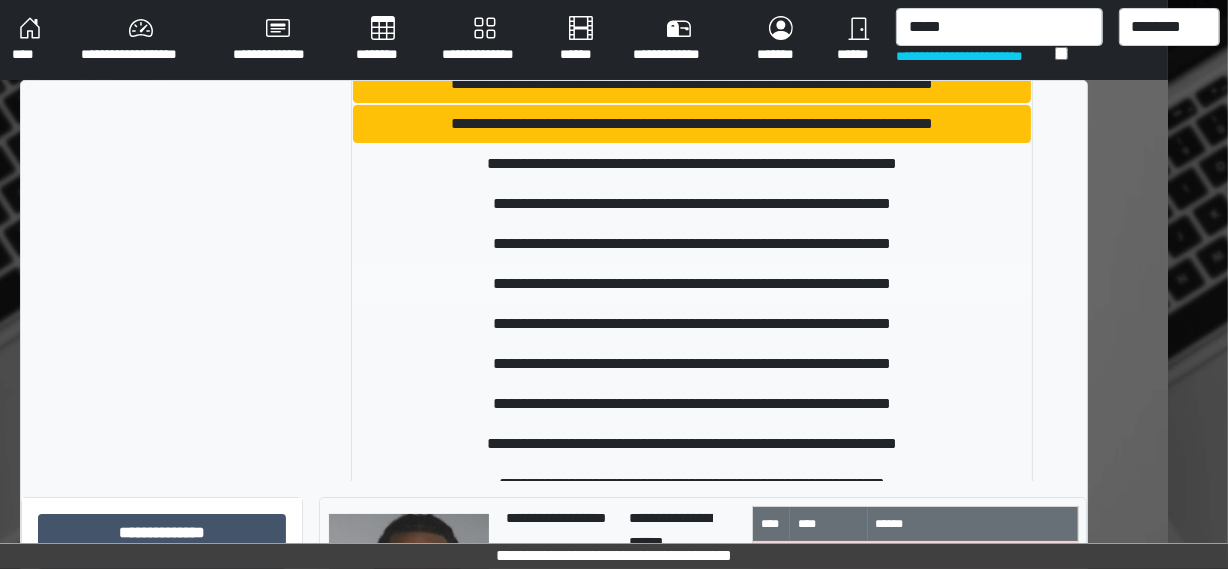 type 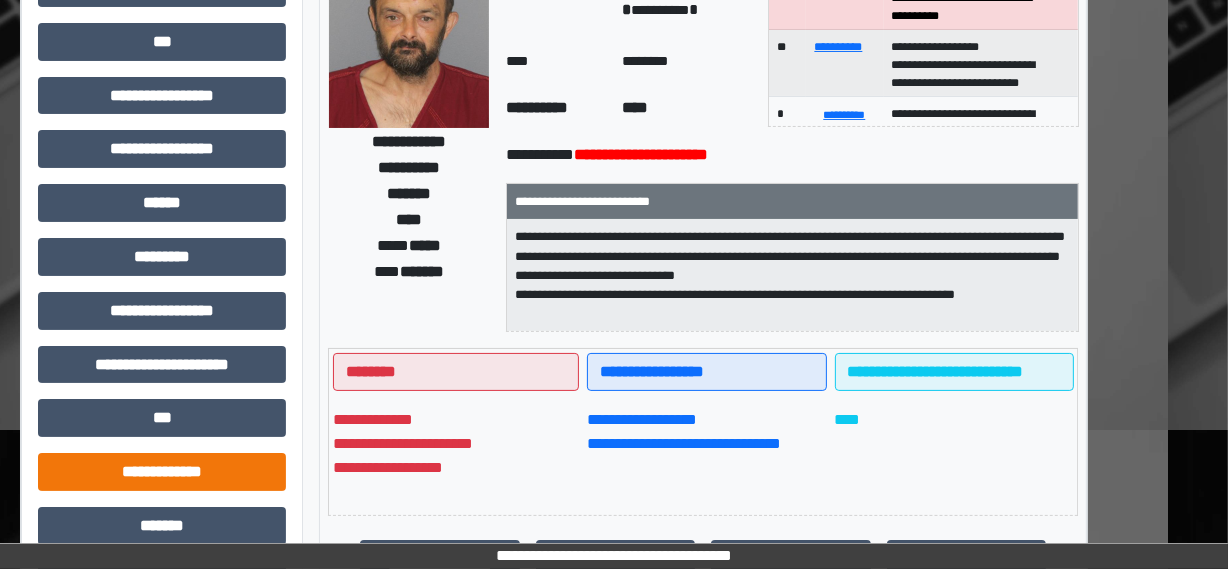scroll, scrollTop: 454, scrollLeft: 60, axis: both 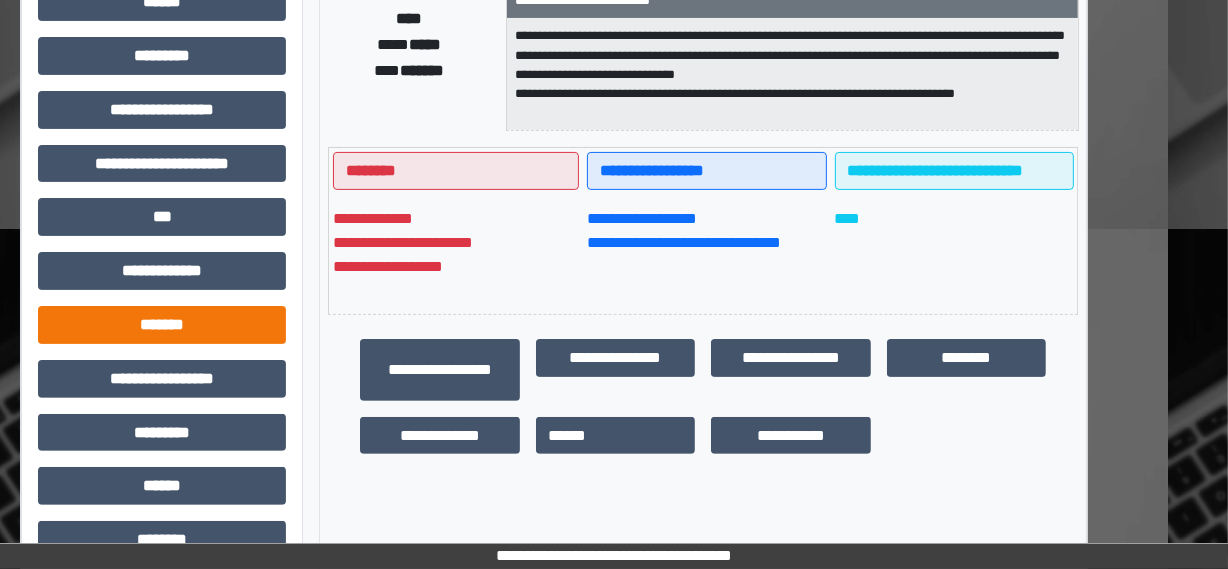 drag, startPoint x: 176, startPoint y: 303, endPoint x: 178, endPoint y: 314, distance: 11.18034 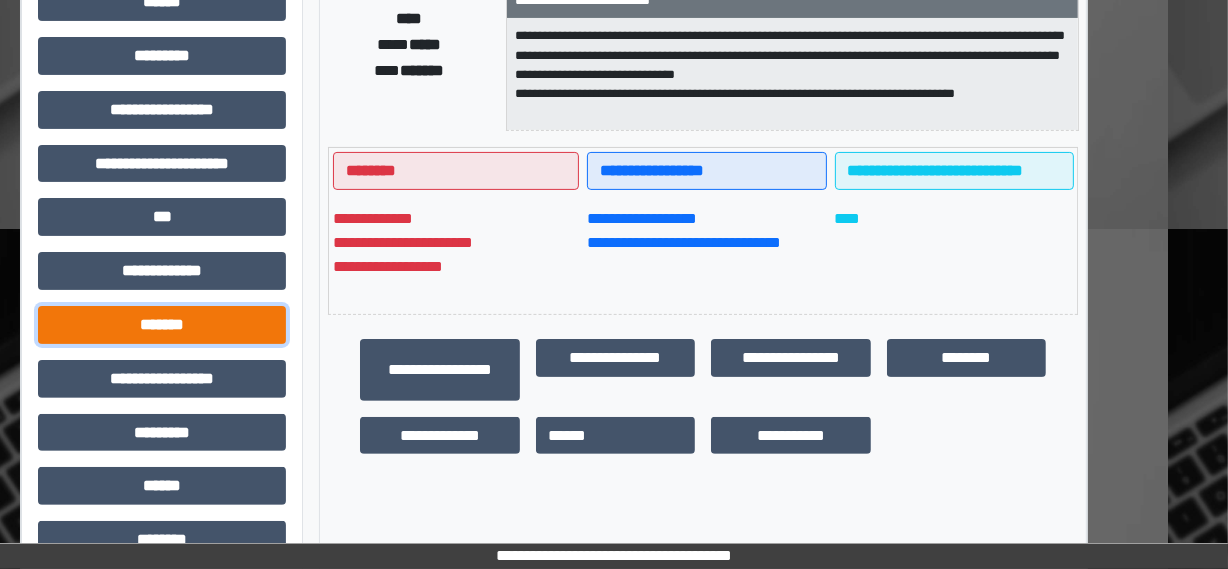 click on "*******" at bounding box center (162, 325) 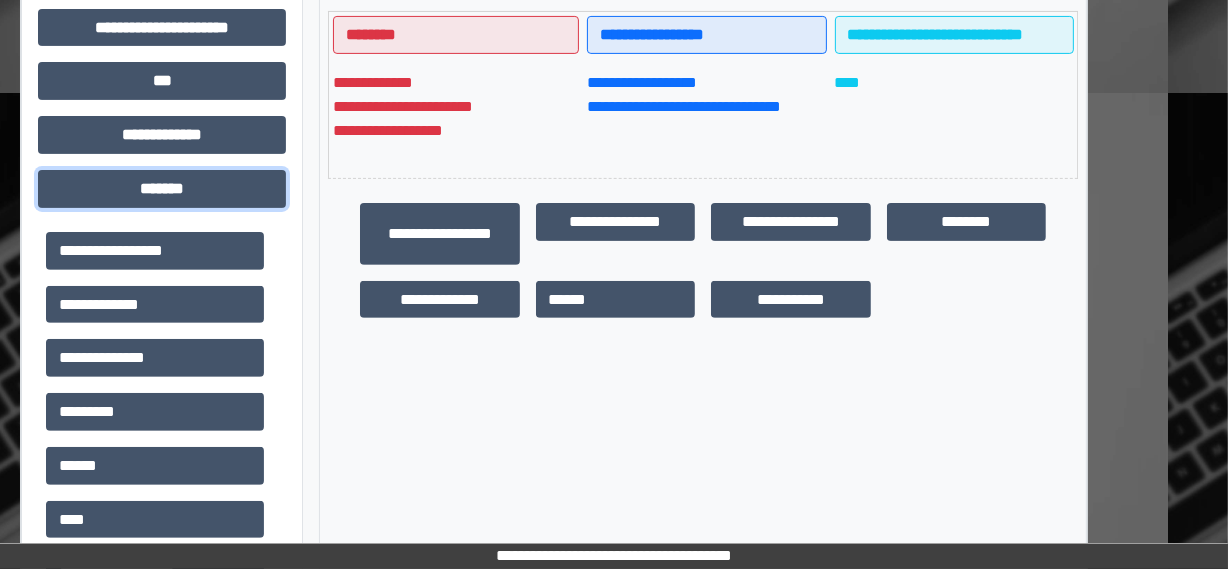 scroll, scrollTop: 818, scrollLeft: 60, axis: both 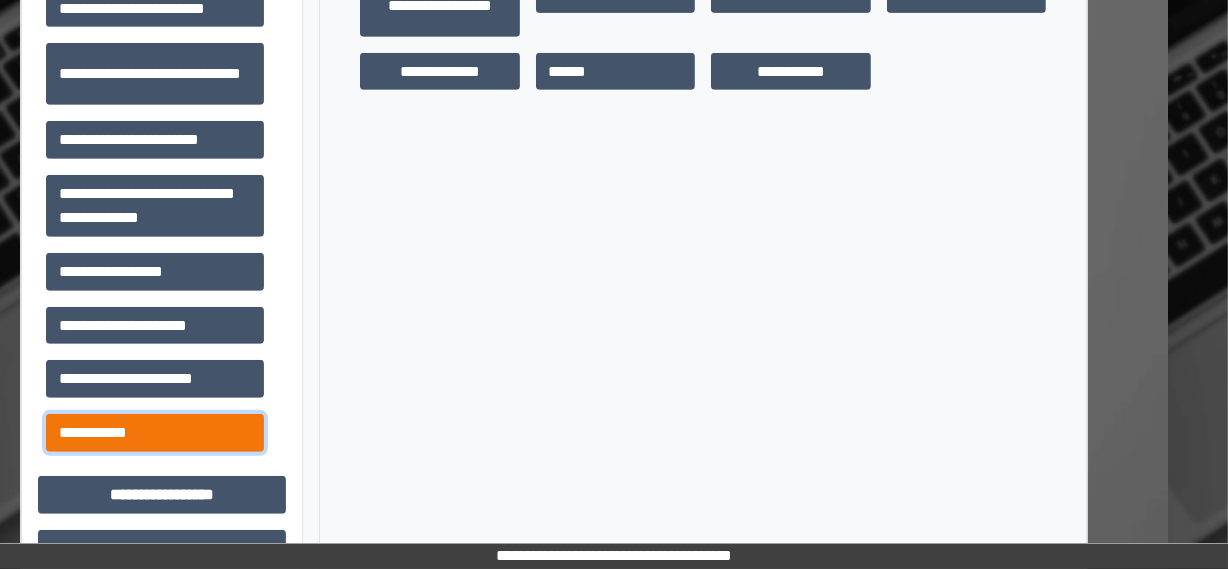 click on "**********" at bounding box center [155, 433] 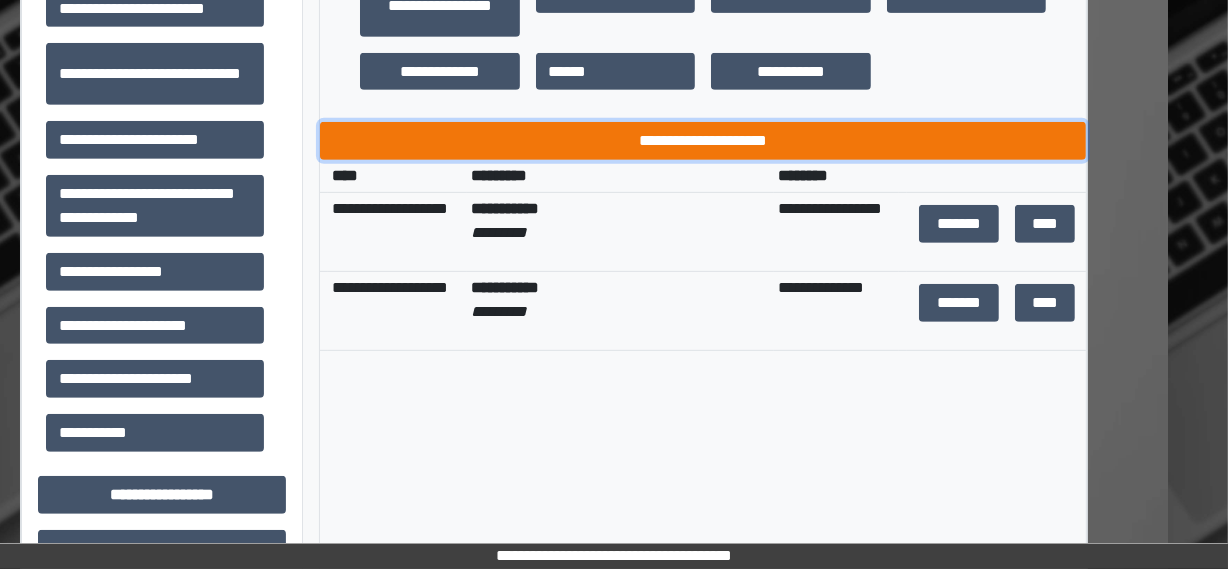 click on "**********" at bounding box center (703, 141) 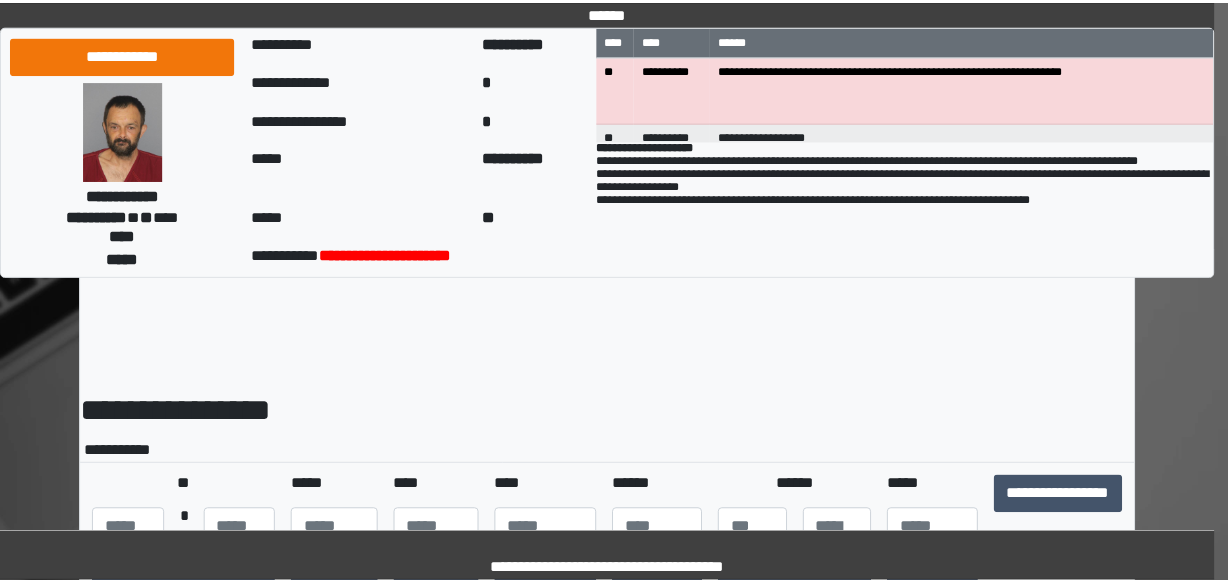 scroll, scrollTop: 0, scrollLeft: 0, axis: both 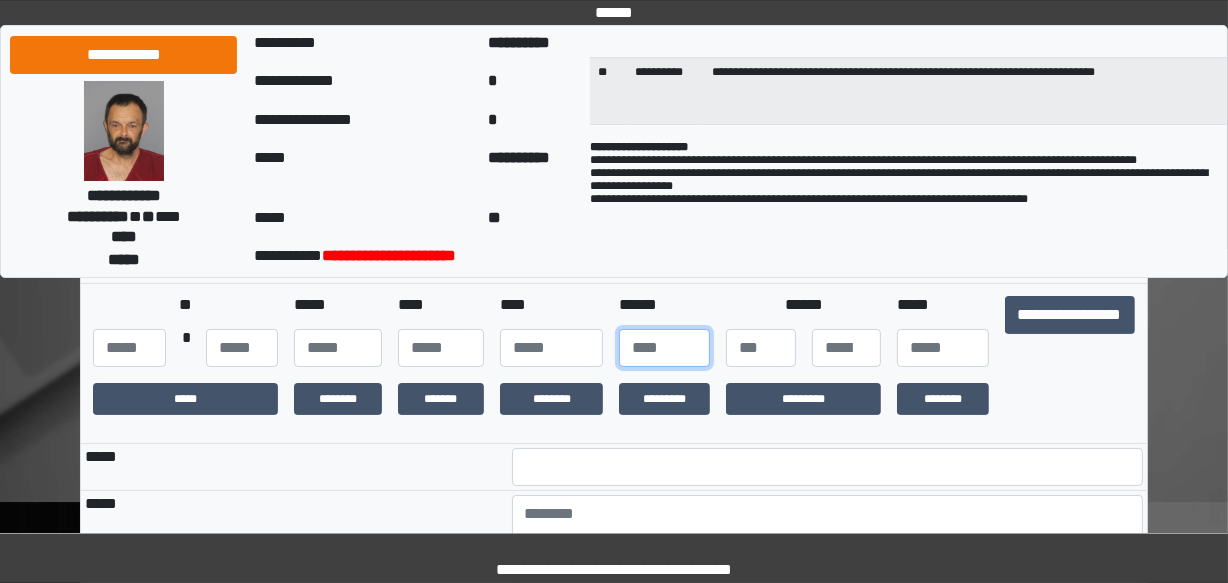 click at bounding box center (664, 348) 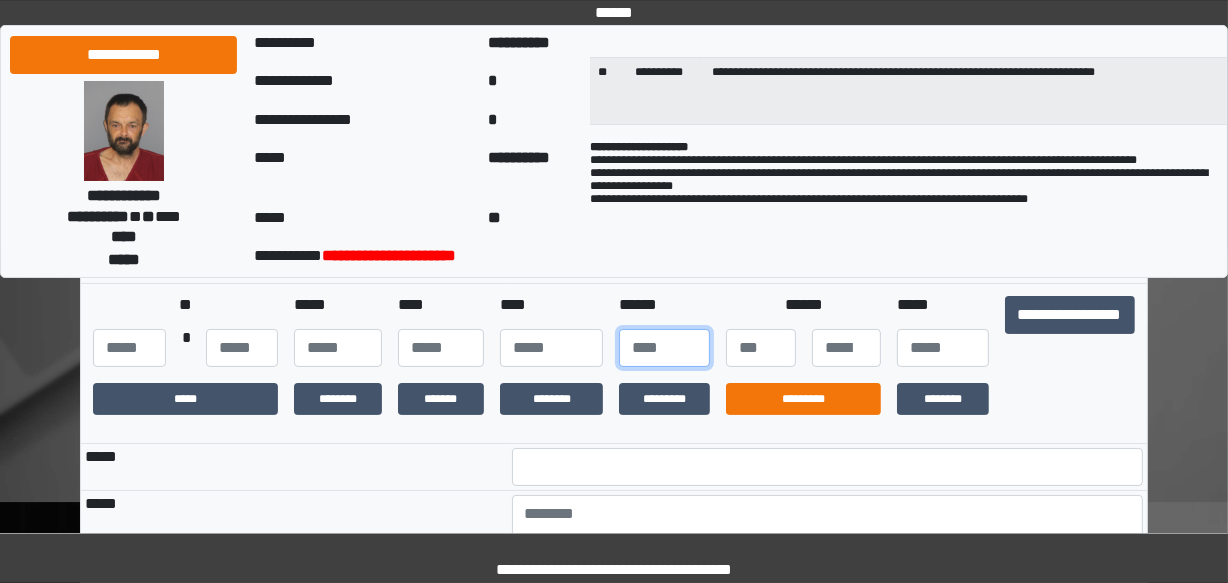 type on "***" 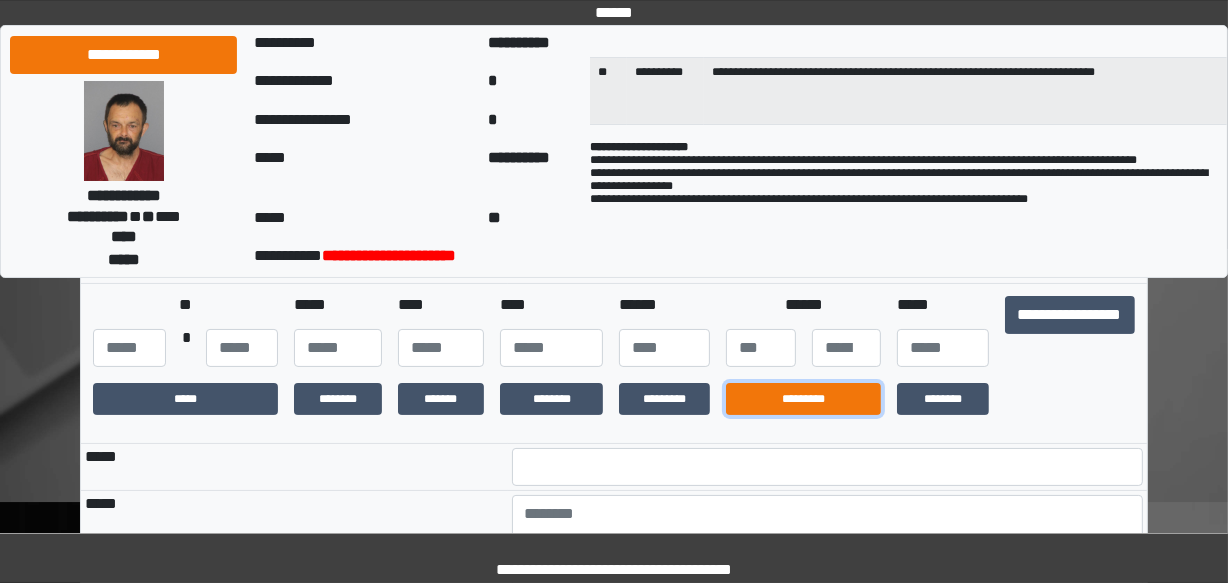 click on "*********" at bounding box center [804, 399] 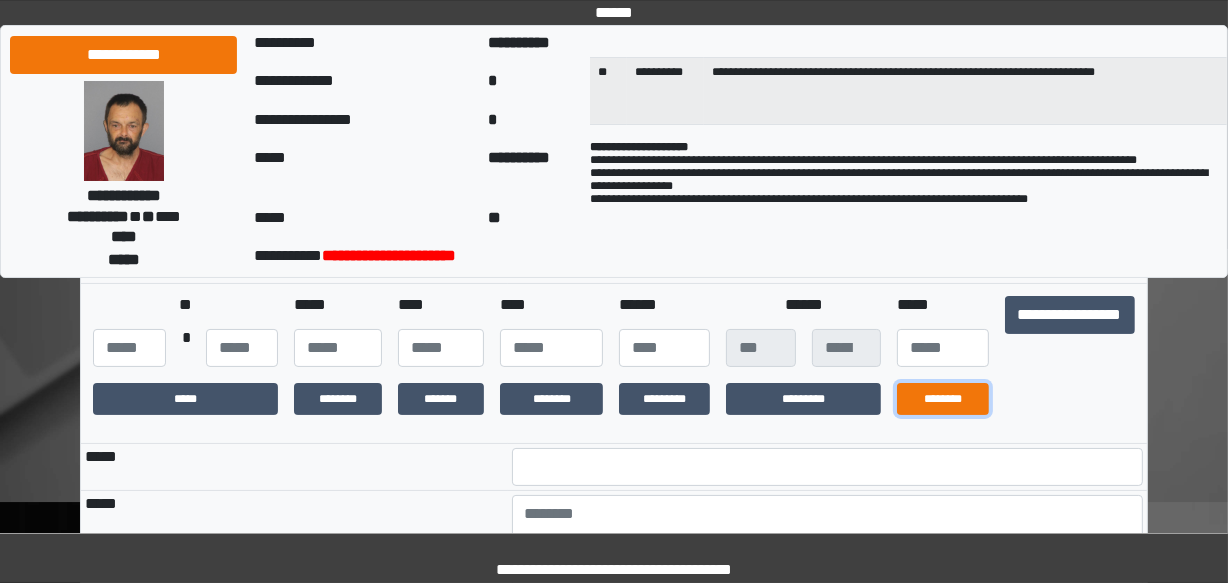 drag, startPoint x: 931, startPoint y: 408, endPoint x: 915, endPoint y: 410, distance: 16.124516 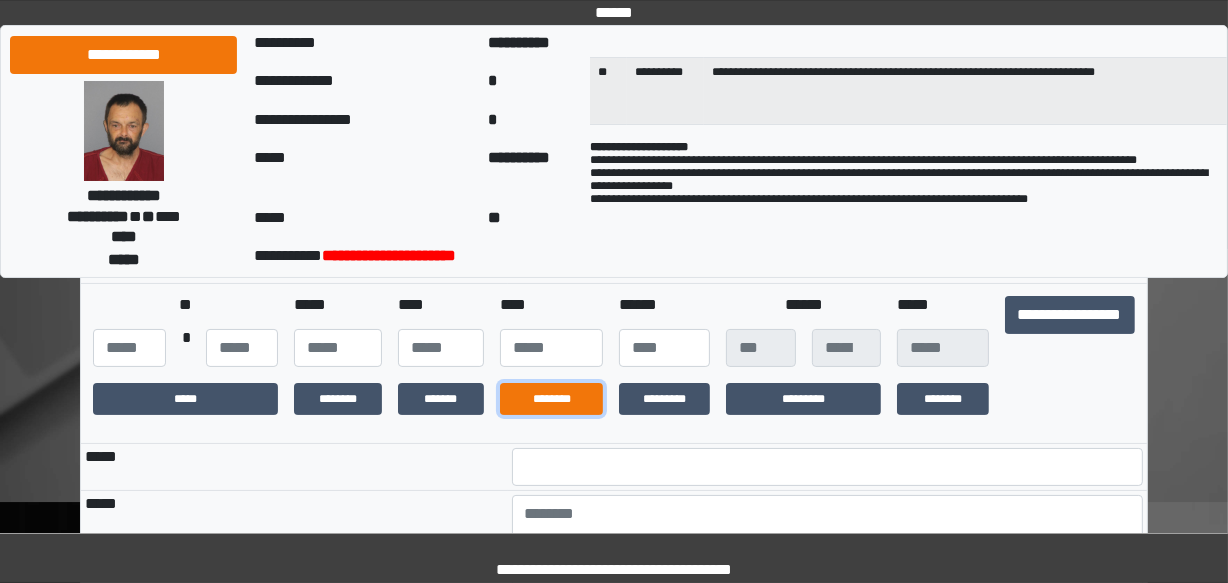 click on "********" at bounding box center (551, 399) 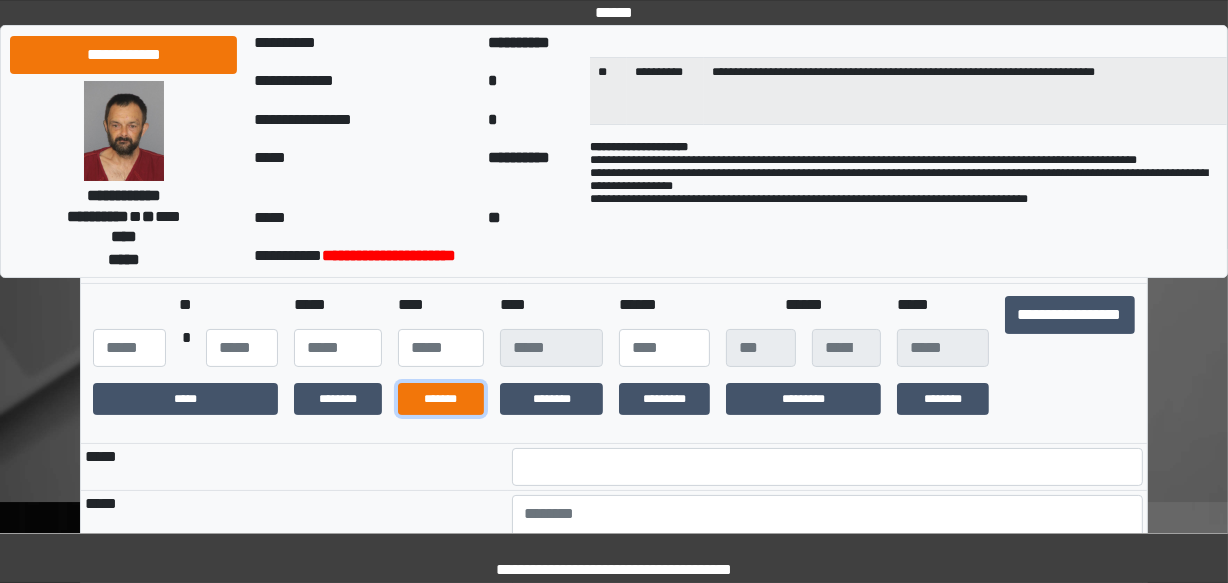 click on "*******" at bounding box center (441, 399) 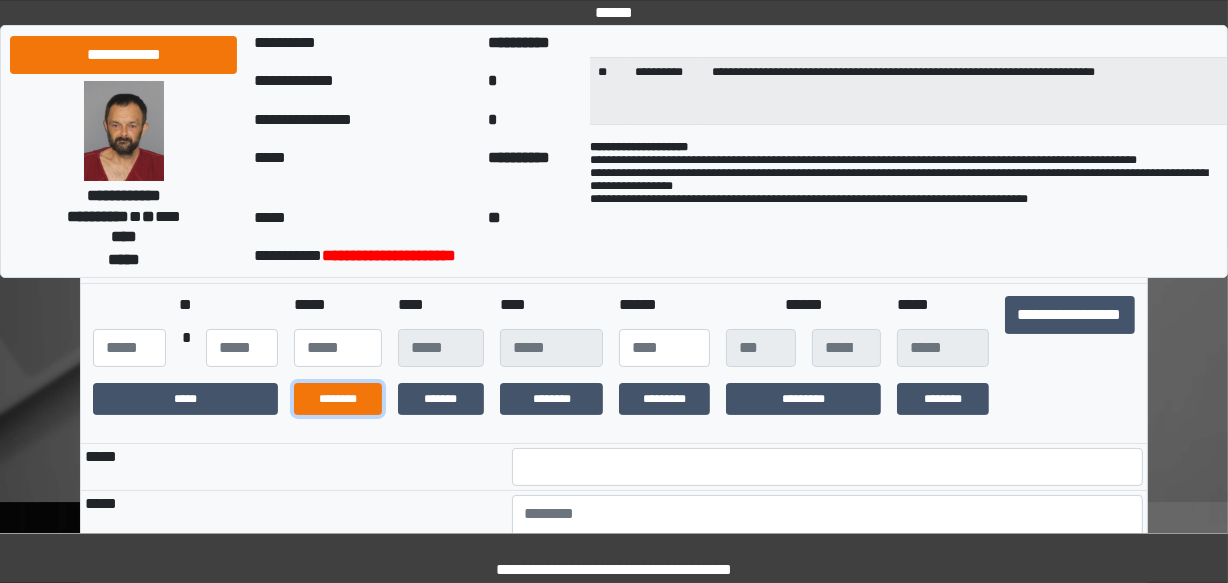 drag, startPoint x: 311, startPoint y: 408, endPoint x: 150, endPoint y: 419, distance: 161.37534 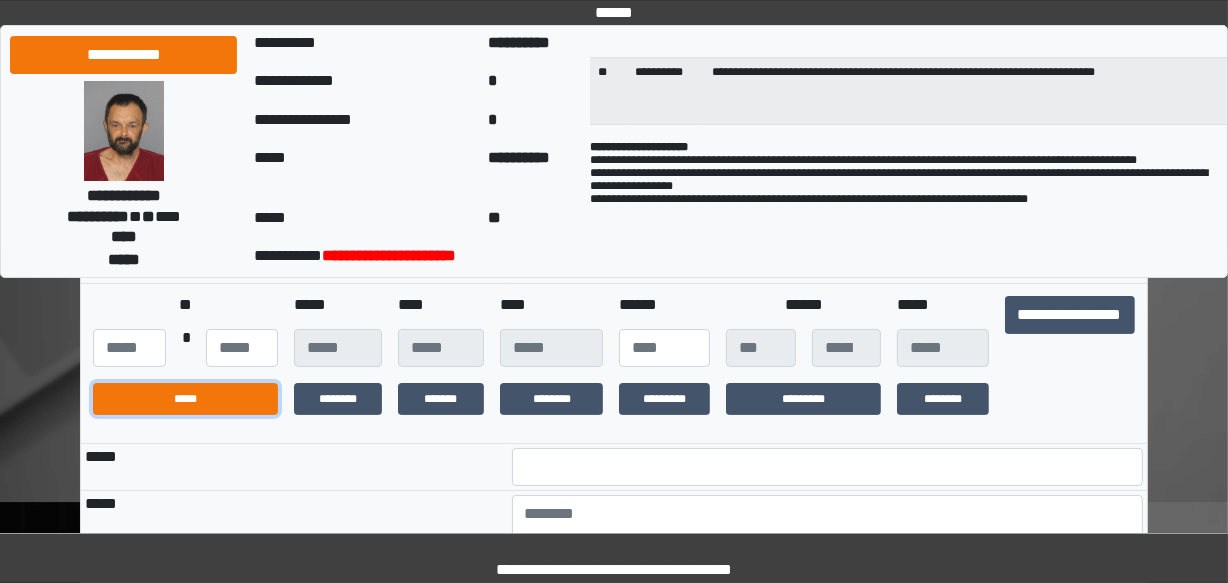 drag, startPoint x: 155, startPoint y: 408, endPoint x: 439, endPoint y: 347, distance: 290.4772 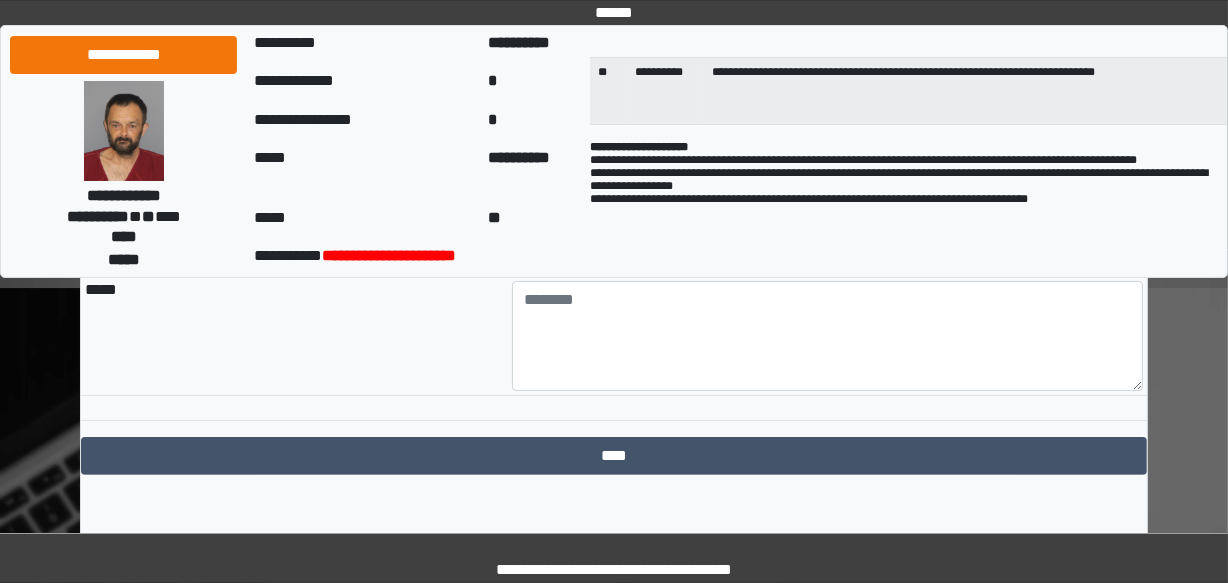 scroll, scrollTop: 422, scrollLeft: 0, axis: vertical 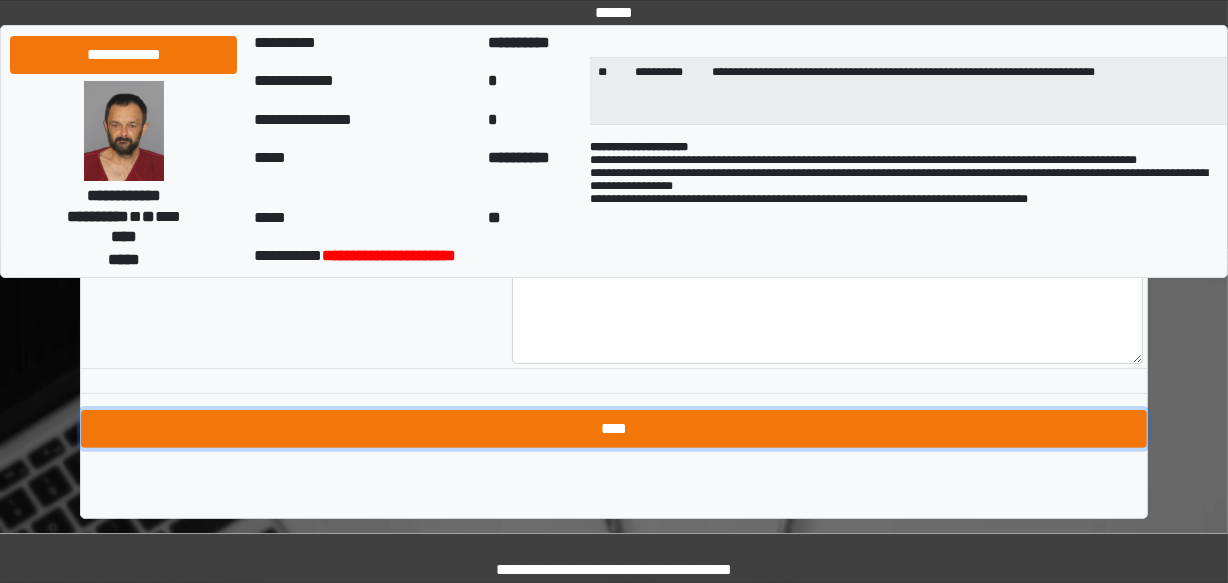 click on "****" at bounding box center (614, 429) 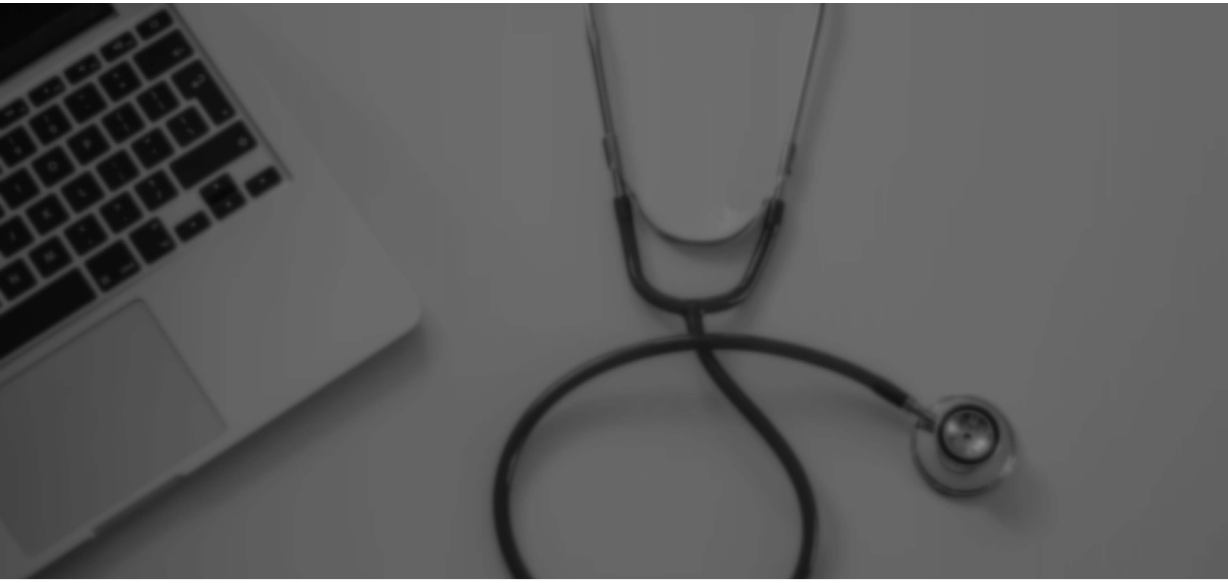 scroll, scrollTop: 0, scrollLeft: 0, axis: both 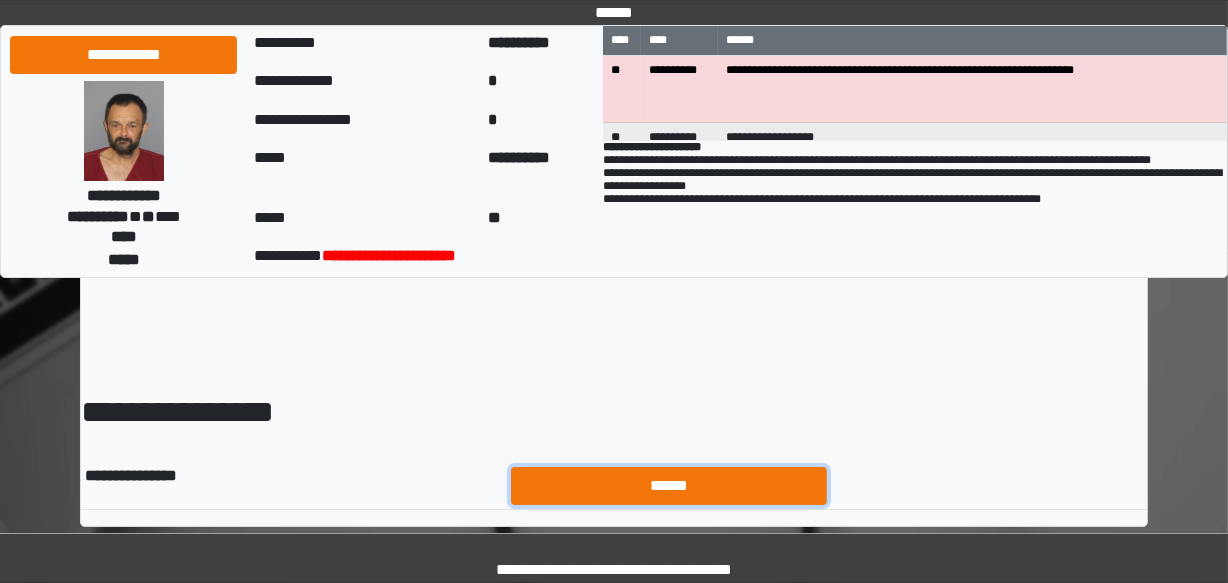click on "******" at bounding box center [669, 486] 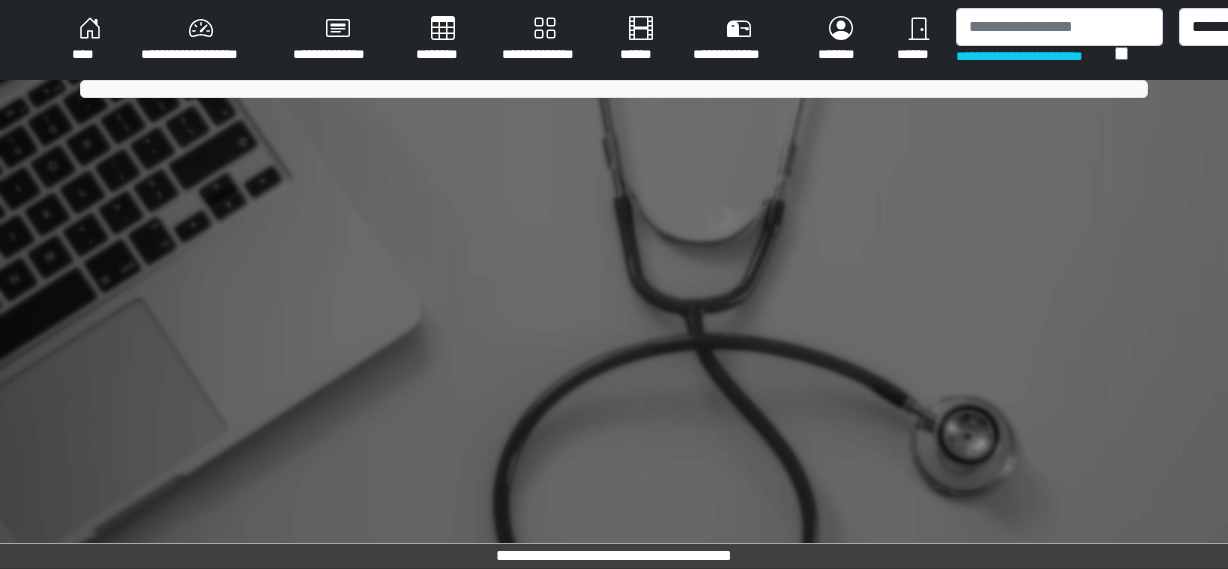 scroll, scrollTop: 0, scrollLeft: 0, axis: both 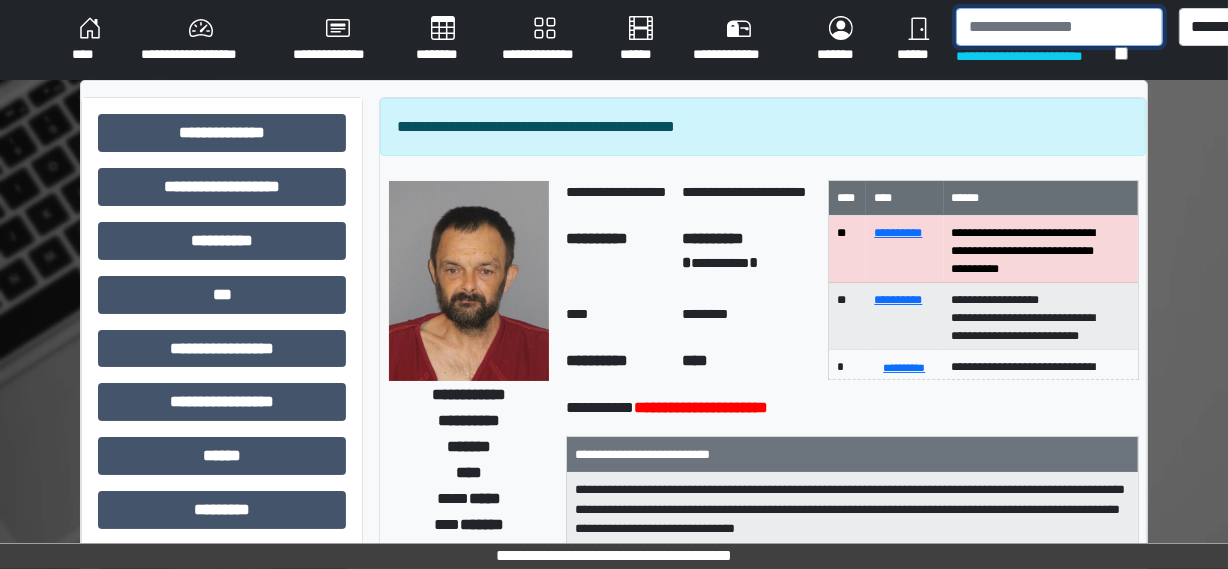 click at bounding box center (1059, 27) 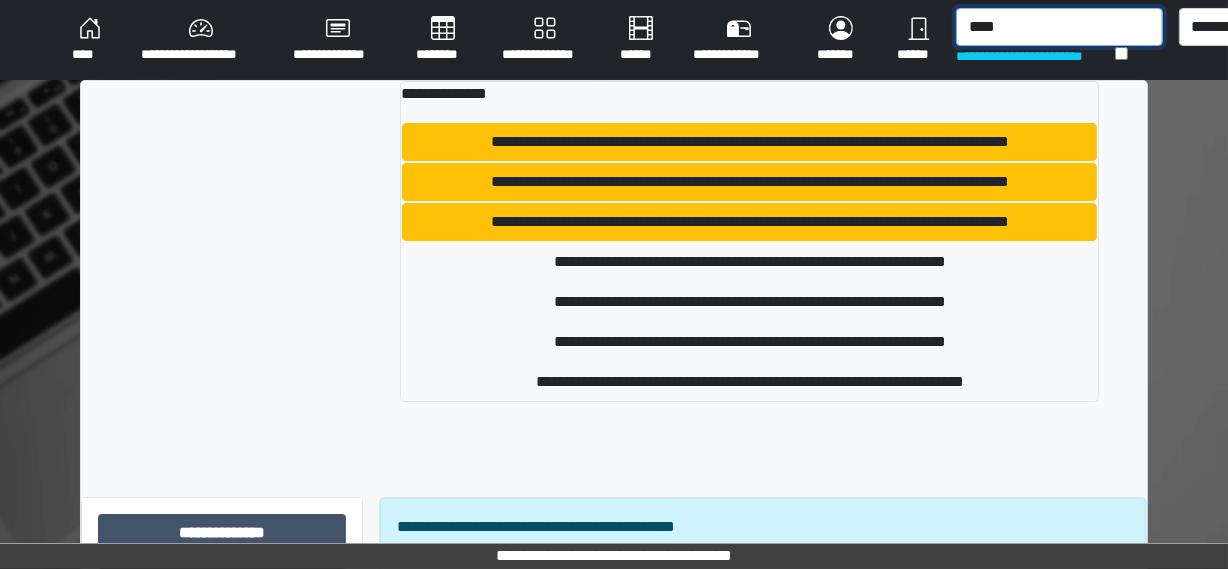 click on "****" at bounding box center (1059, 27) 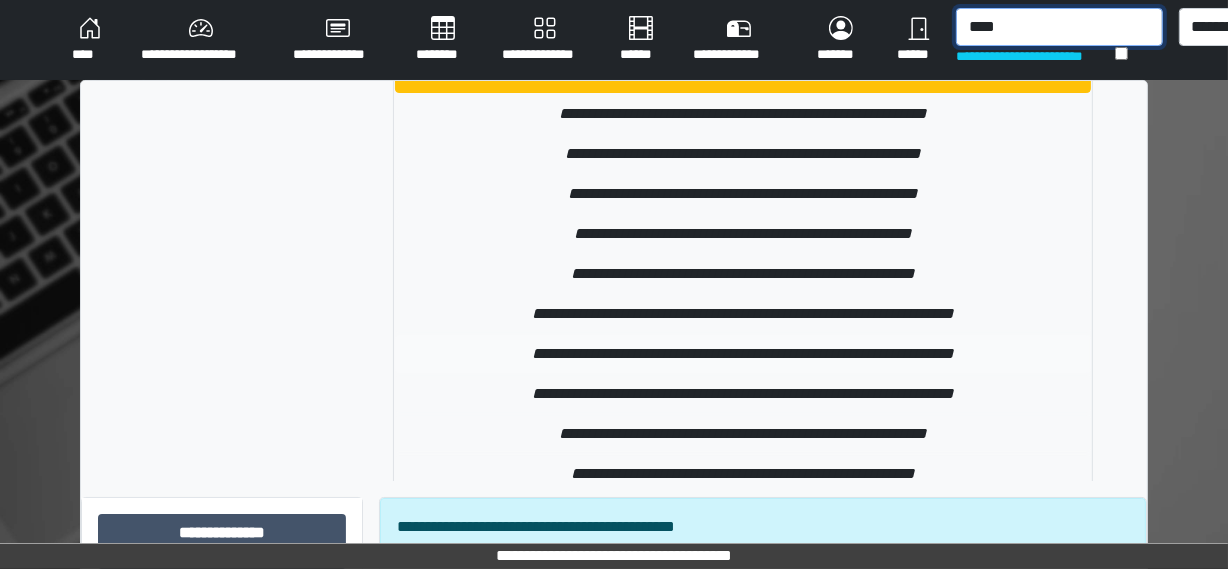 scroll, scrollTop: 2096, scrollLeft: 0, axis: vertical 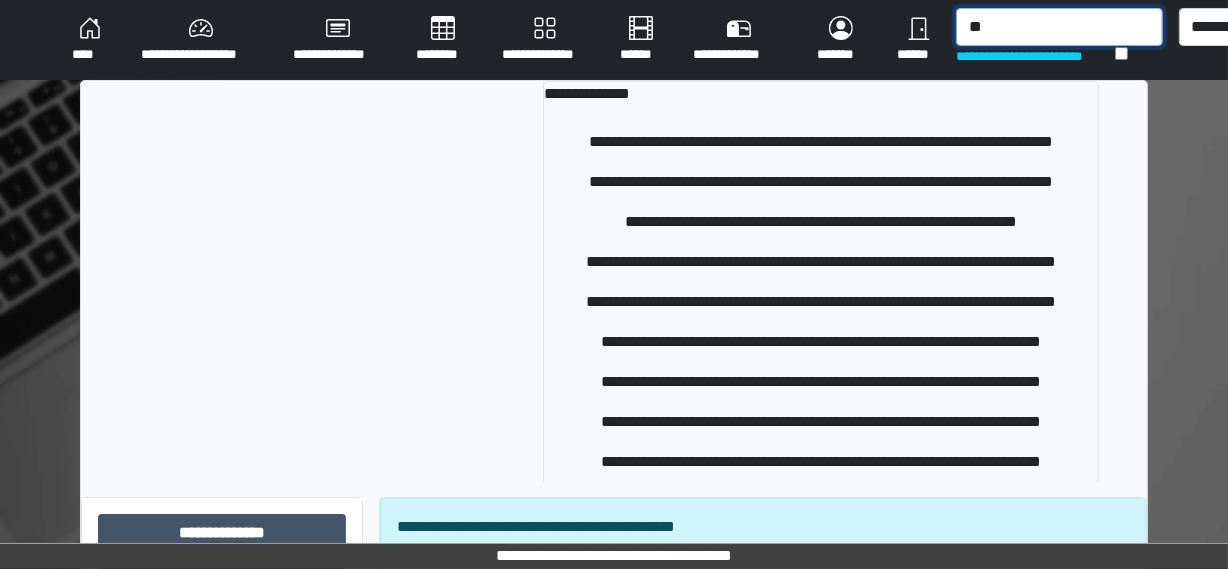 type on "*" 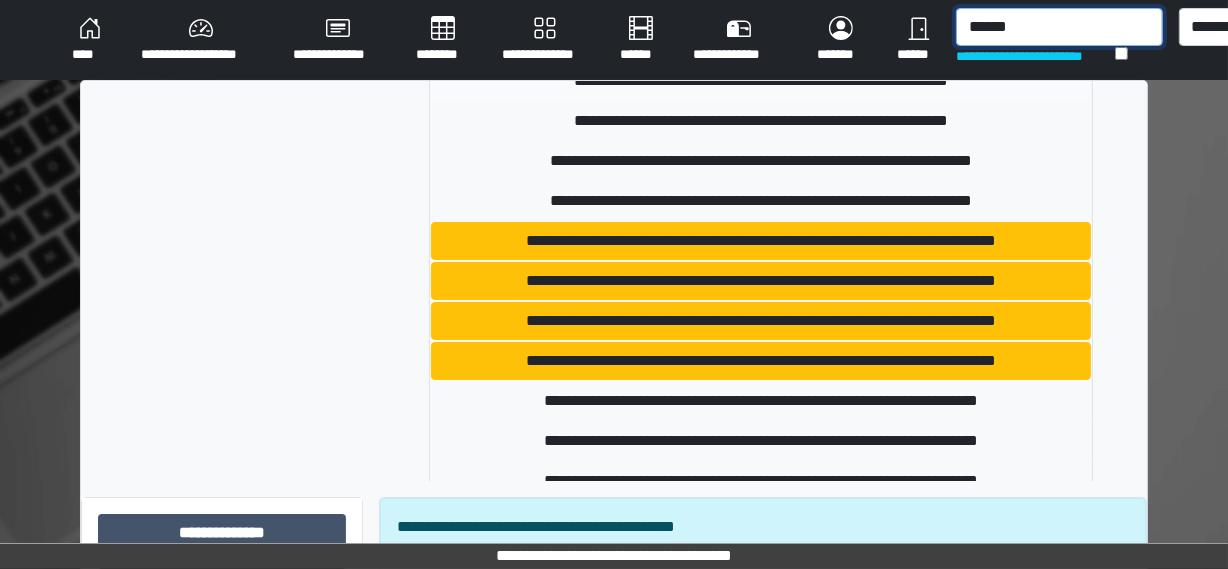 scroll, scrollTop: 272, scrollLeft: 0, axis: vertical 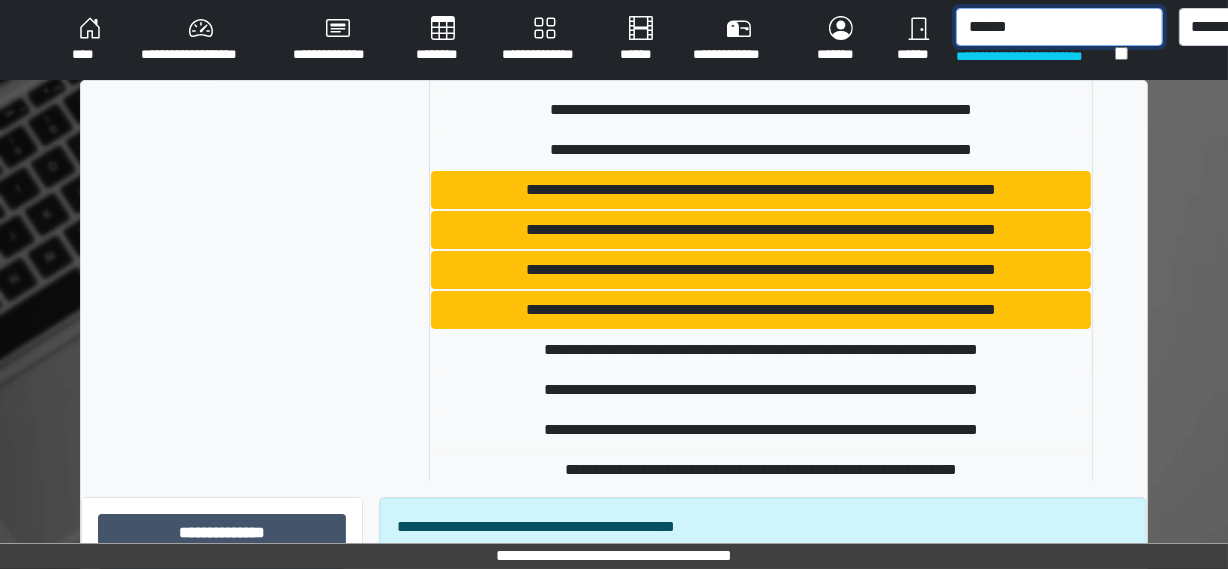type on "******" 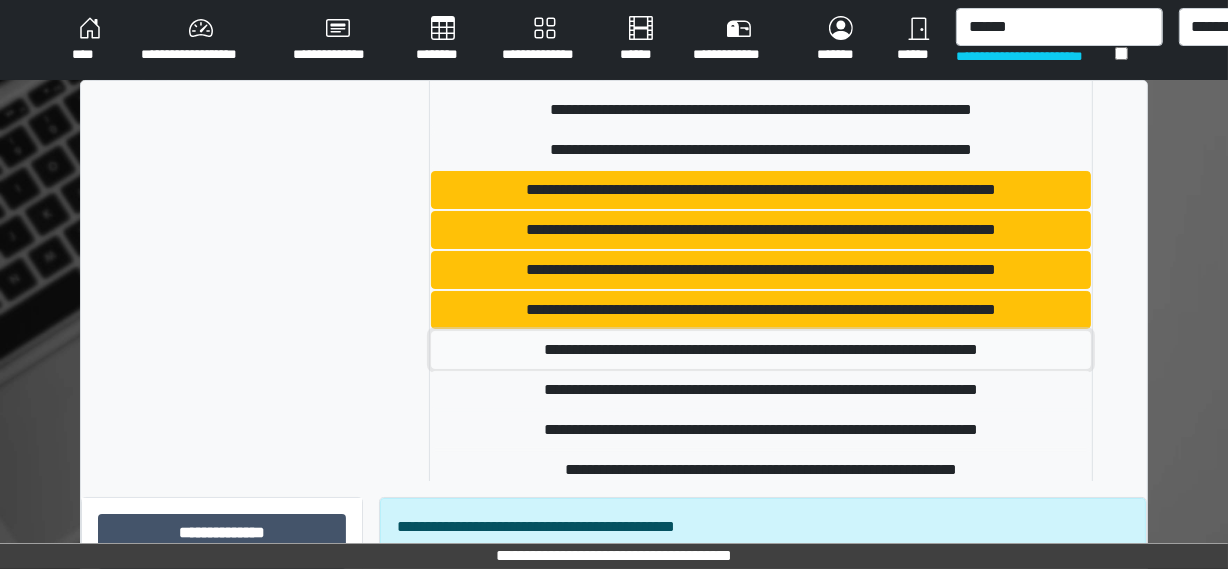 click on "**********" at bounding box center [760, 350] 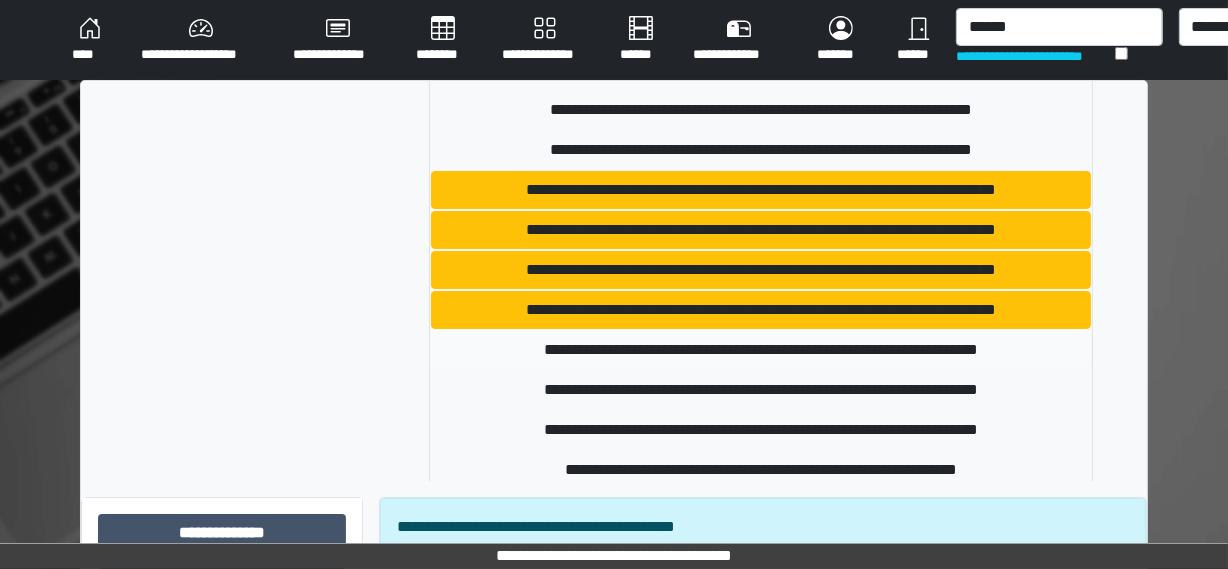 type 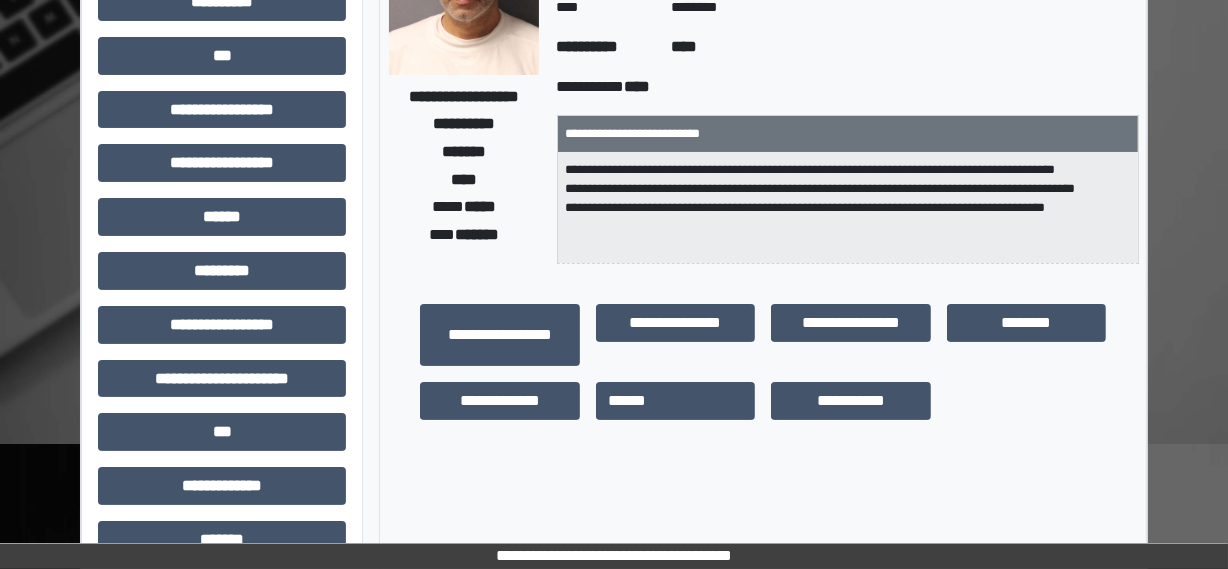 scroll, scrollTop: 0, scrollLeft: 0, axis: both 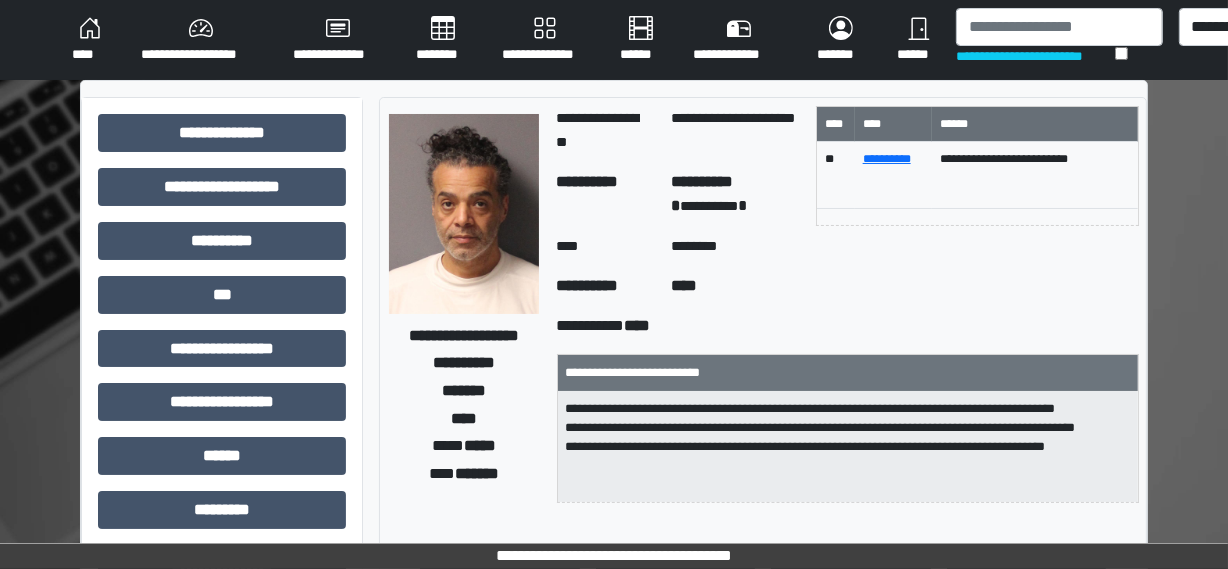 click on "****" at bounding box center (90, 40) 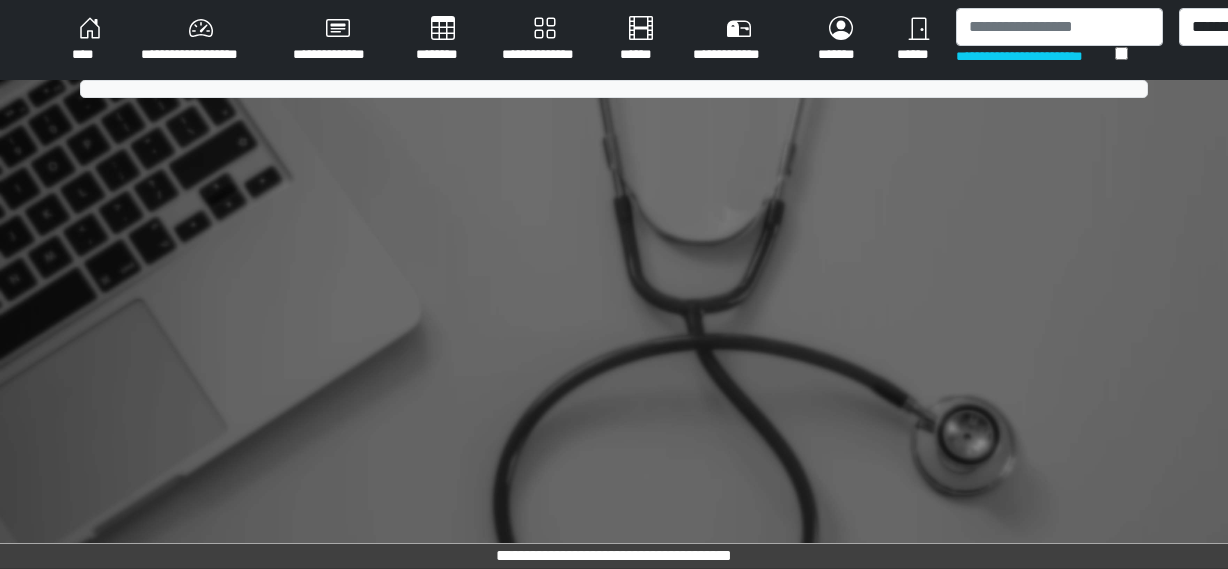 scroll, scrollTop: 0, scrollLeft: 0, axis: both 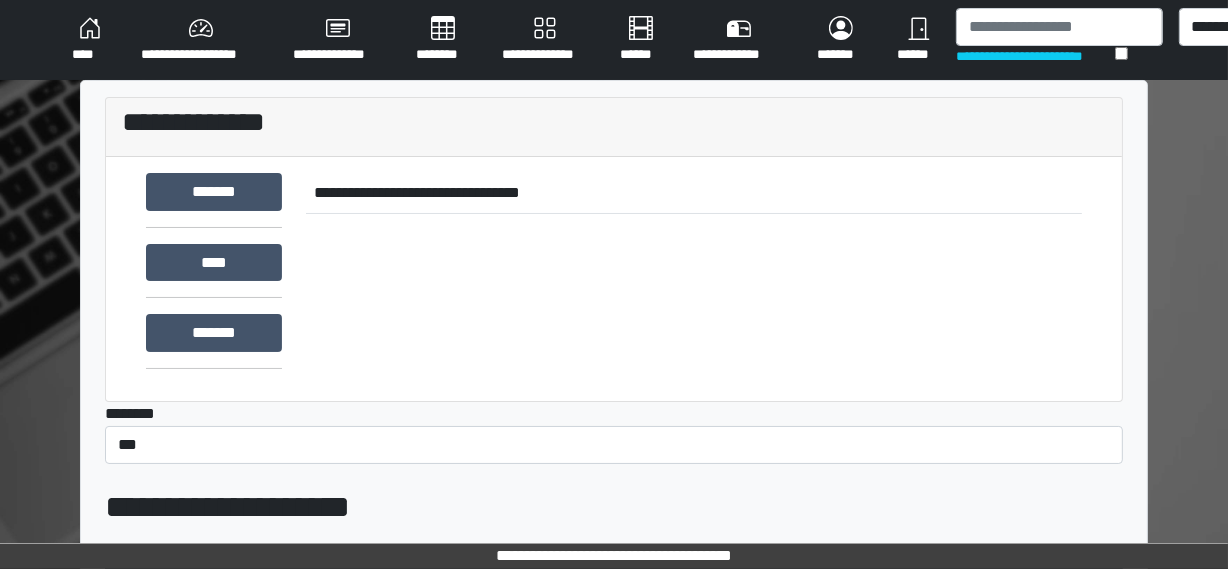click on "****" at bounding box center [90, 40] 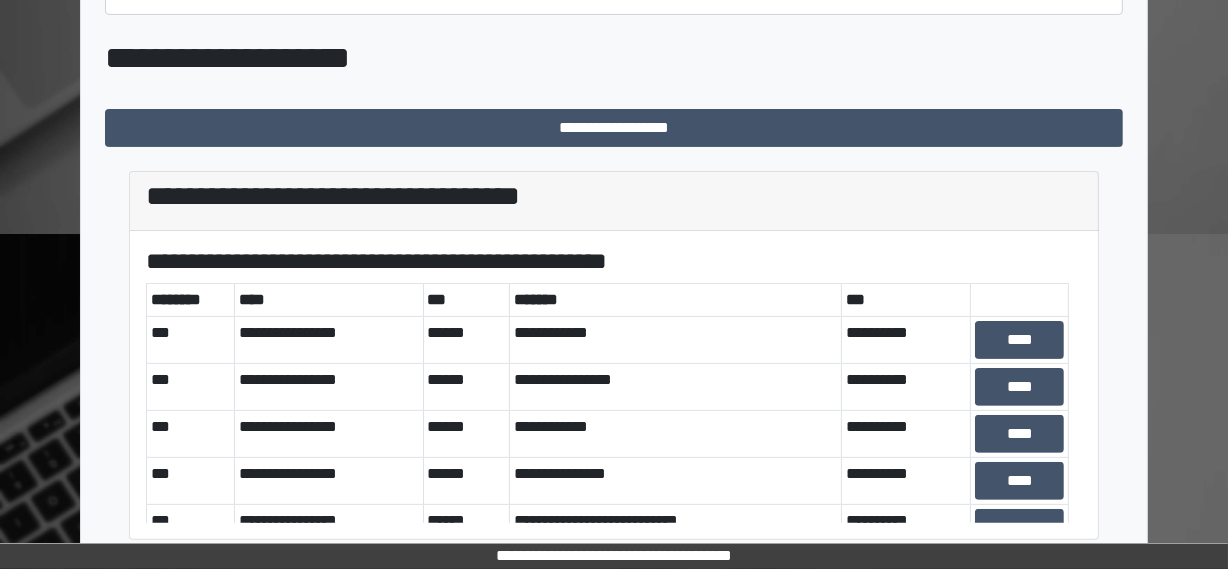 scroll, scrollTop: 460, scrollLeft: 0, axis: vertical 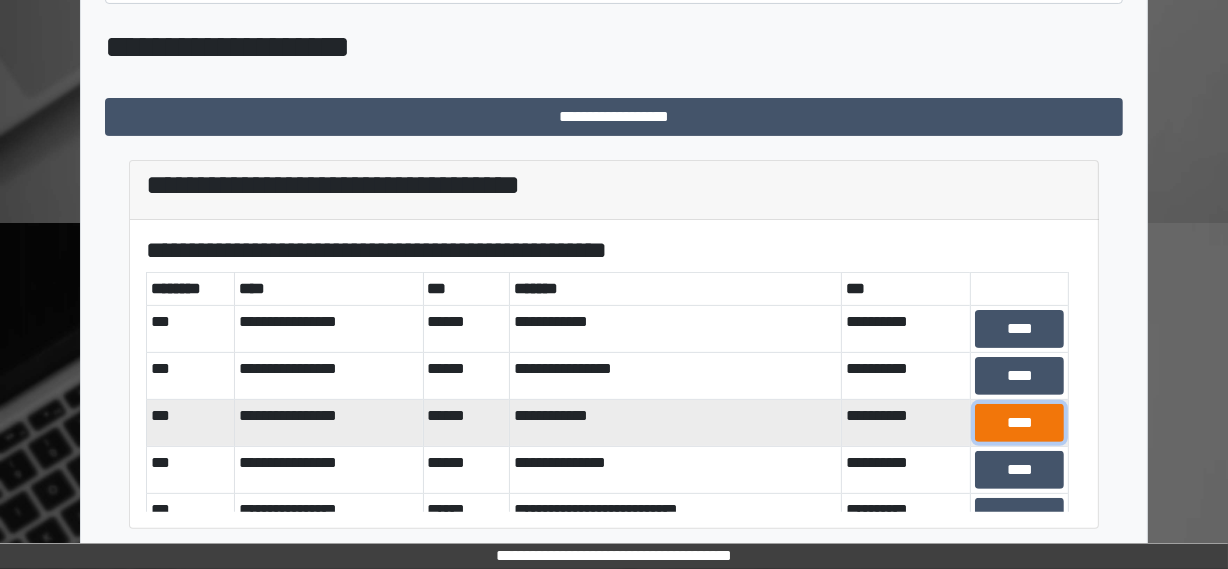click on "****" at bounding box center [1019, 423] 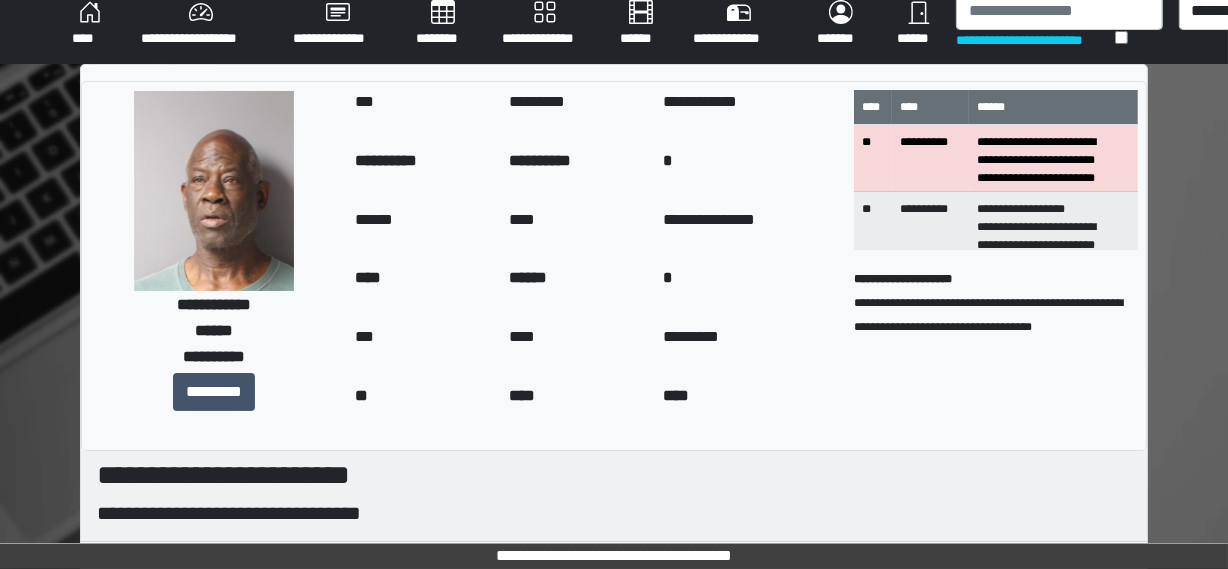 scroll, scrollTop: 0, scrollLeft: 0, axis: both 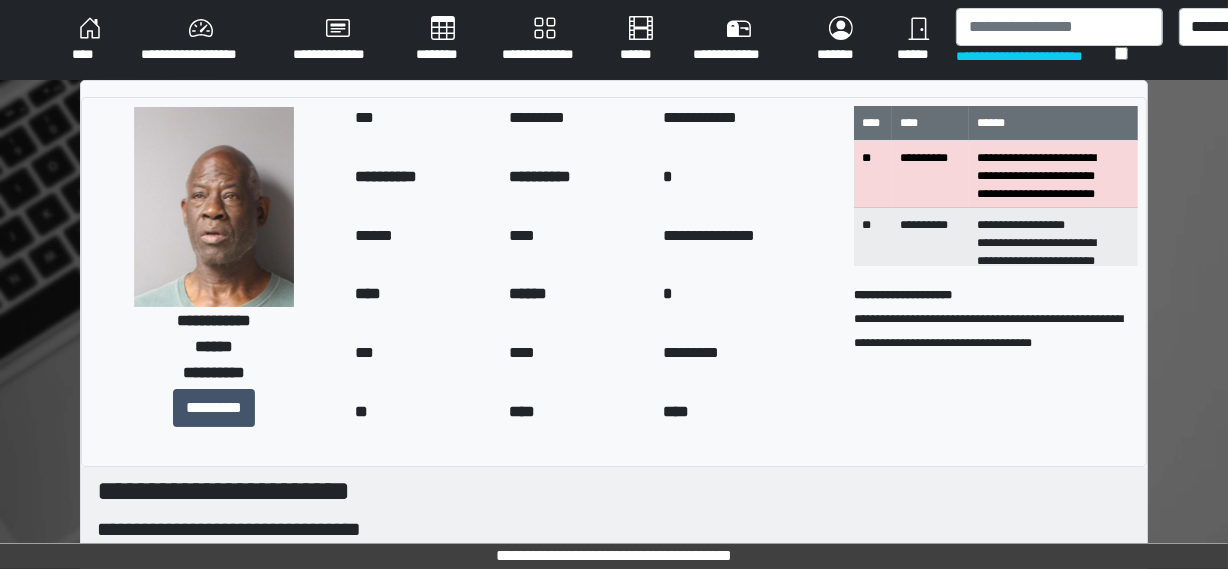 click on "****" at bounding box center (90, 40) 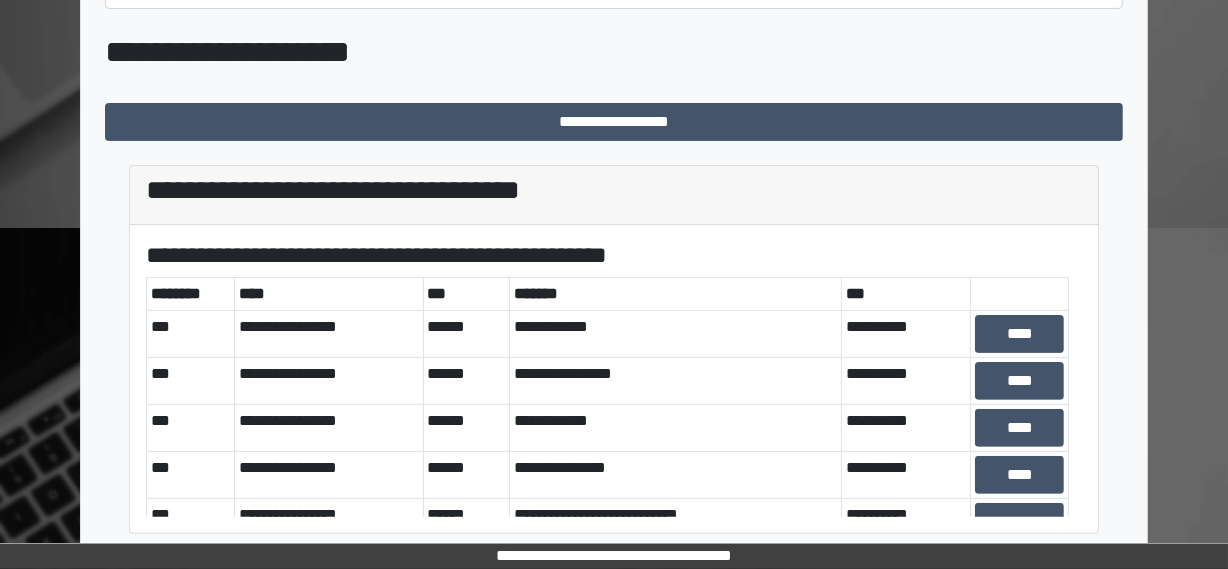 scroll, scrollTop: 460, scrollLeft: 0, axis: vertical 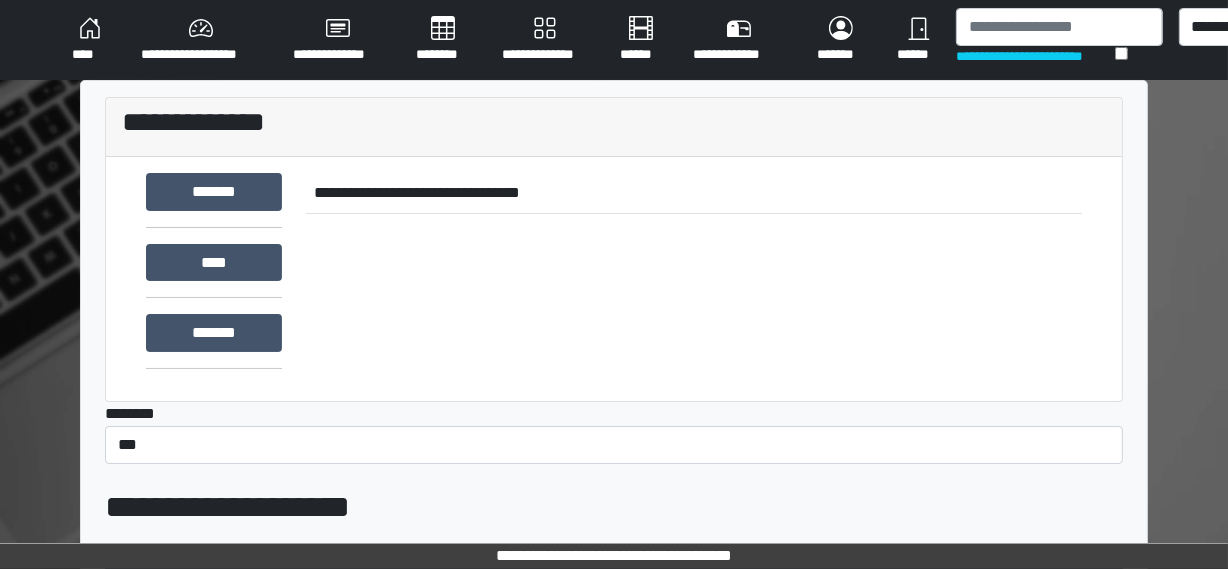 click on "****" at bounding box center [90, 40] 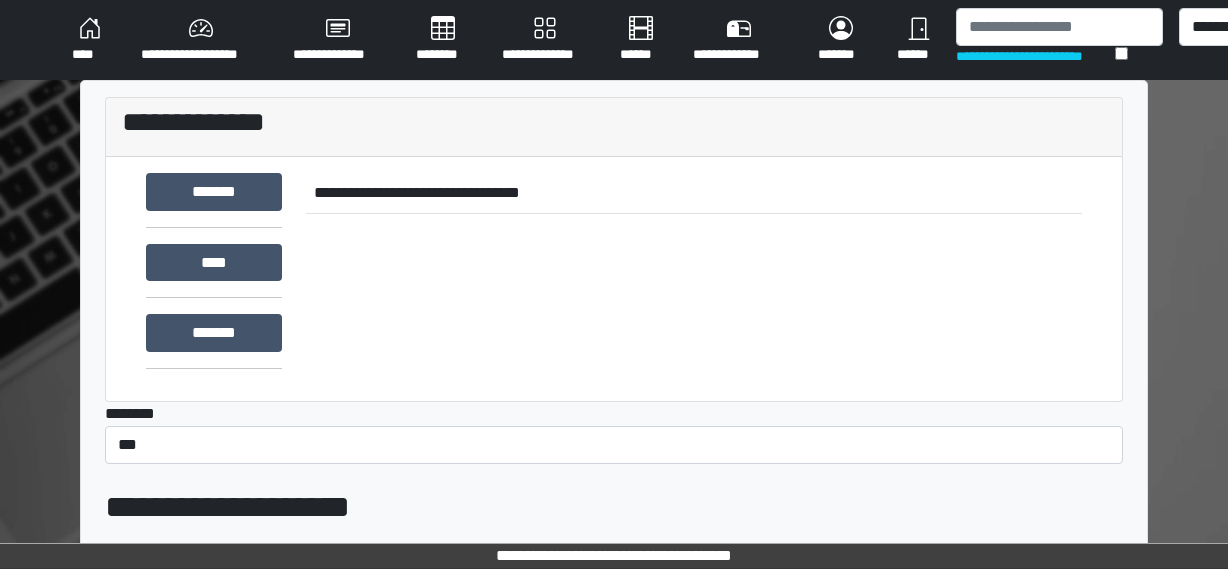 scroll, scrollTop: 0, scrollLeft: 0, axis: both 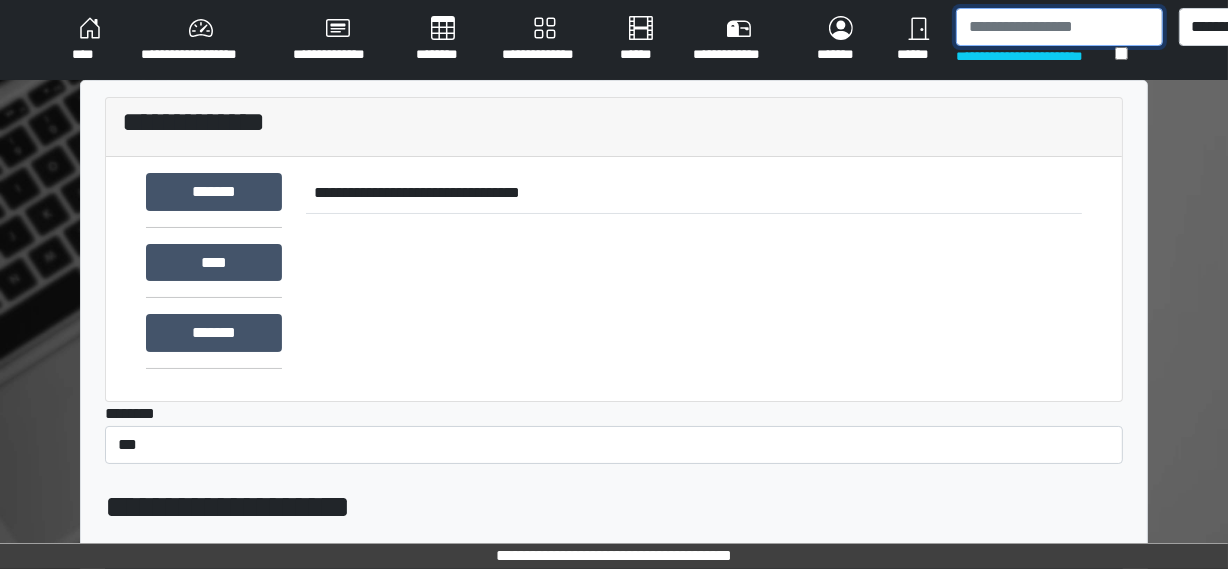 click at bounding box center [1059, 27] 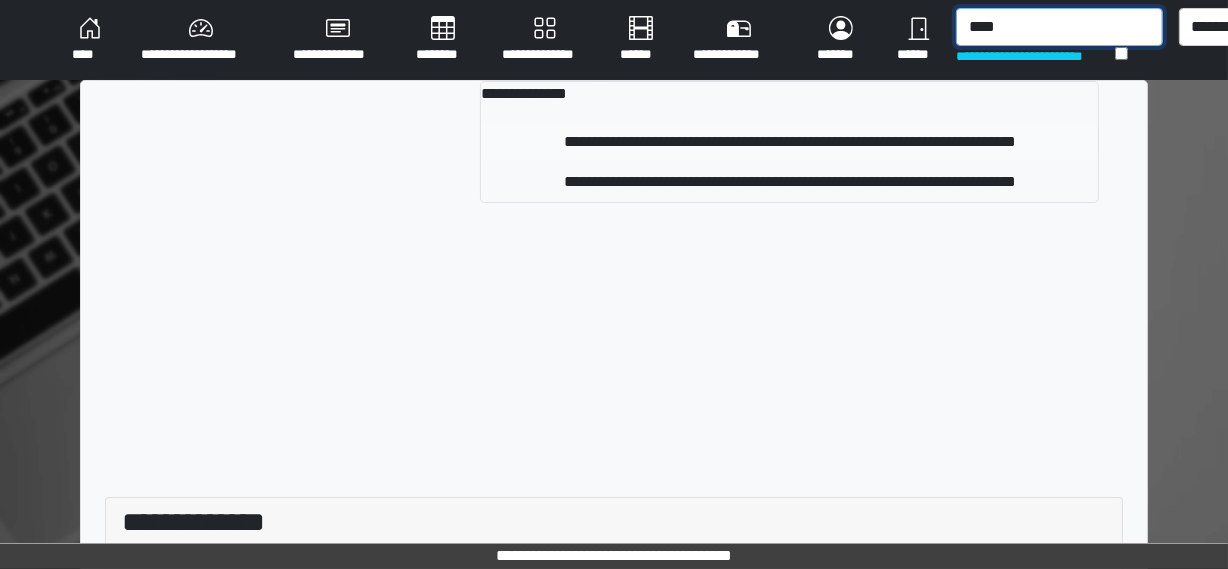 type on "****" 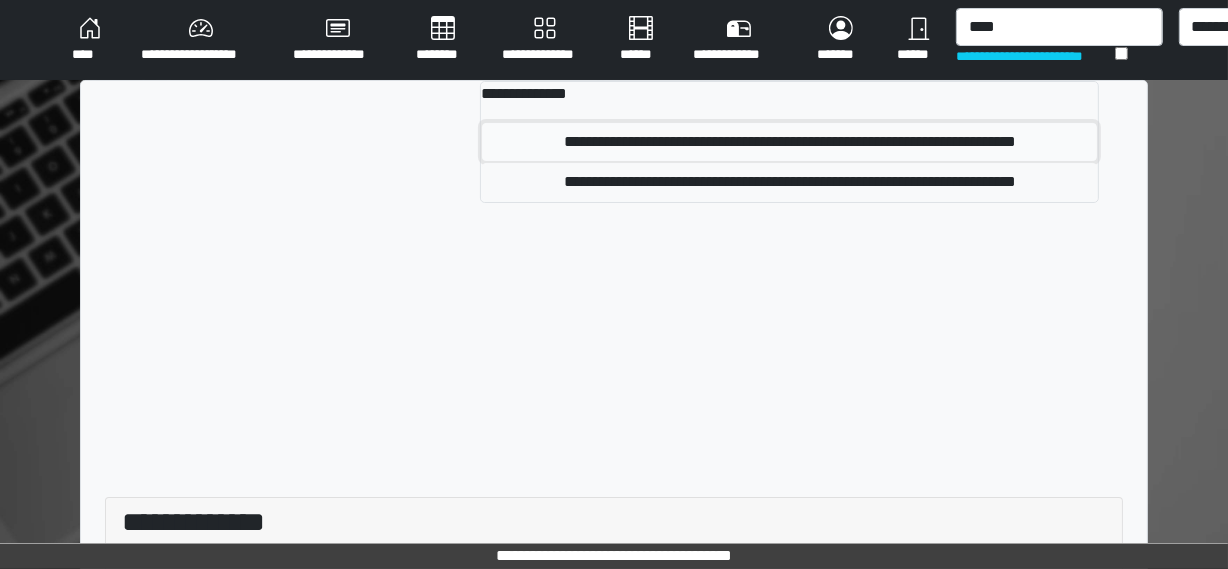 click on "**********" at bounding box center (789, 142) 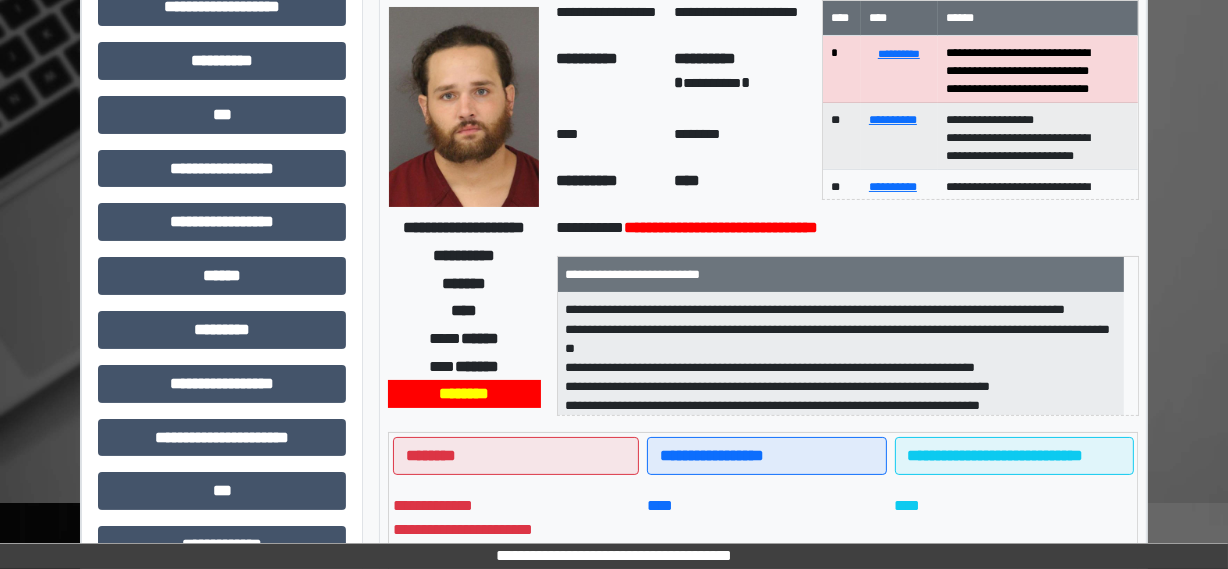 scroll, scrollTop: 181, scrollLeft: 0, axis: vertical 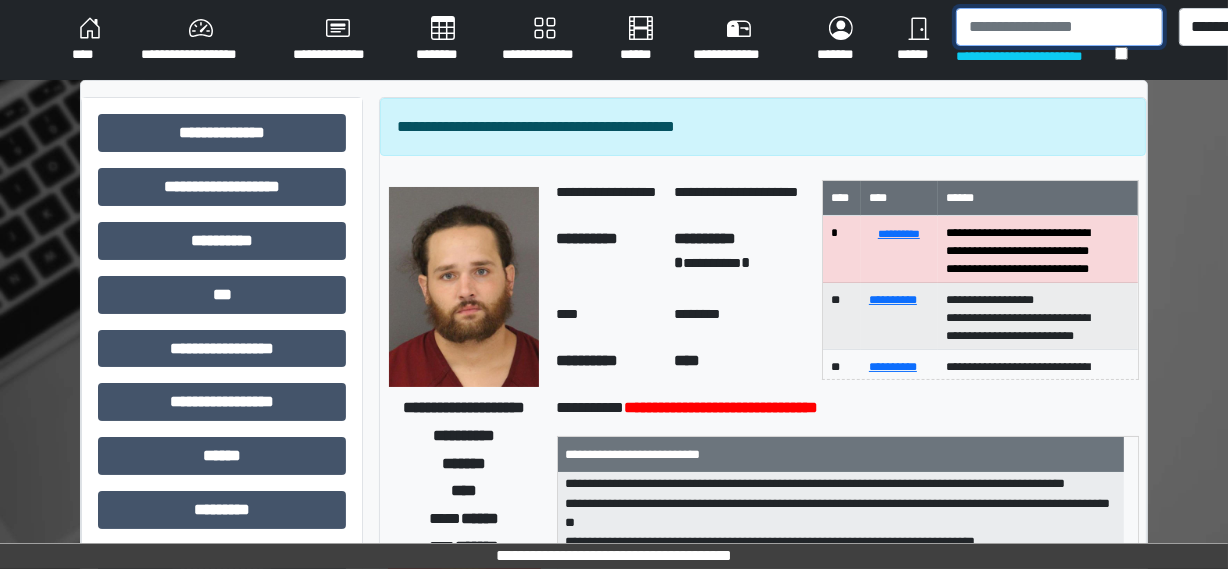 click at bounding box center (1059, 27) 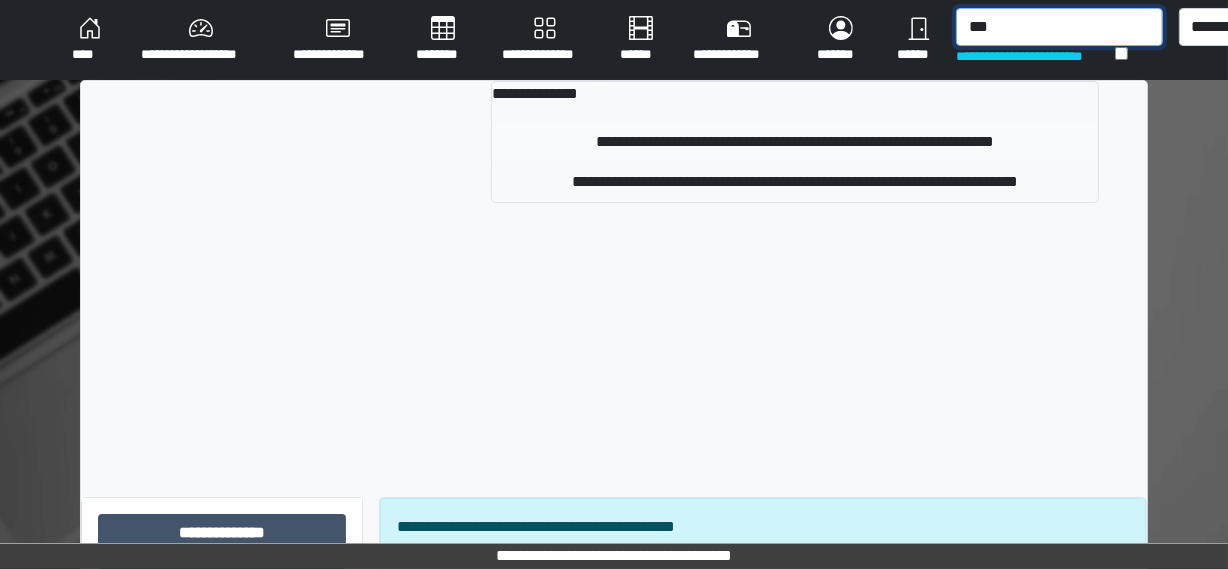 type on "***" 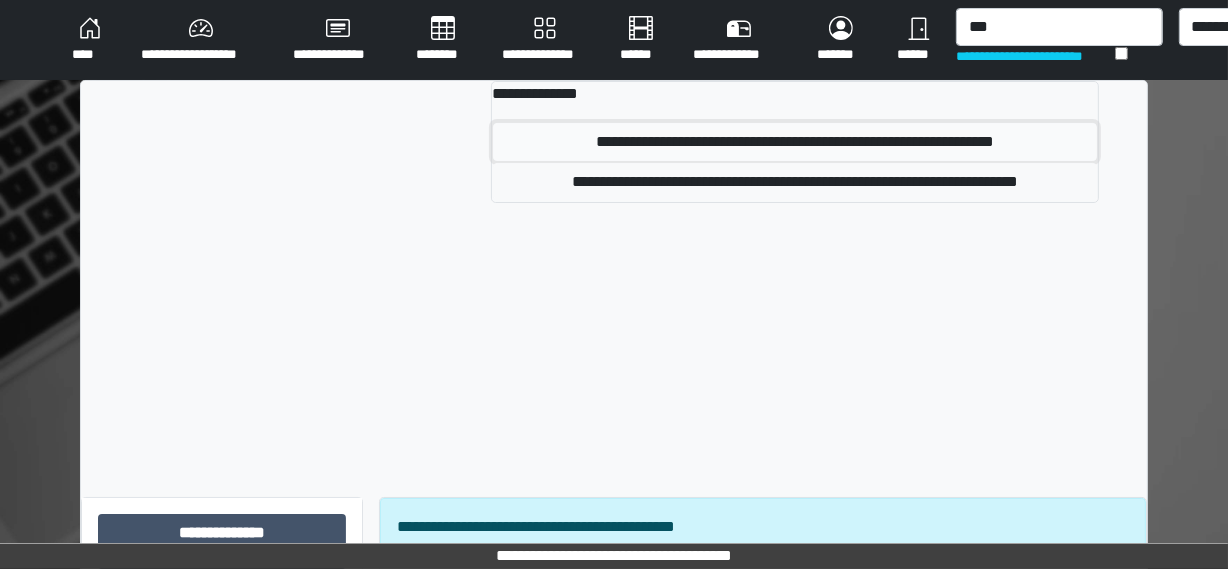 click on "**********" at bounding box center (795, 142) 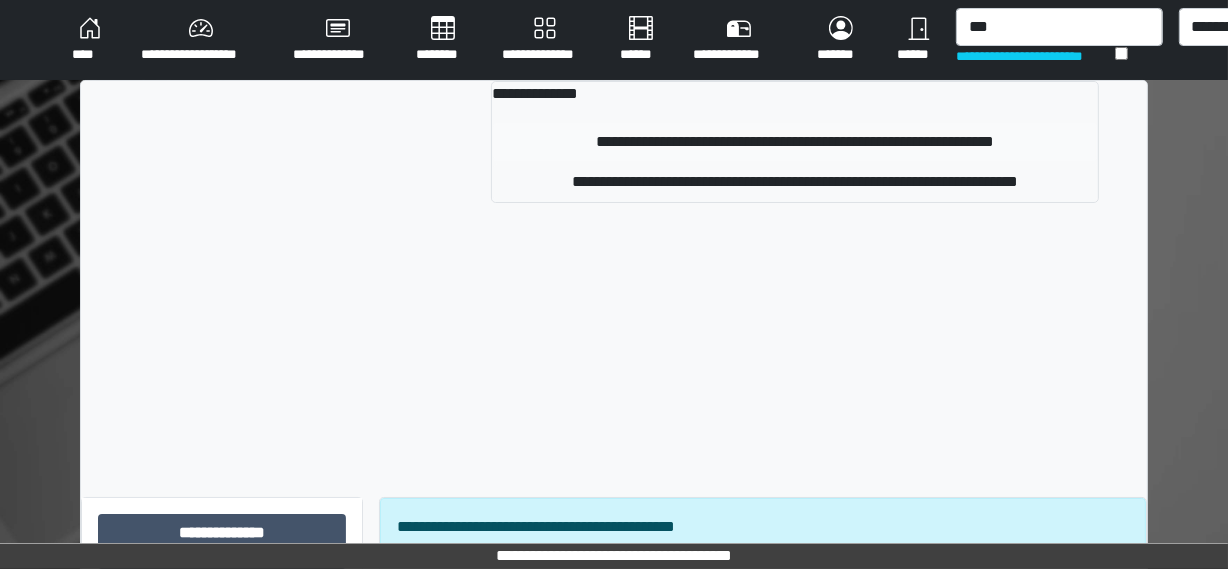 type 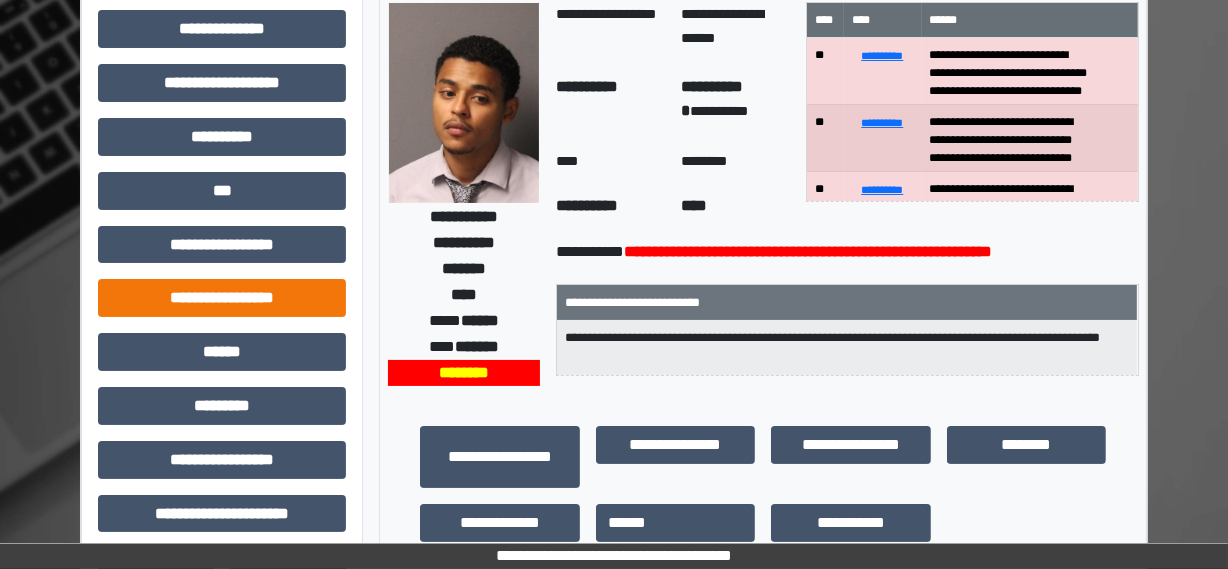 scroll, scrollTop: 90, scrollLeft: 0, axis: vertical 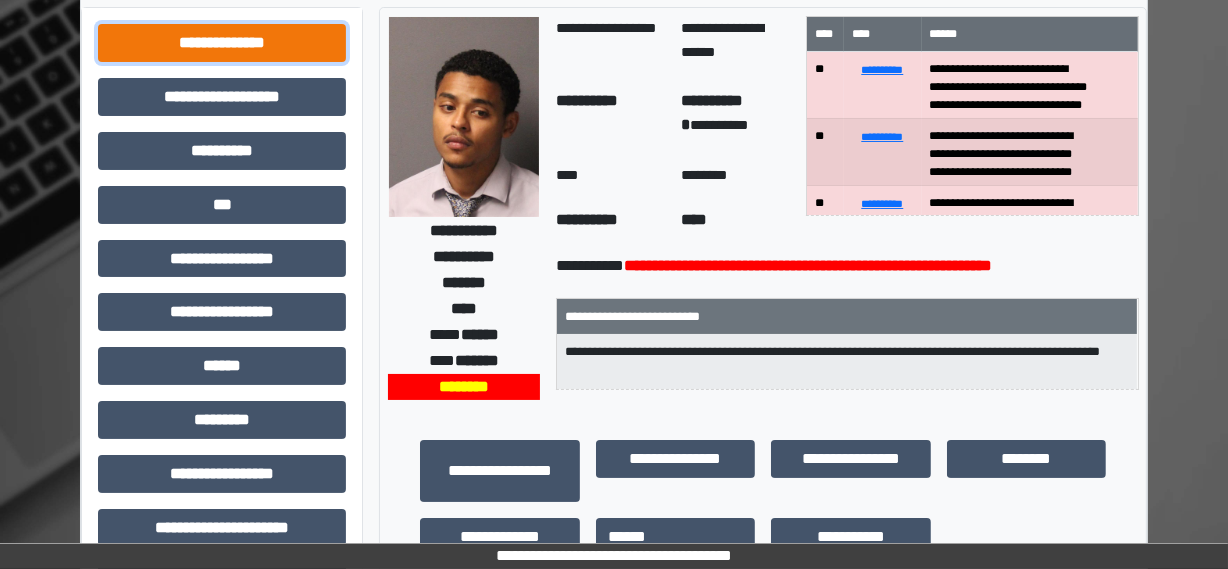 click on "**********" at bounding box center [222, 43] 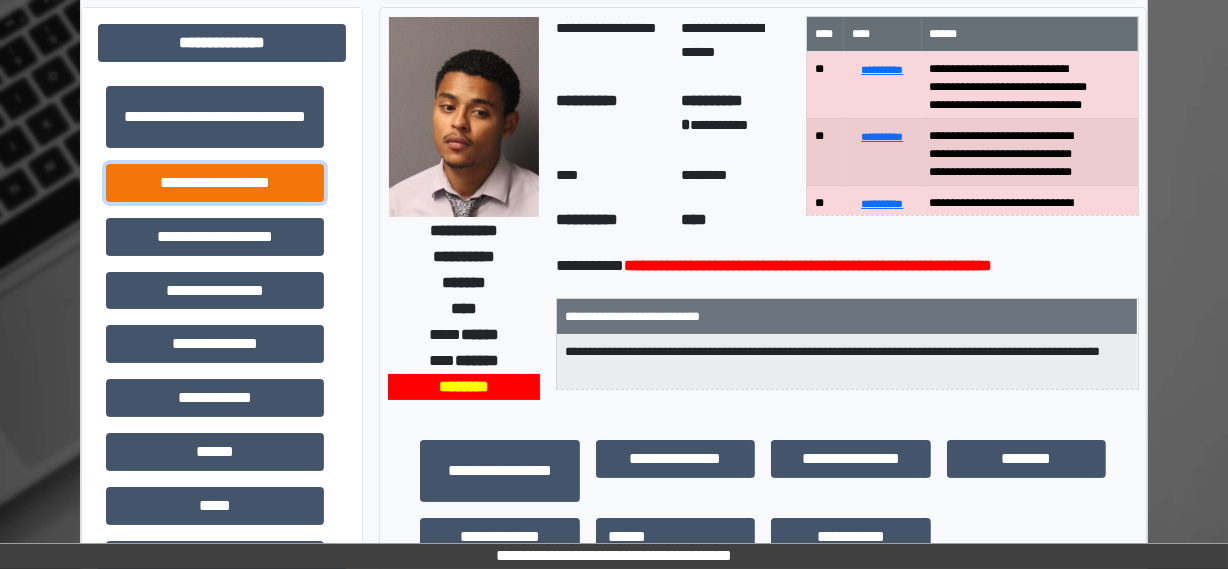 click on "**********" at bounding box center (215, 183) 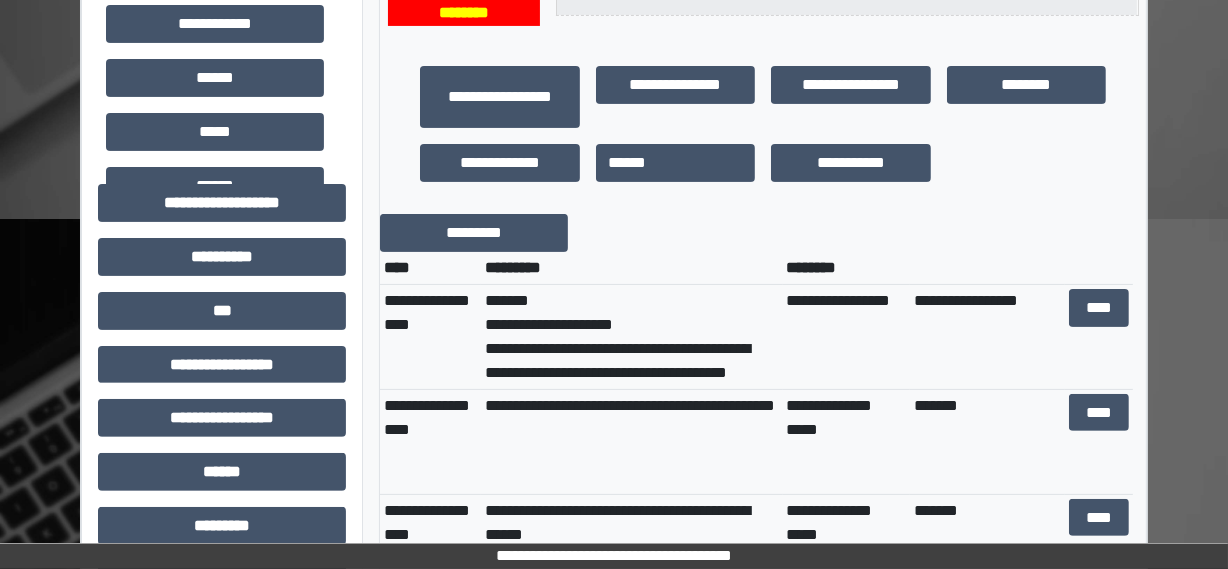 scroll, scrollTop: 353, scrollLeft: 0, axis: vertical 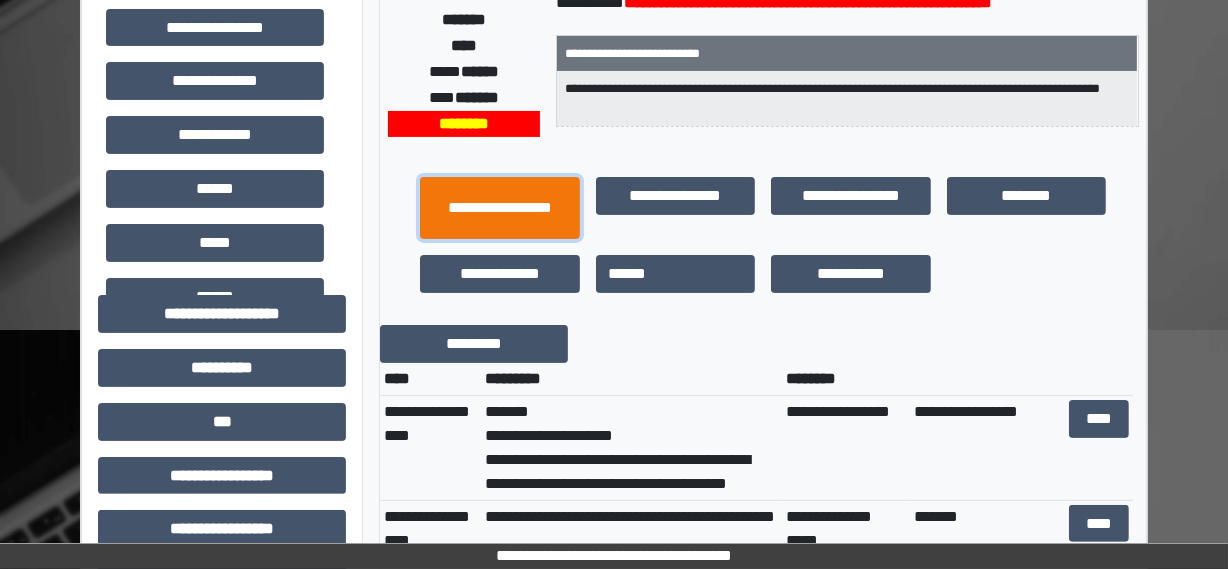 click on "**********" at bounding box center (500, 208) 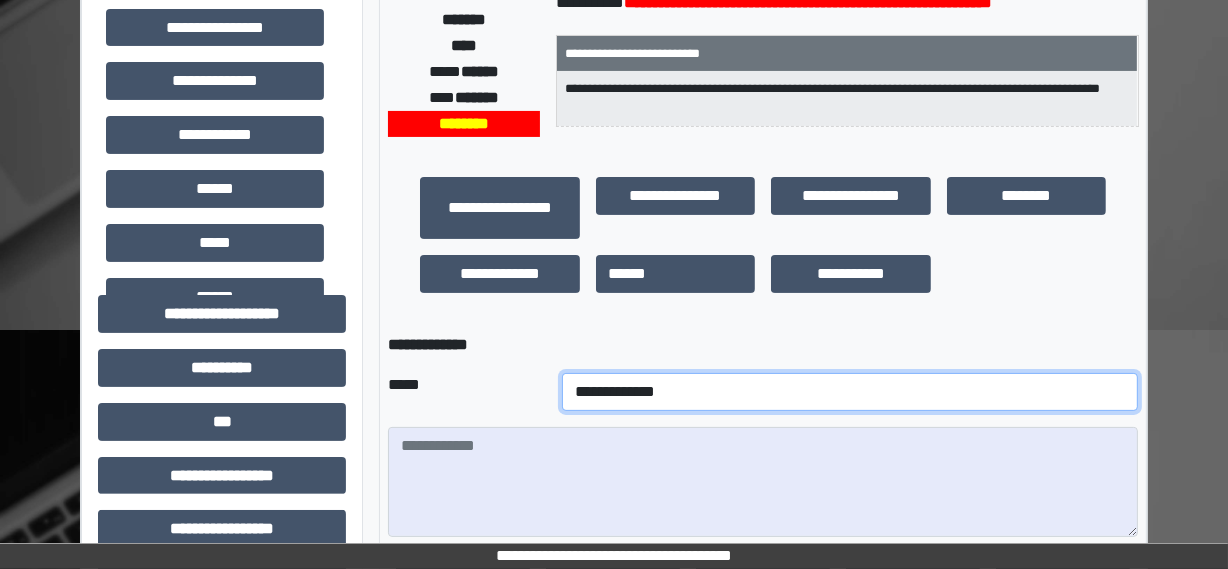 click on "**********" at bounding box center [850, 392] 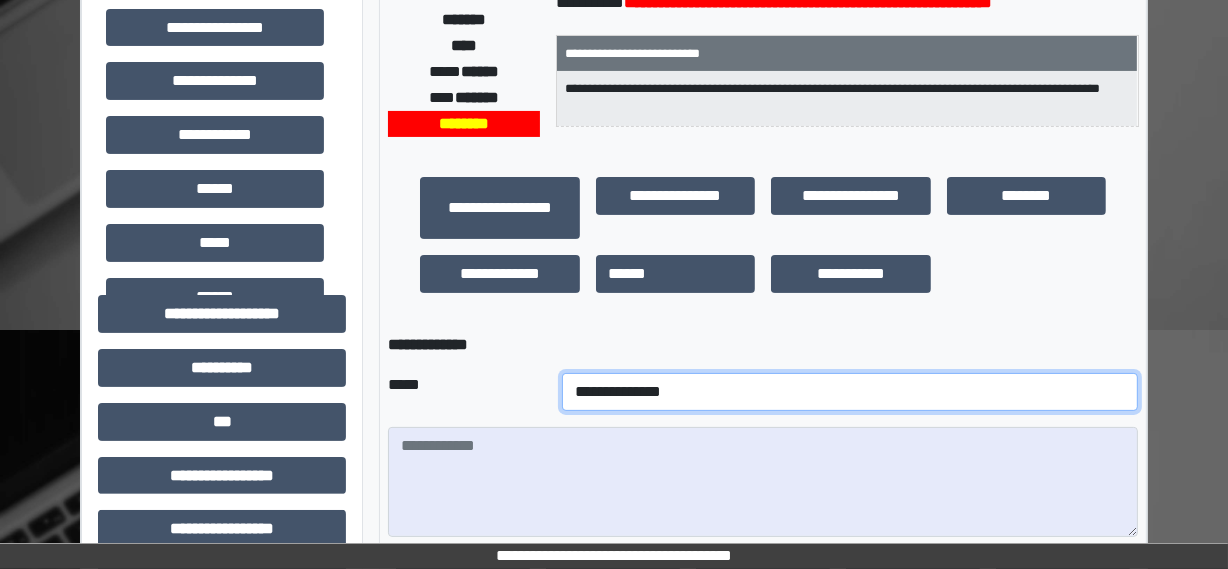 click on "**********" at bounding box center [850, 392] 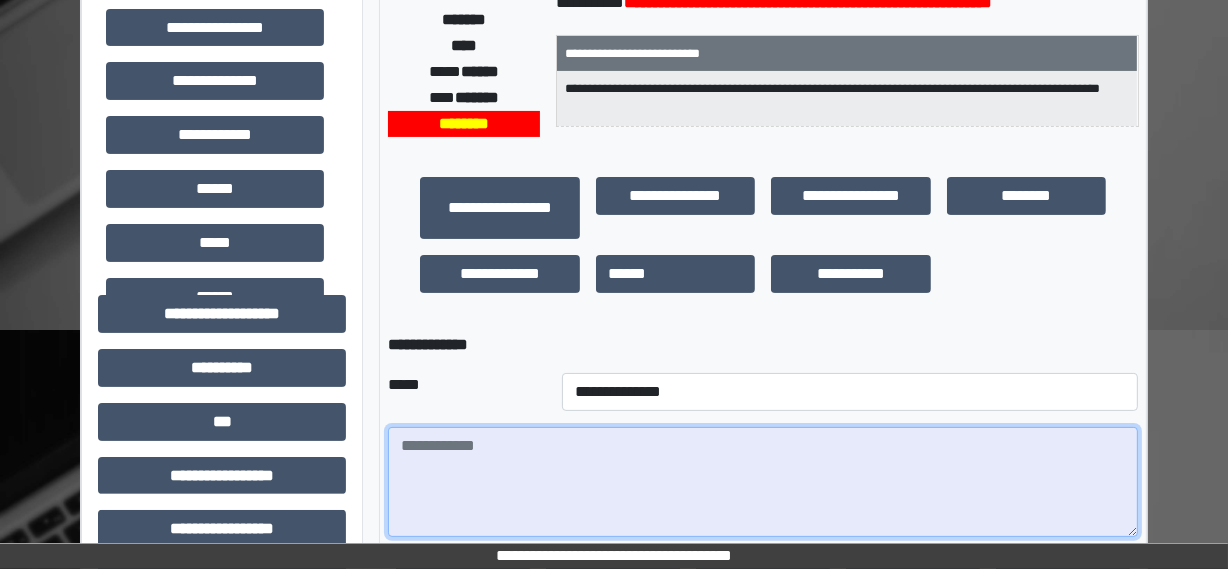 click at bounding box center [763, 482] 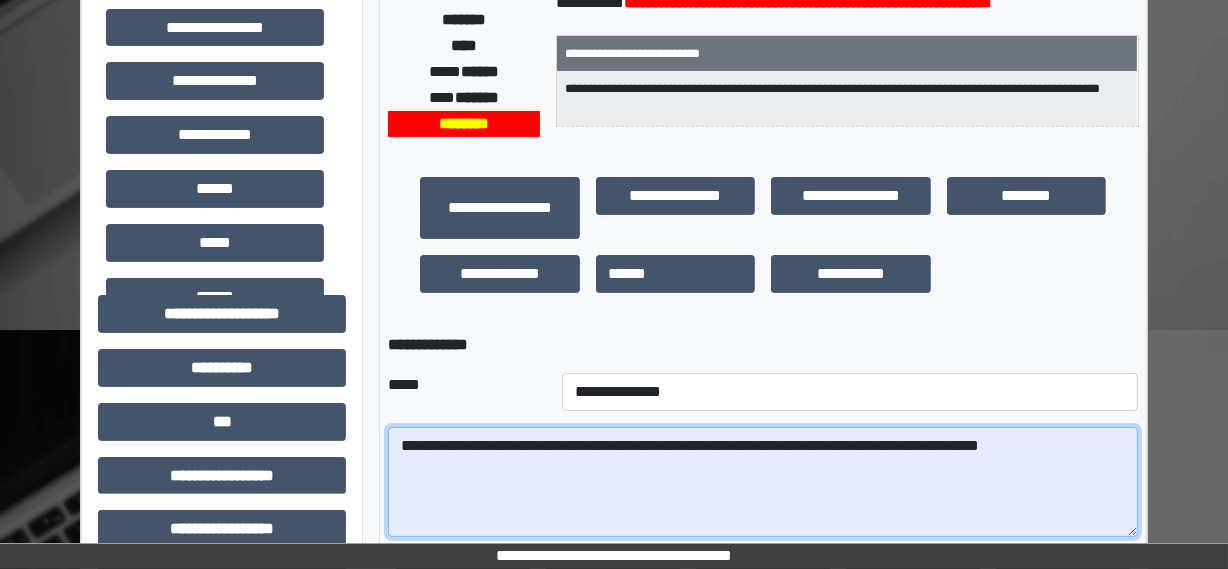 click on "**********" at bounding box center (763, 482) 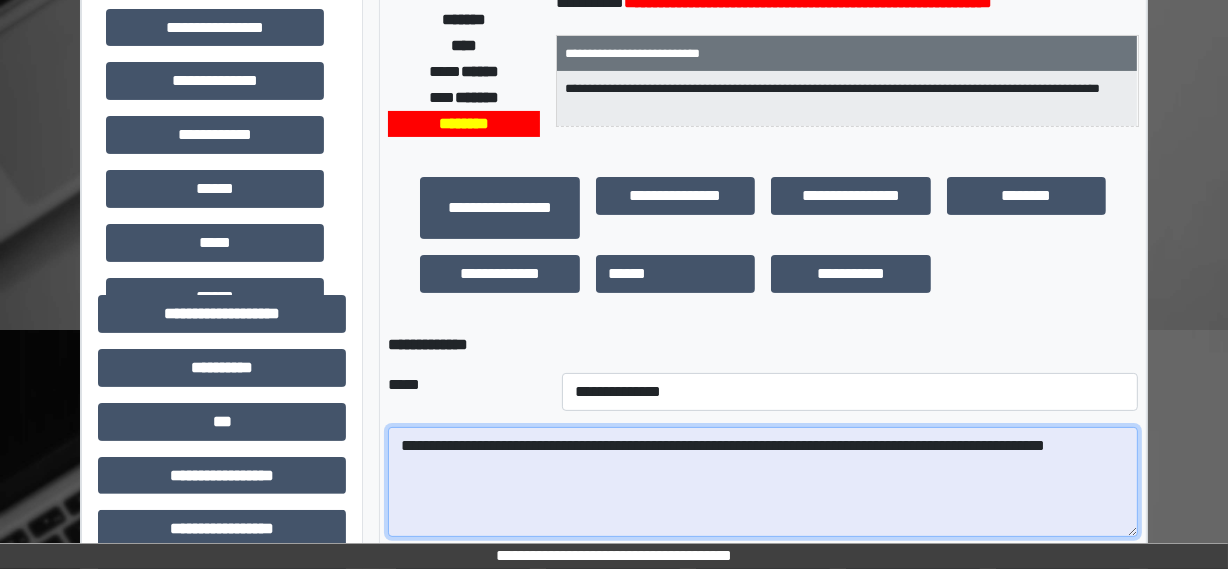 drag, startPoint x: 614, startPoint y: 448, endPoint x: 592, endPoint y: 450, distance: 22.090721 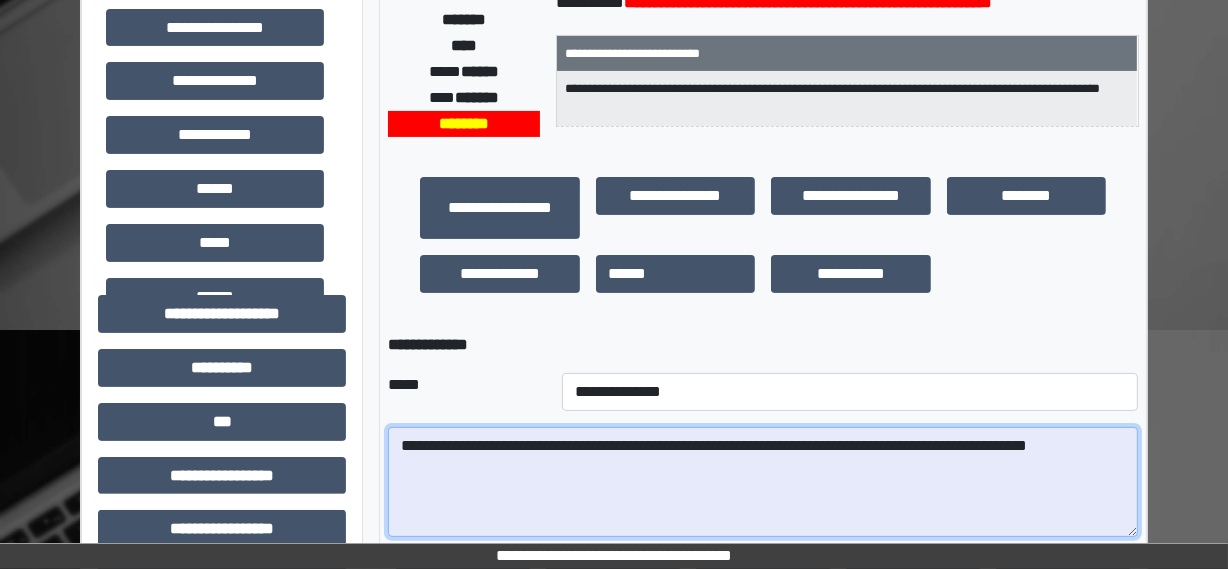 click on "**********" at bounding box center [763, 482] 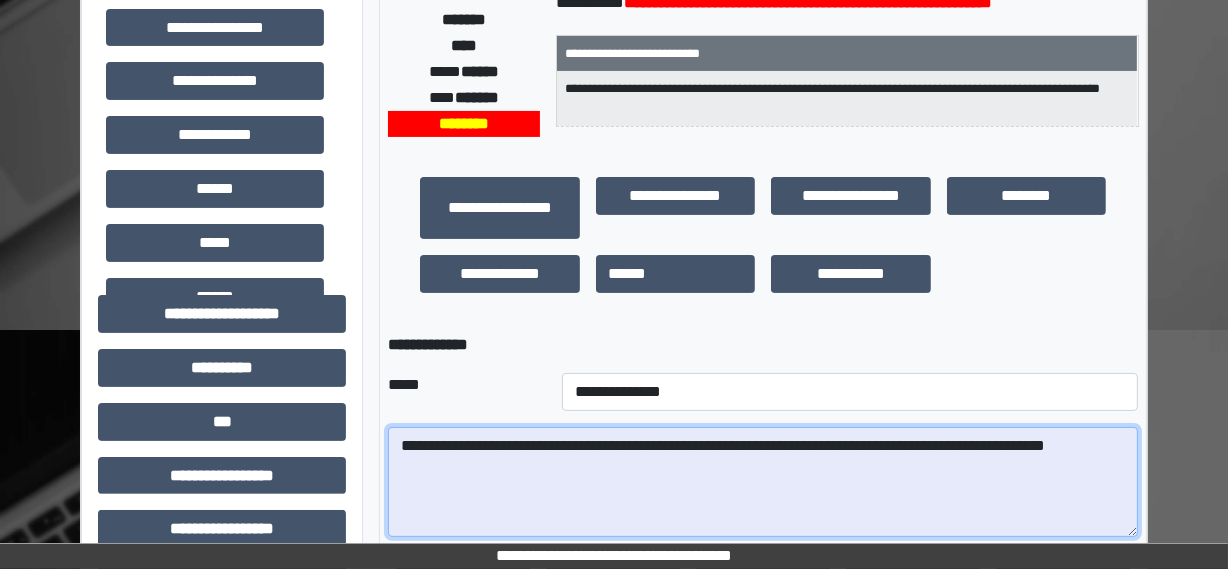click on "**********" at bounding box center (763, 482) 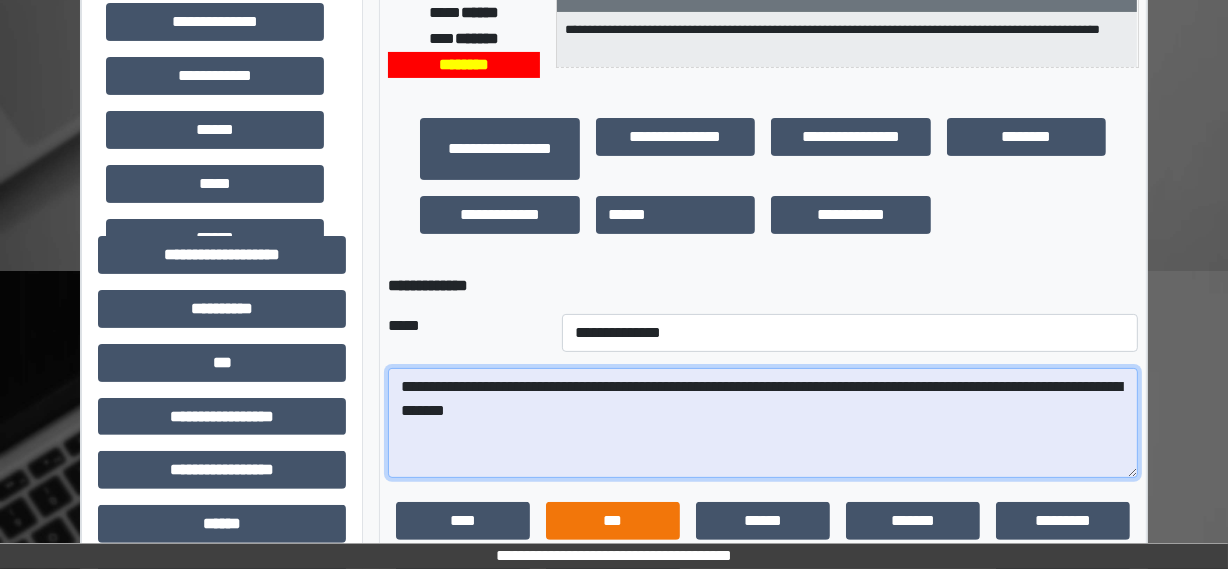 scroll, scrollTop: 444, scrollLeft: 0, axis: vertical 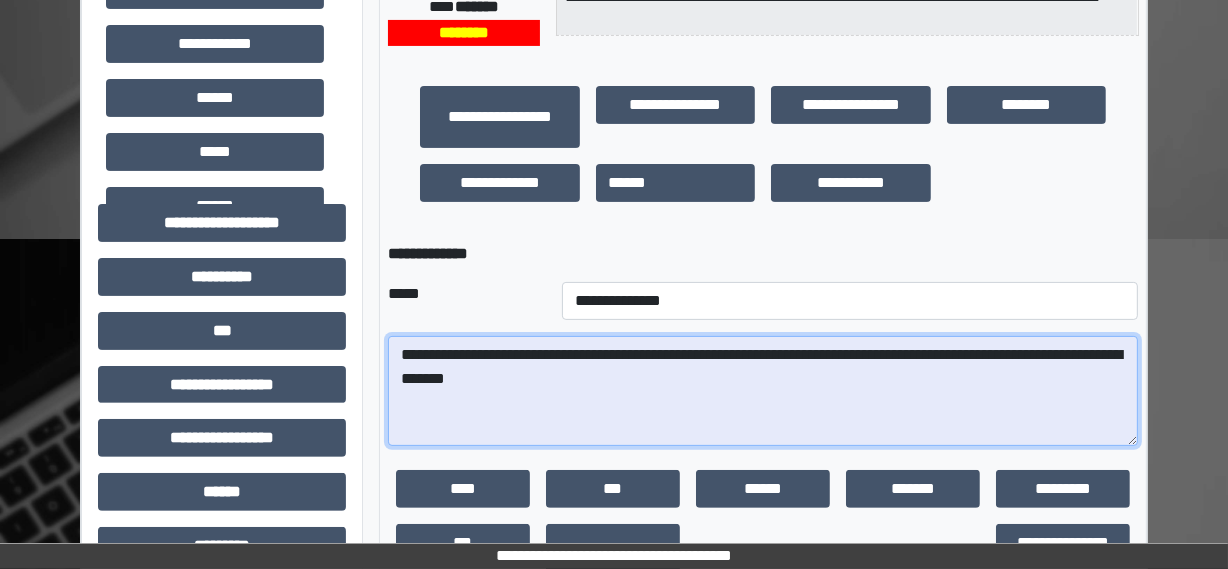 click on "**********" at bounding box center [763, 391] 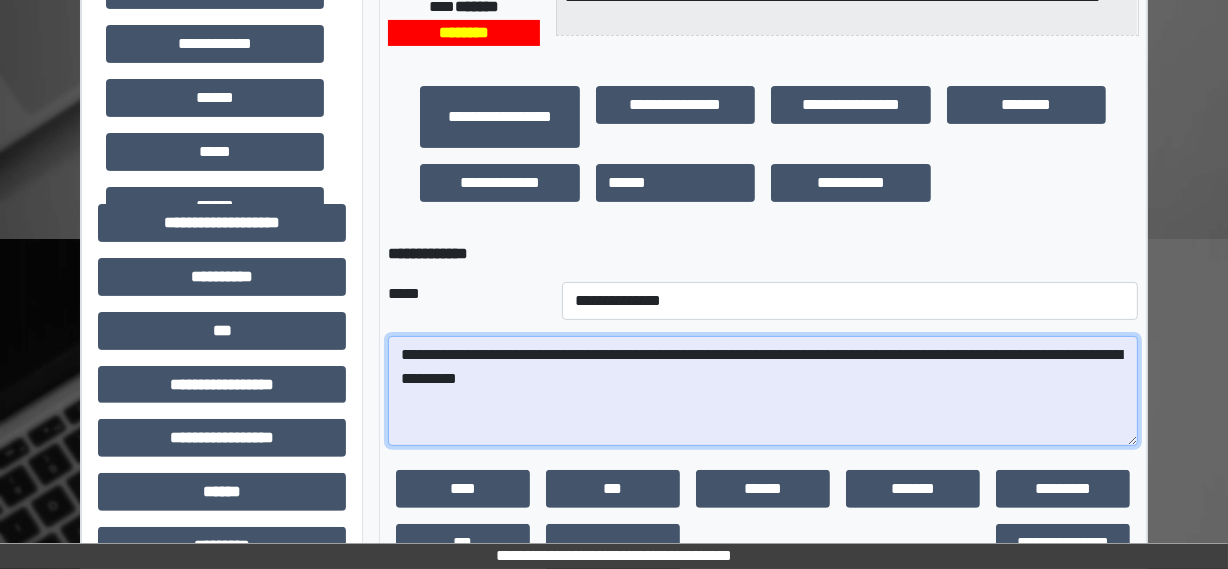 click on "**********" at bounding box center (763, 391) 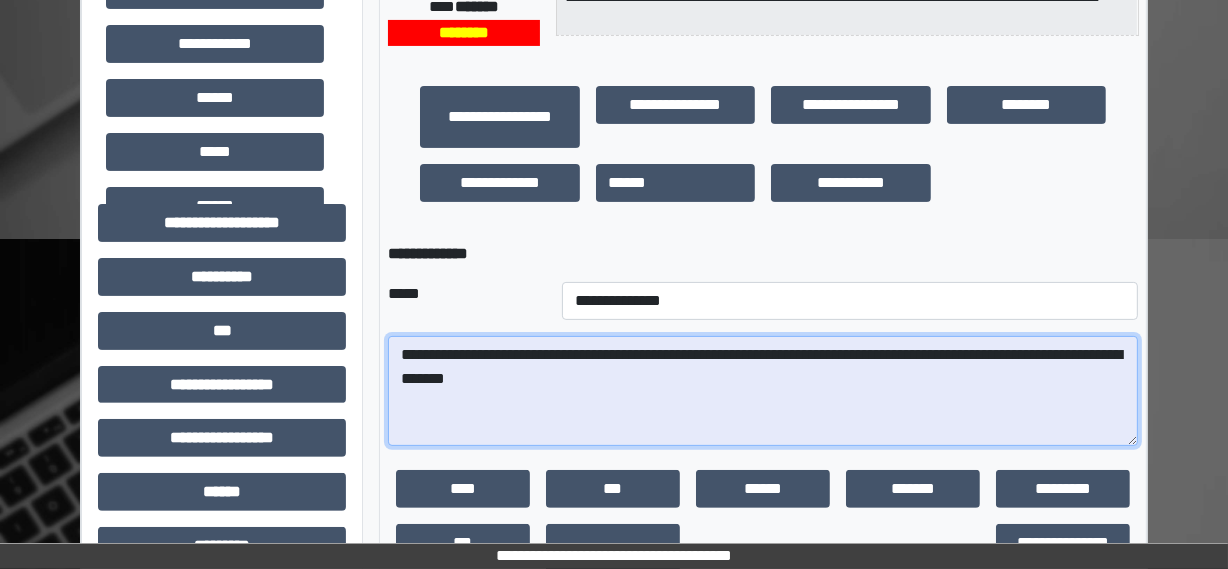 click on "**********" at bounding box center (763, 391) 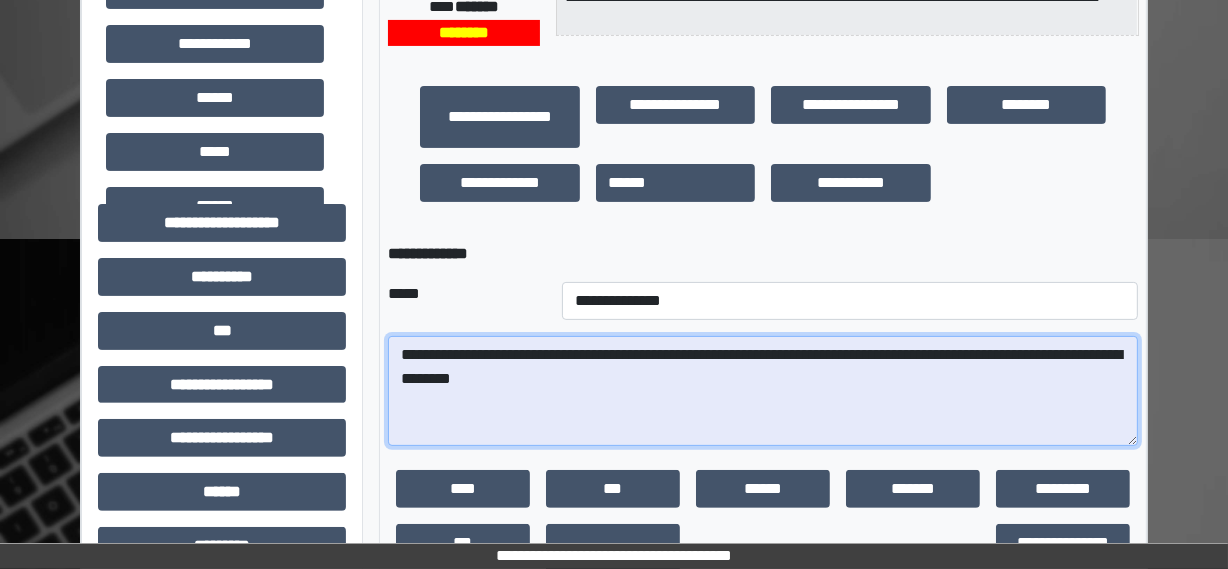click on "**********" at bounding box center (763, 391) 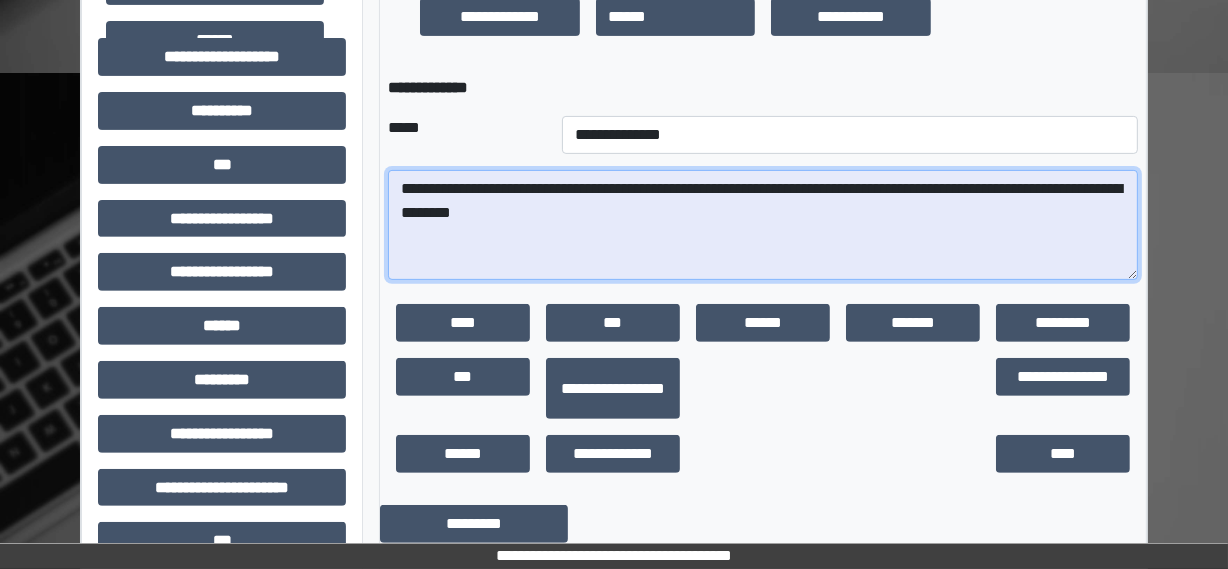 scroll, scrollTop: 626, scrollLeft: 0, axis: vertical 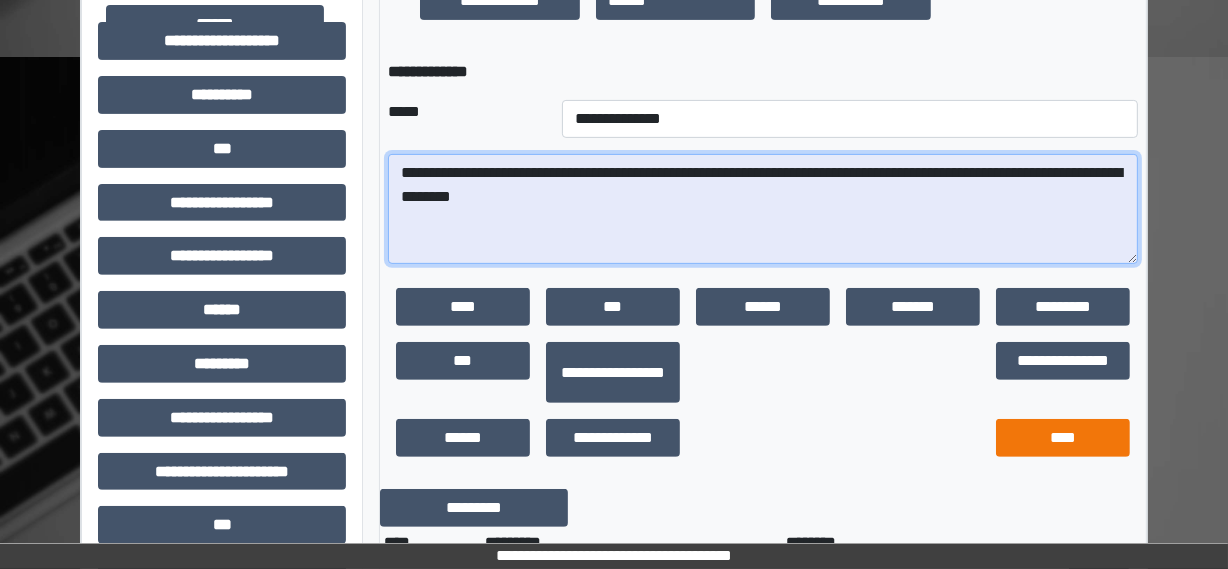 type on "**********" 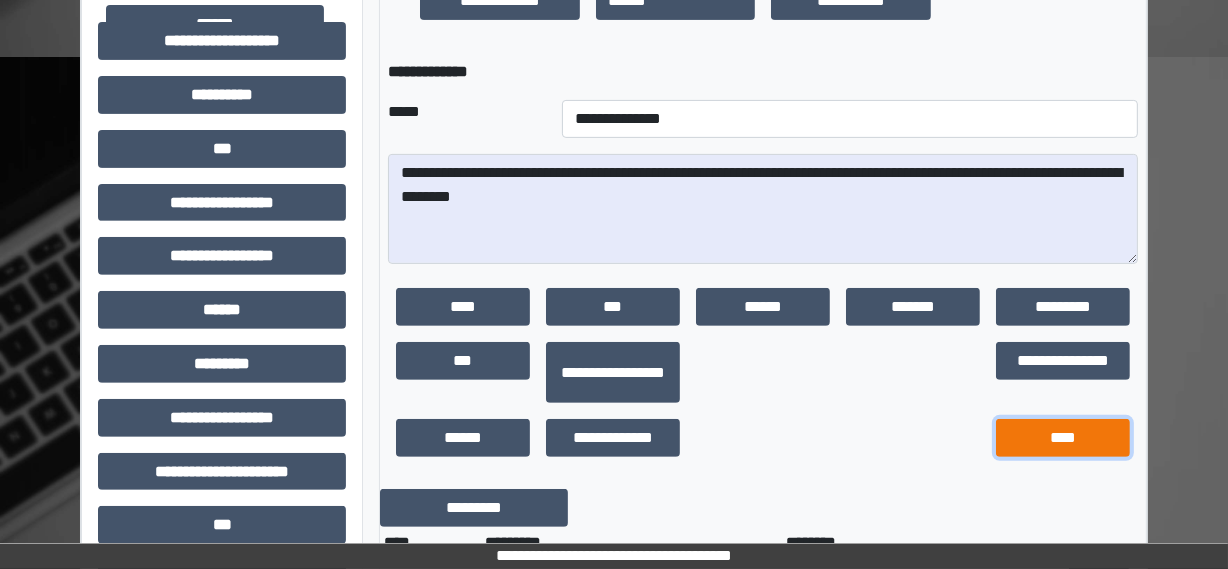 click on "****" at bounding box center (1063, 438) 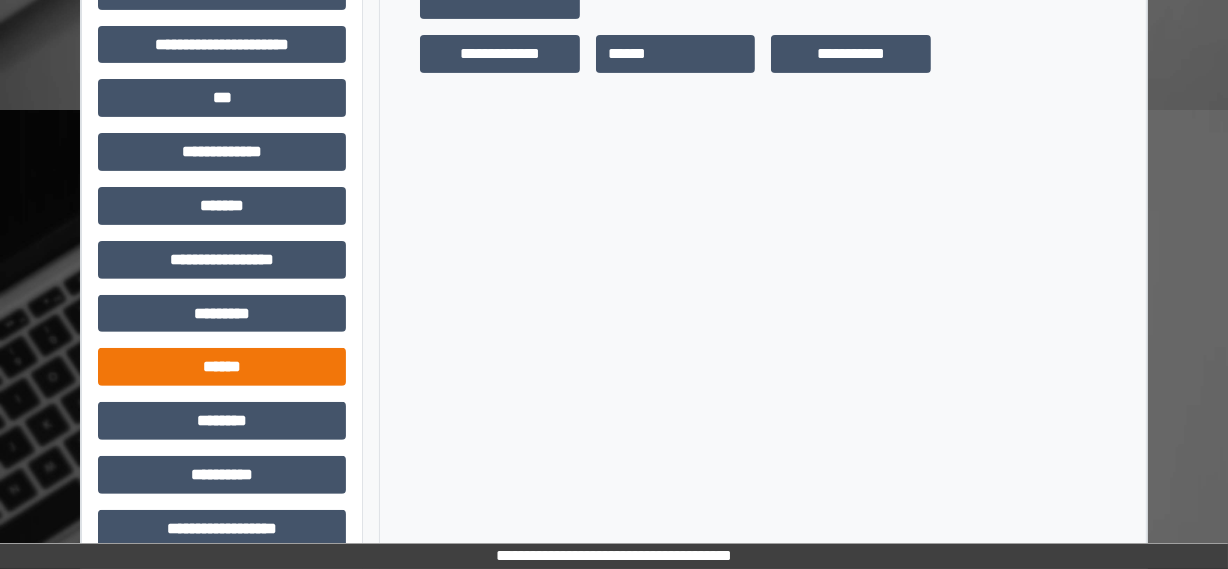 scroll, scrollTop: 0, scrollLeft: 0, axis: both 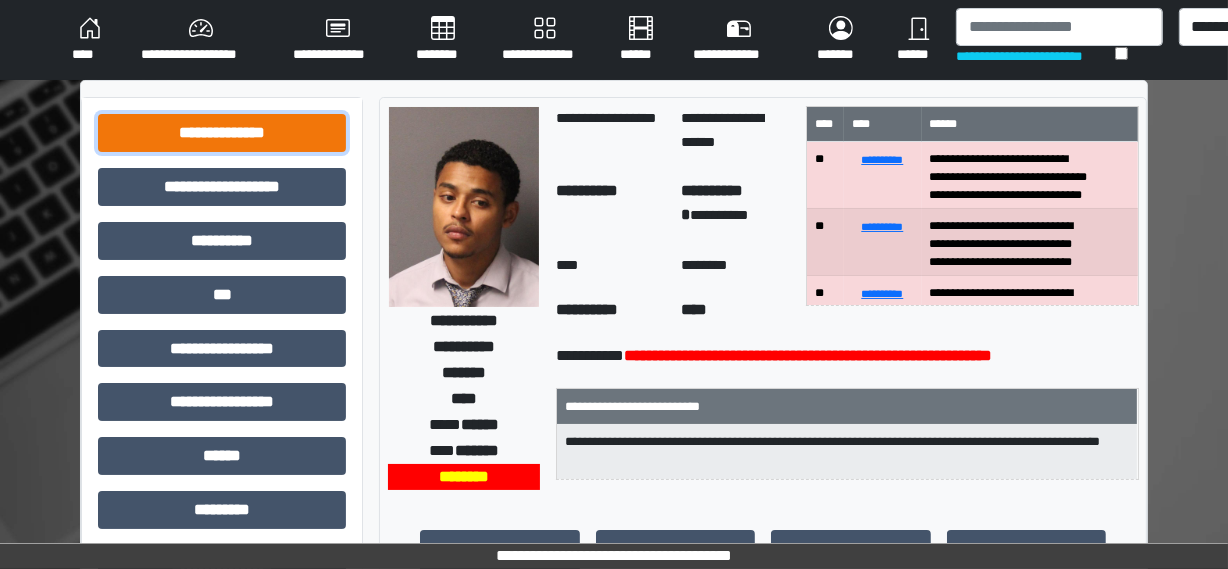 click on "**********" at bounding box center [222, 133] 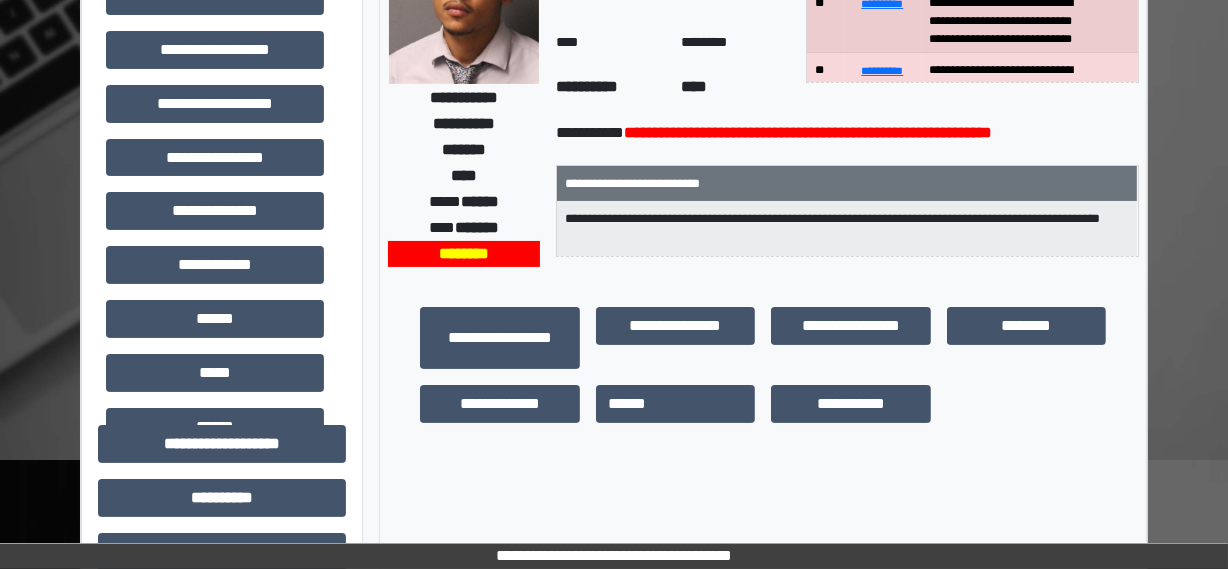 scroll, scrollTop: 0, scrollLeft: 0, axis: both 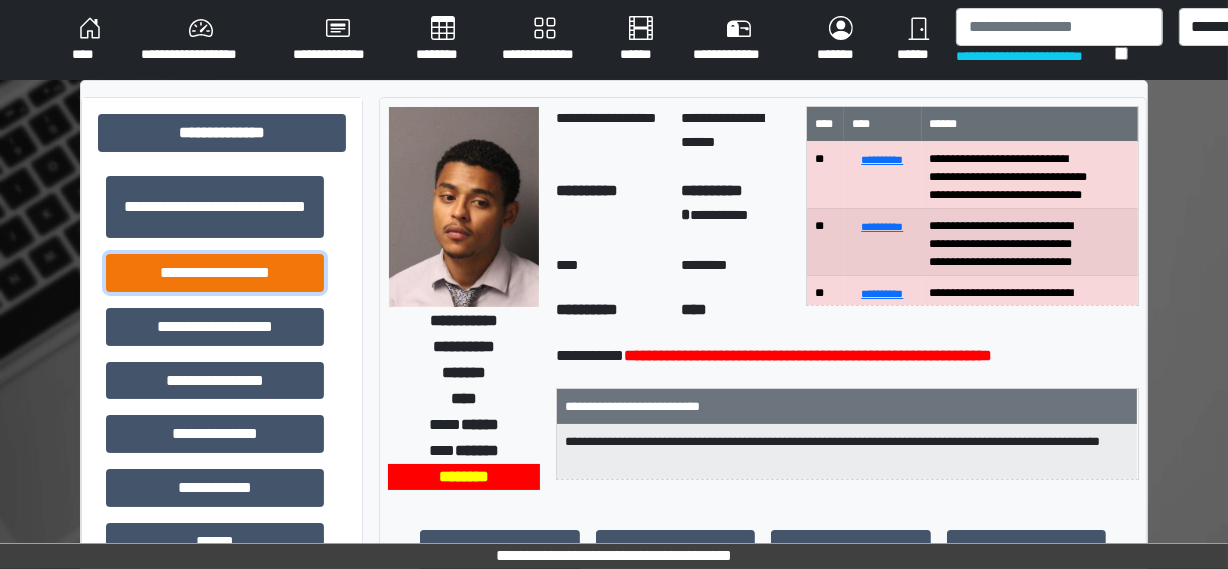 click on "**********" at bounding box center [215, 273] 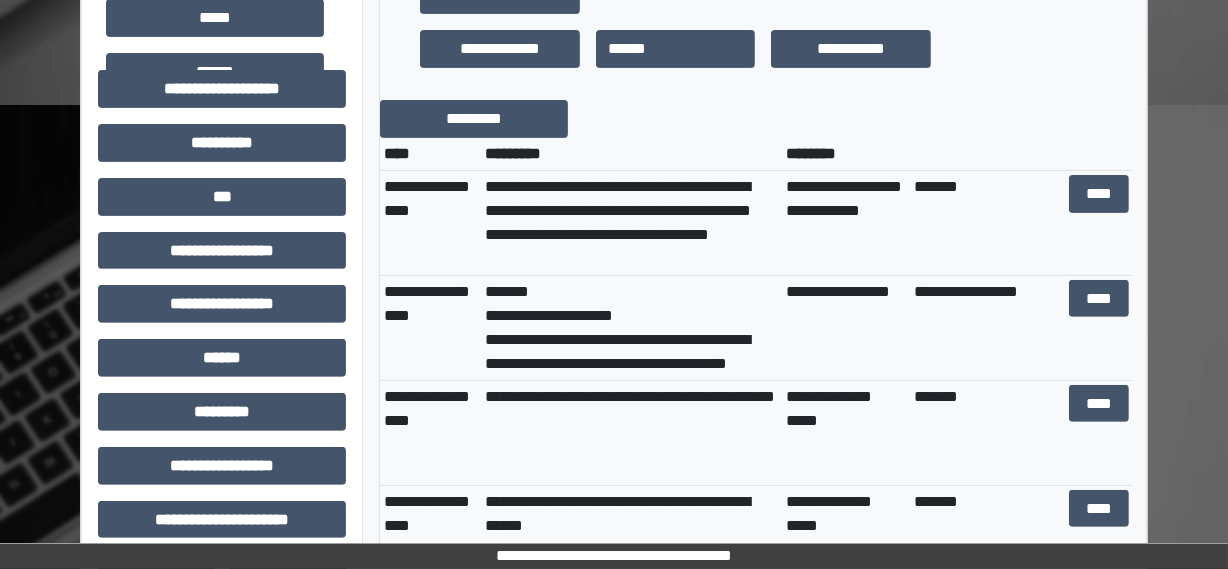 scroll, scrollTop: 545, scrollLeft: 0, axis: vertical 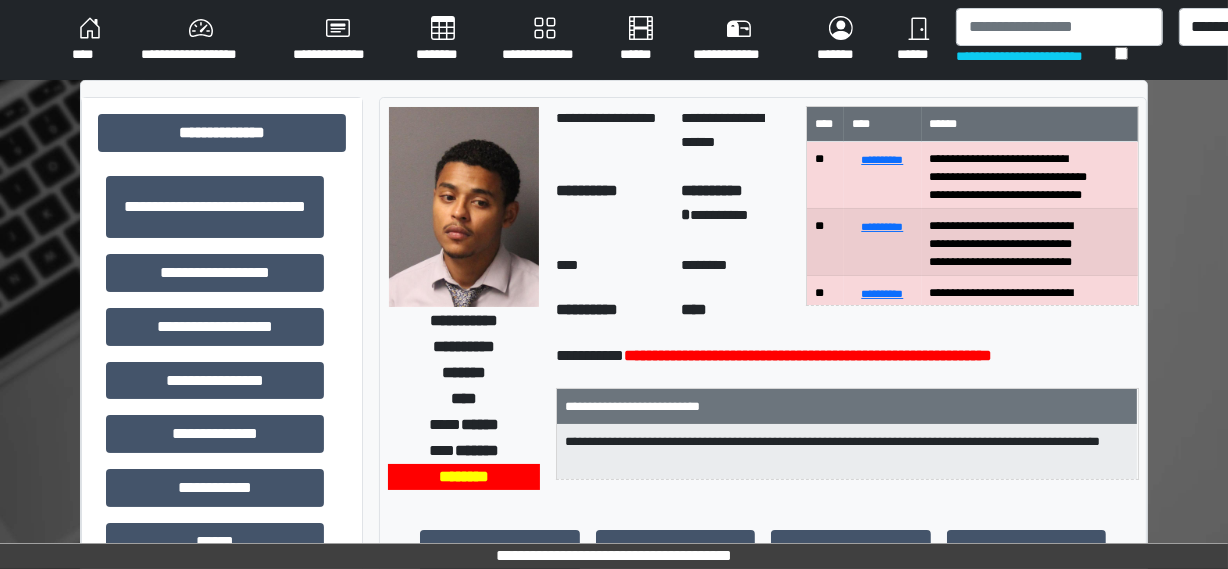 click on "****" at bounding box center [90, 40] 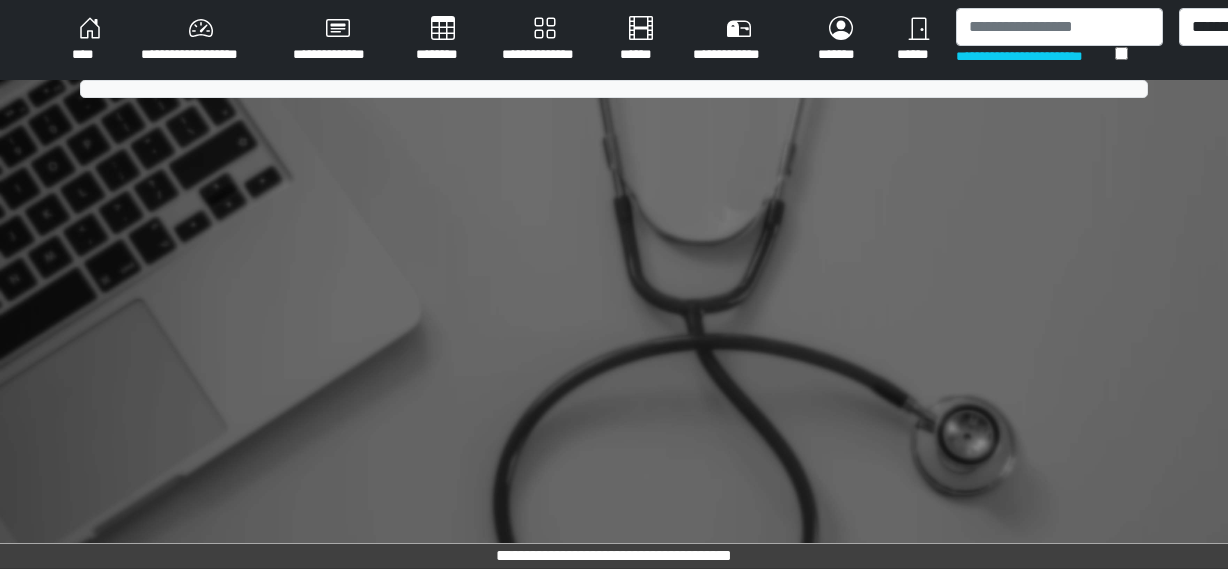 scroll, scrollTop: 0, scrollLeft: 0, axis: both 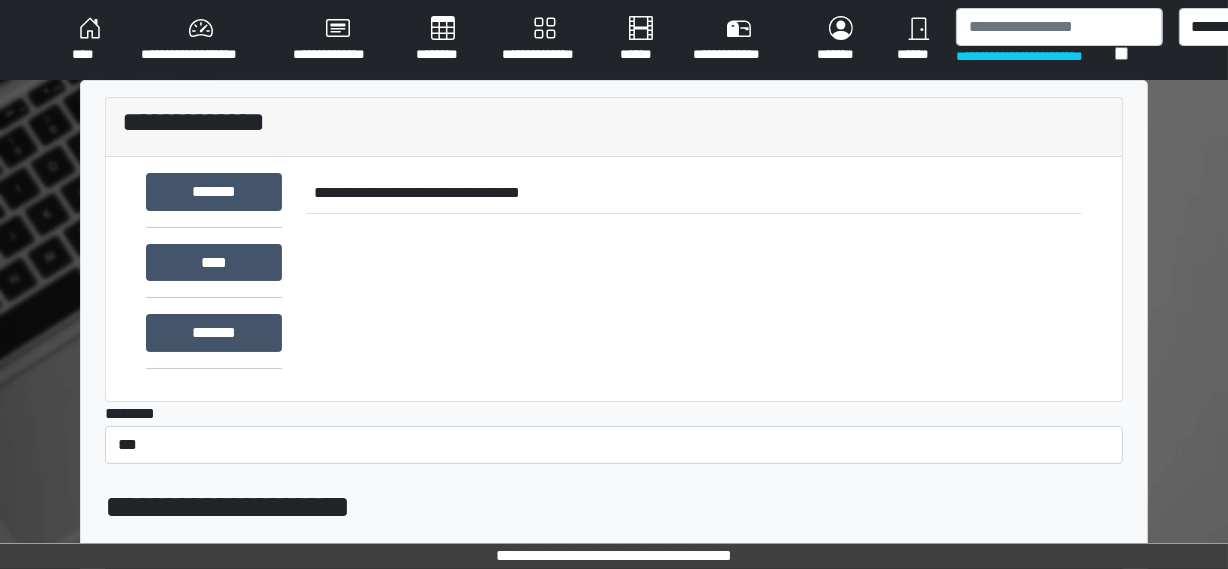 click on "****" at bounding box center [90, 40] 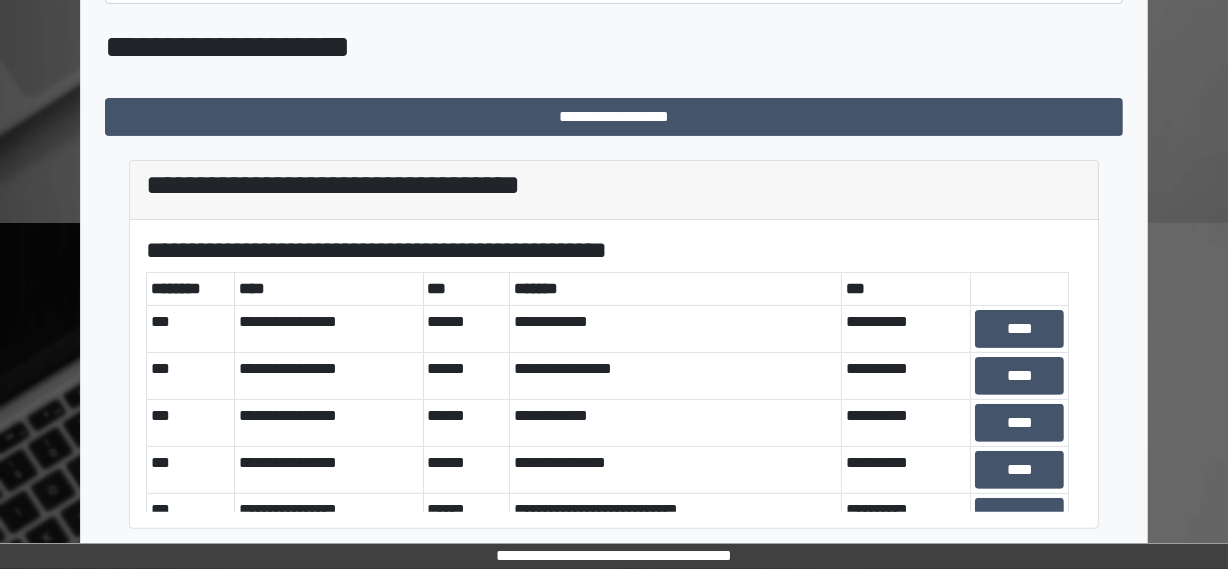 scroll, scrollTop: 460, scrollLeft: 0, axis: vertical 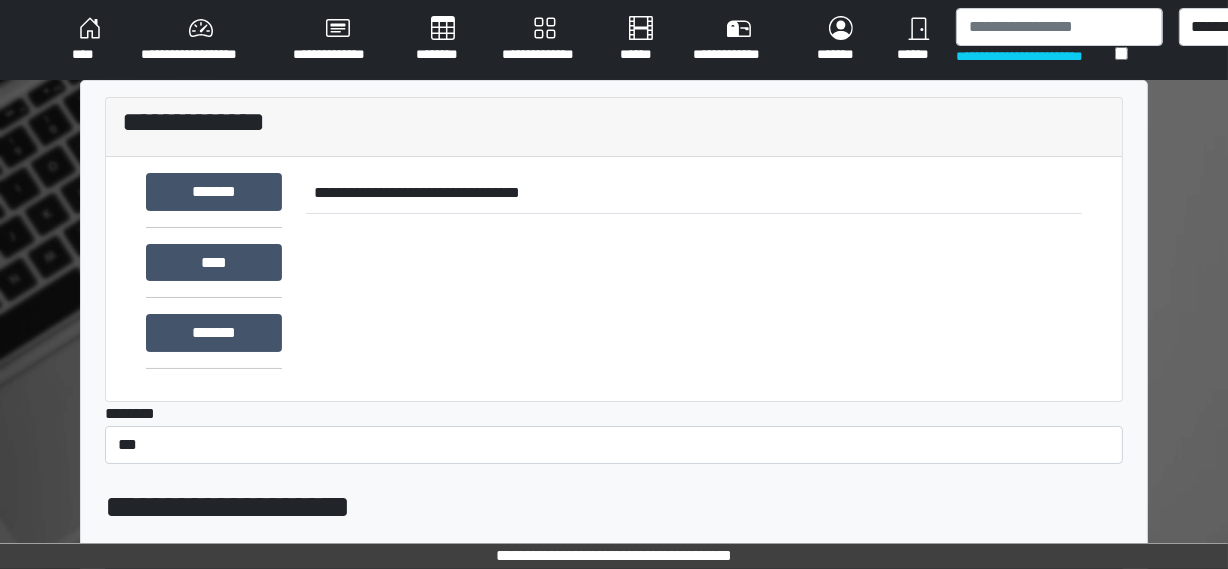 click on "****" at bounding box center (90, 40) 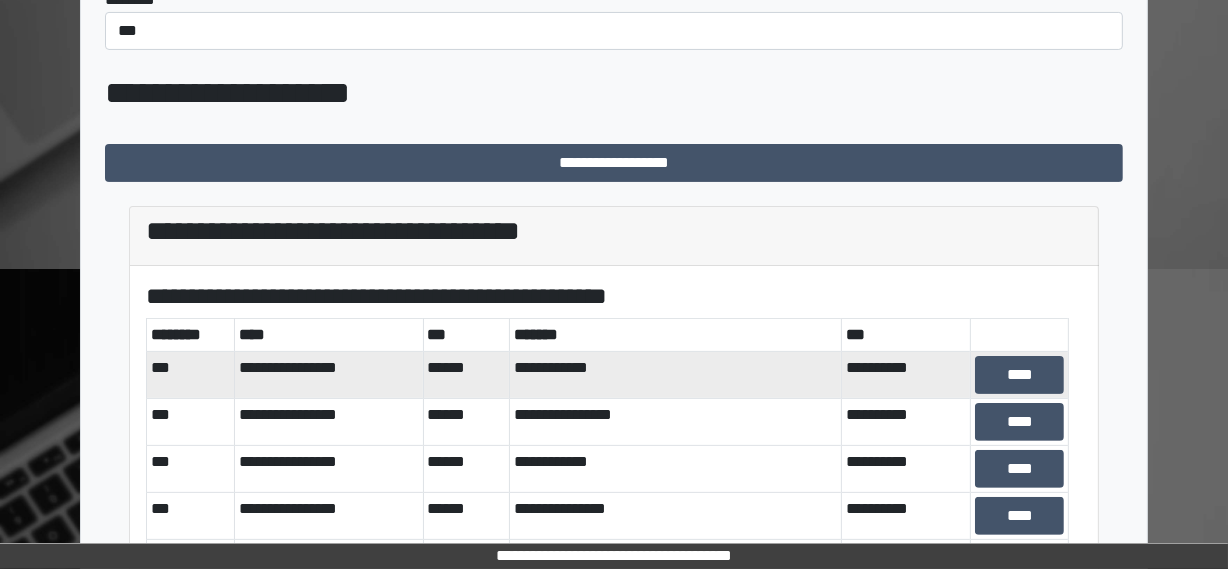 scroll, scrollTop: 460, scrollLeft: 0, axis: vertical 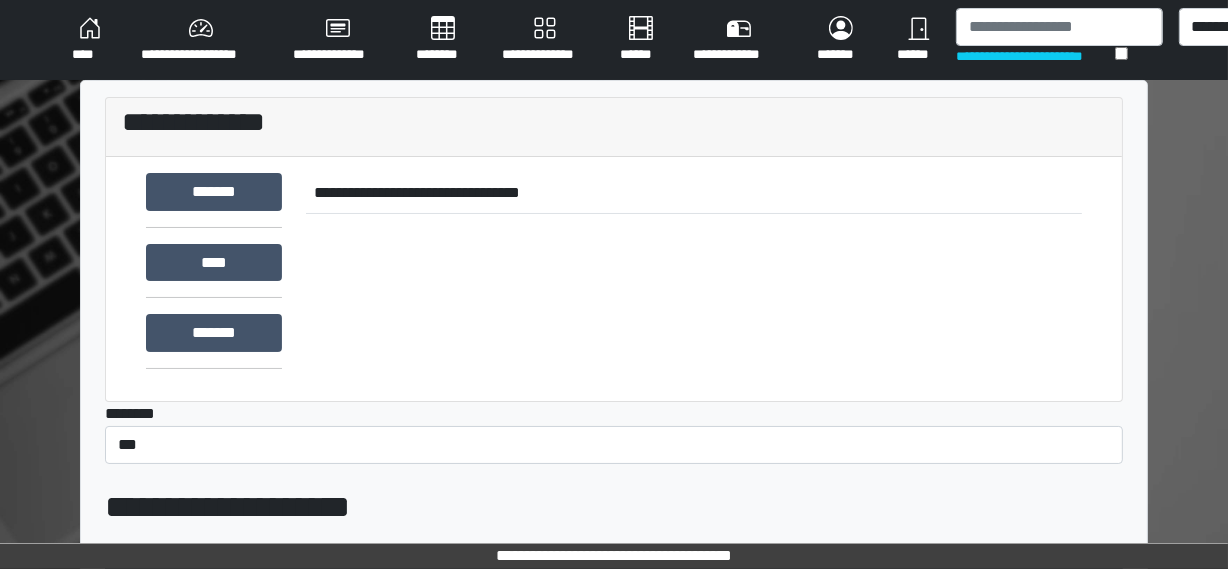 click on "****" at bounding box center [90, 40] 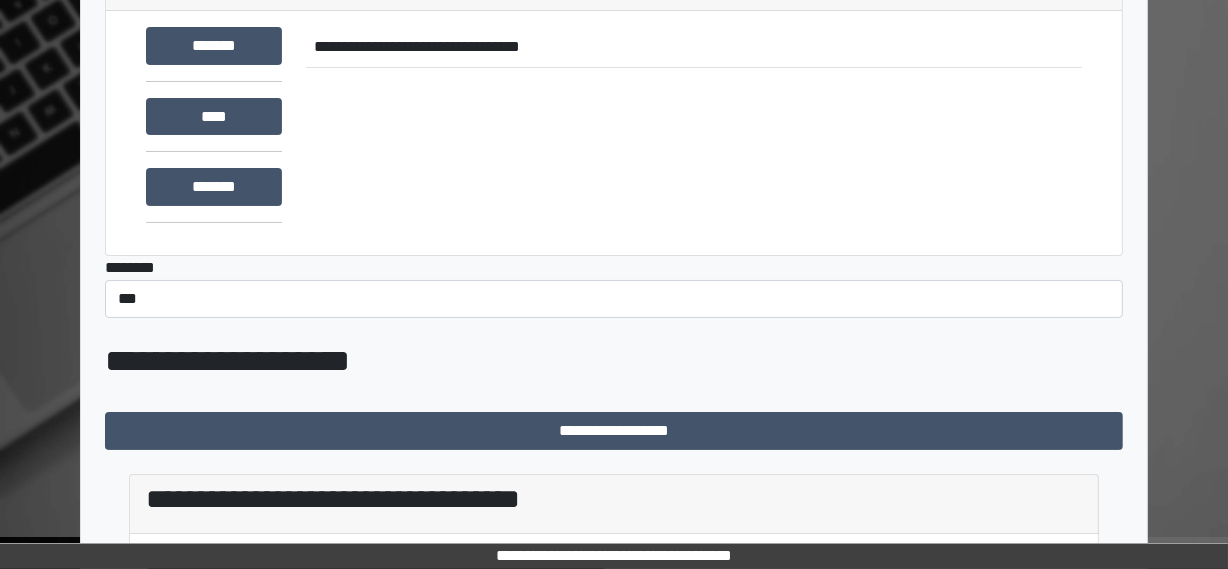 scroll, scrollTop: 460, scrollLeft: 0, axis: vertical 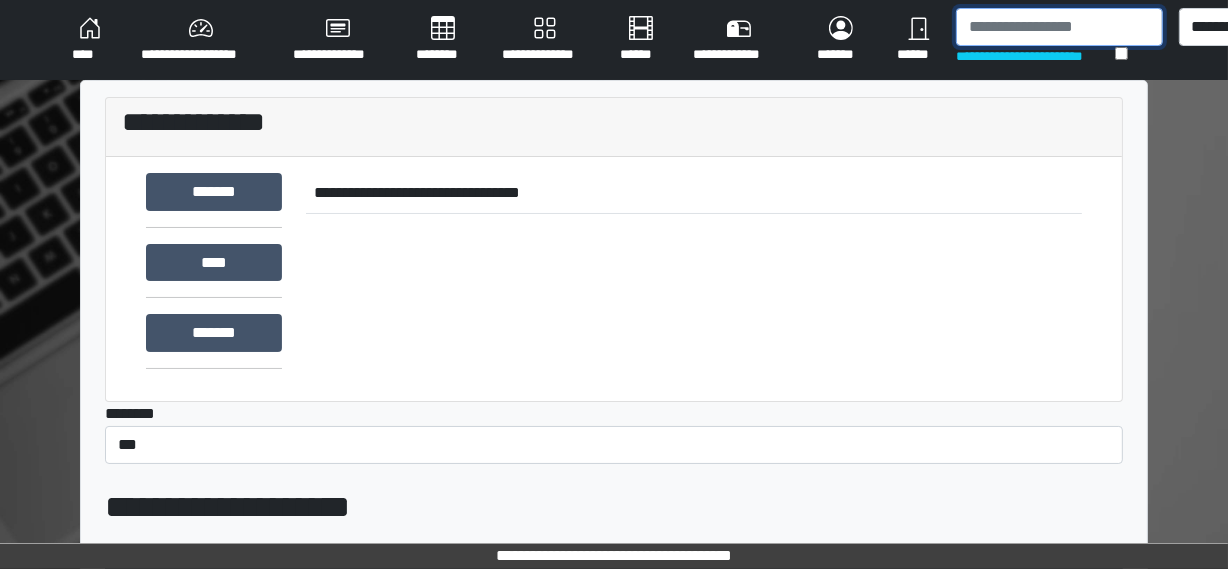 click at bounding box center (1059, 27) 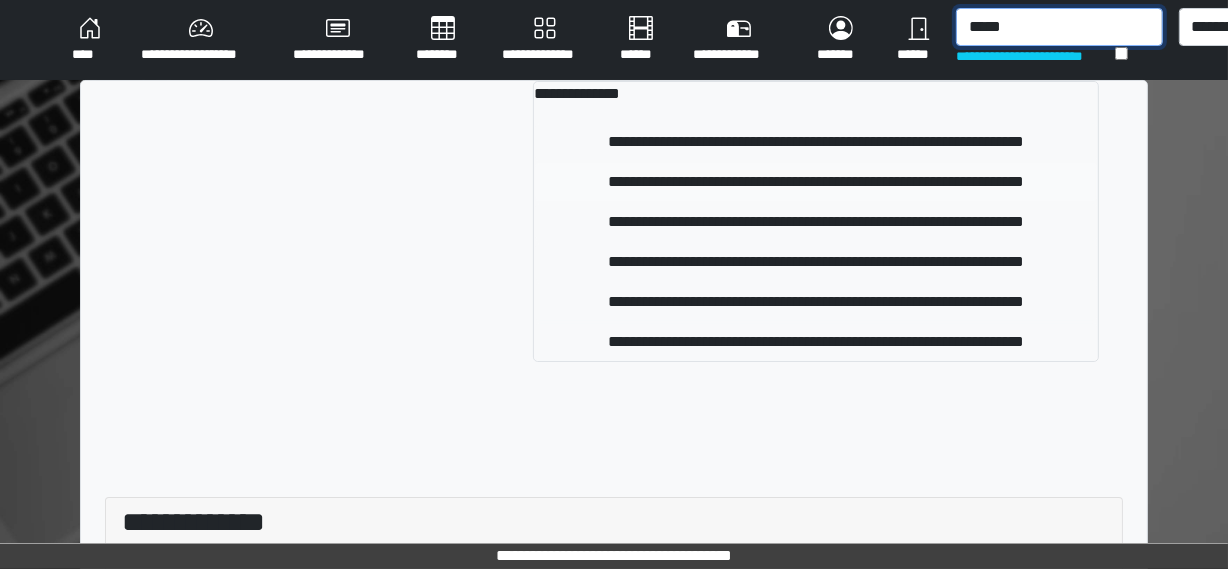 type on "*****" 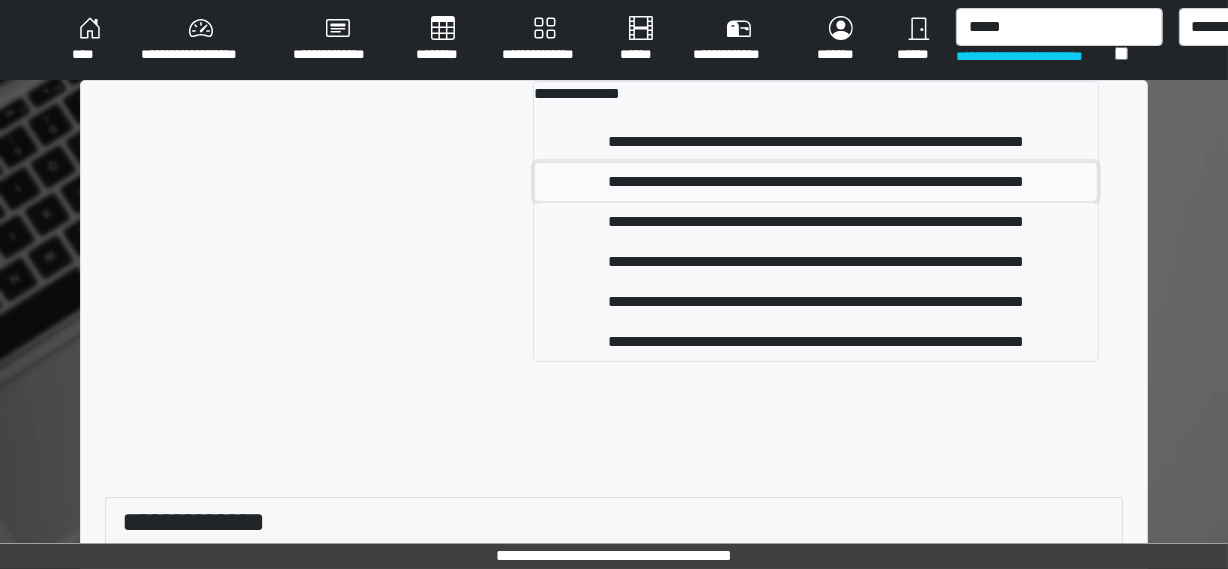 click on "**********" at bounding box center (816, 182) 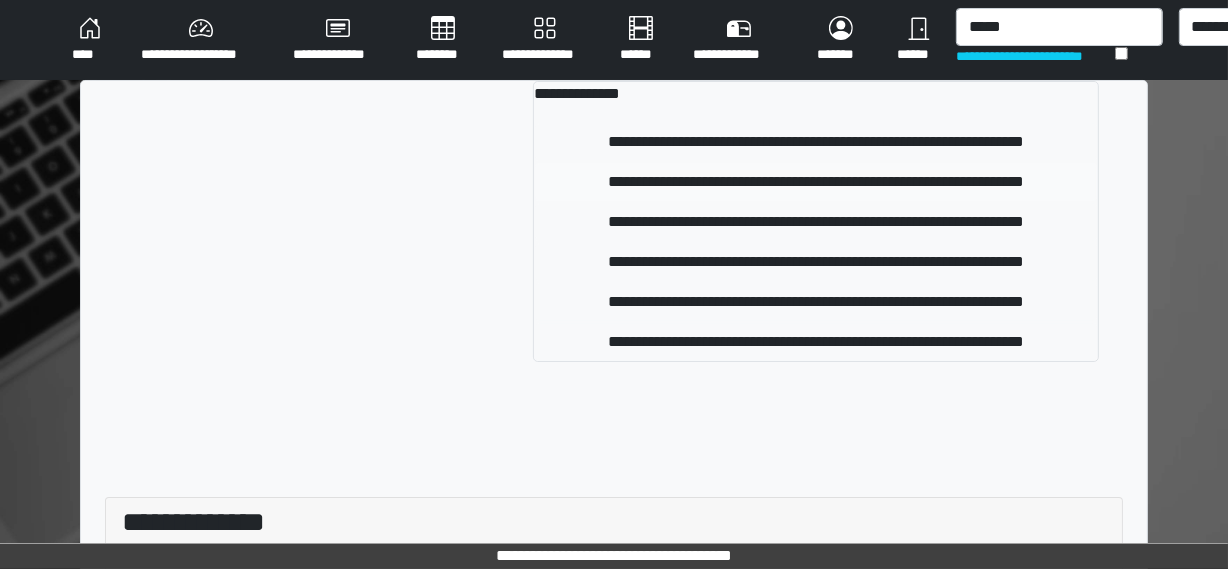 type 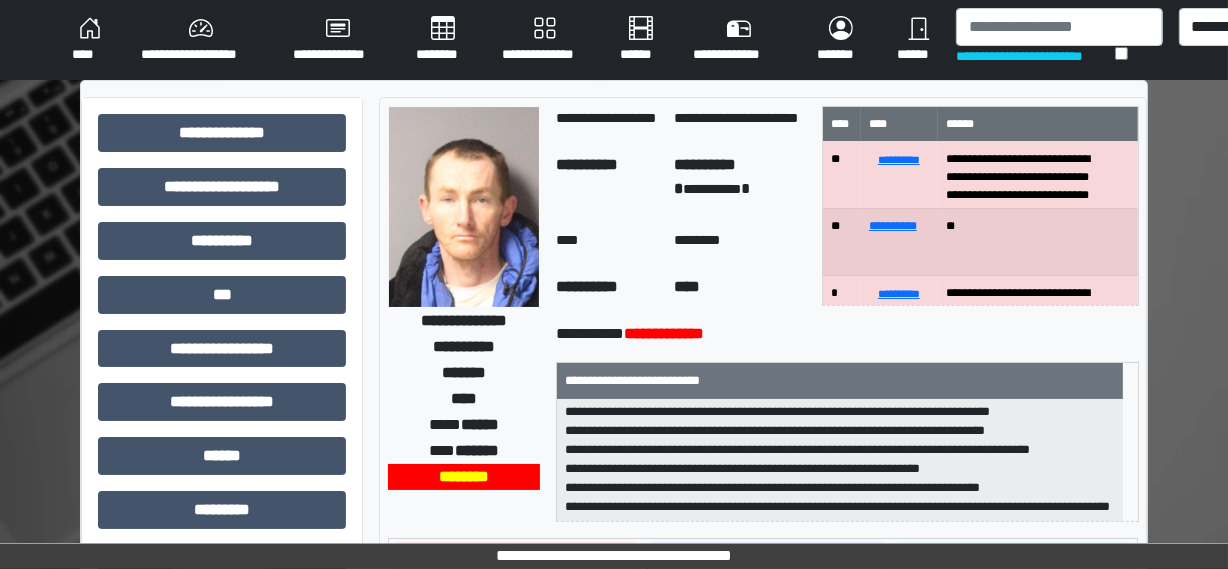 scroll, scrollTop: 0, scrollLeft: 0, axis: both 